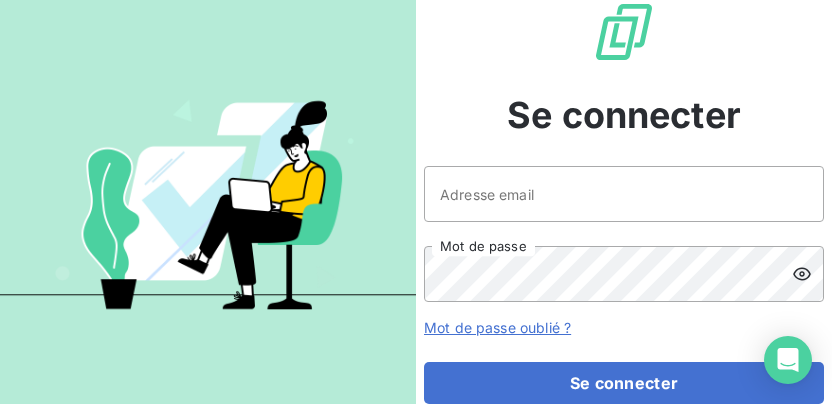 scroll, scrollTop: 0, scrollLeft: 0, axis: both 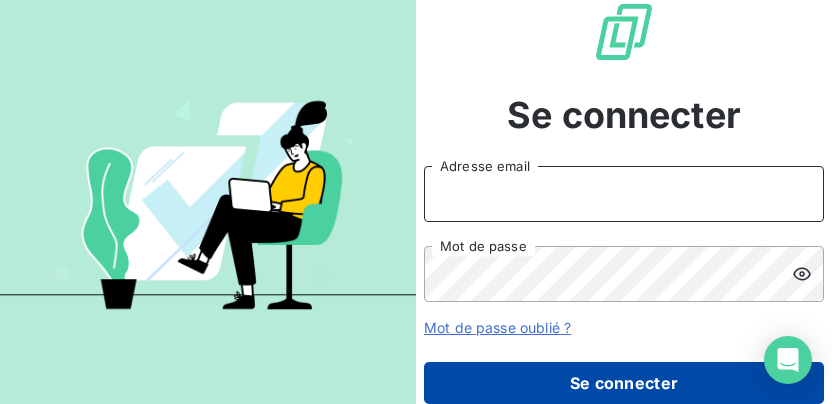 type on "[PERSON_NAME][EMAIL_ADDRESS][DOMAIN_NAME]" 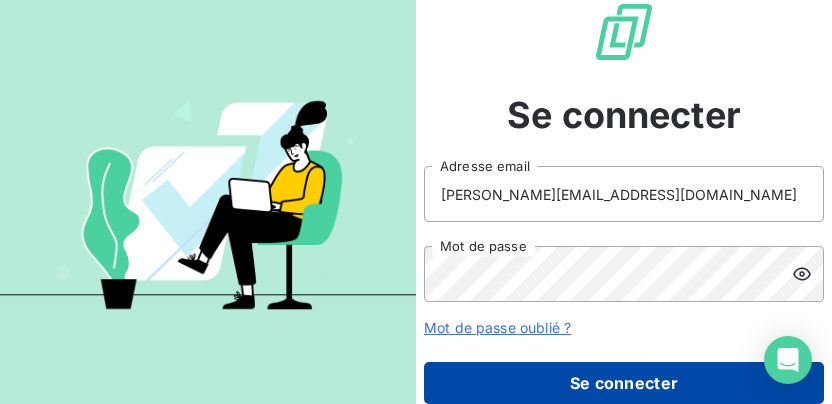 click on "Se connecter" at bounding box center (624, 383) 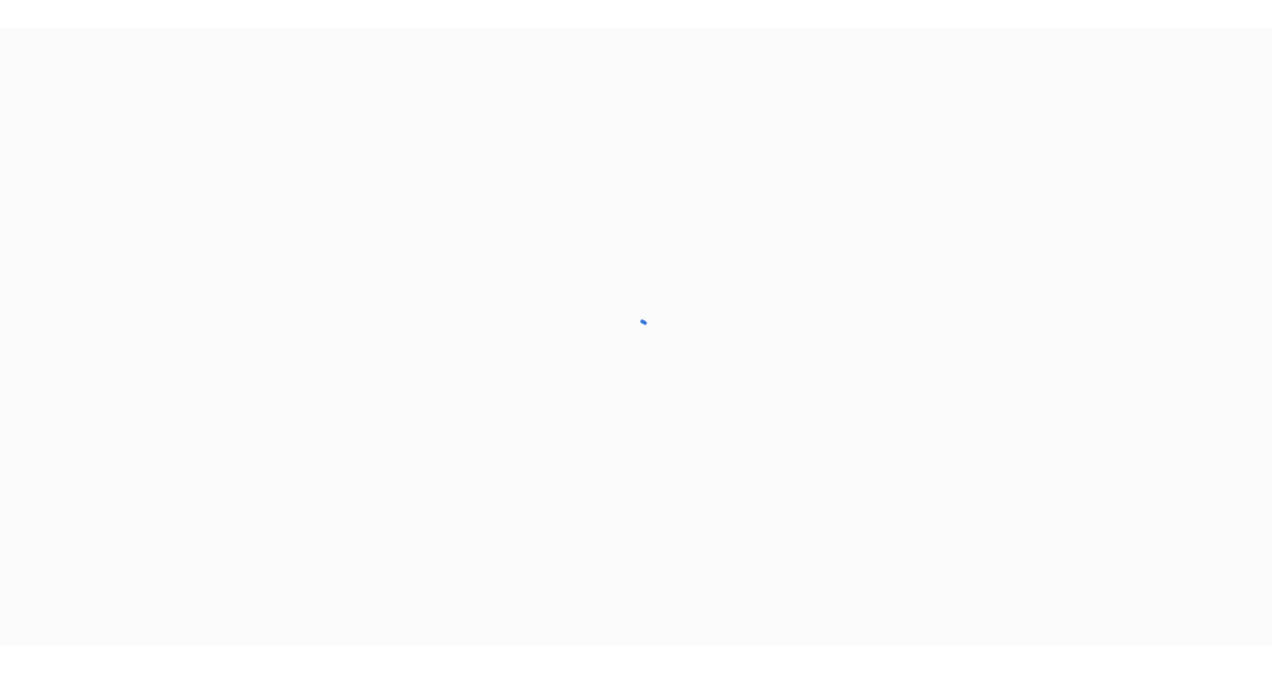 scroll, scrollTop: 0, scrollLeft: 0, axis: both 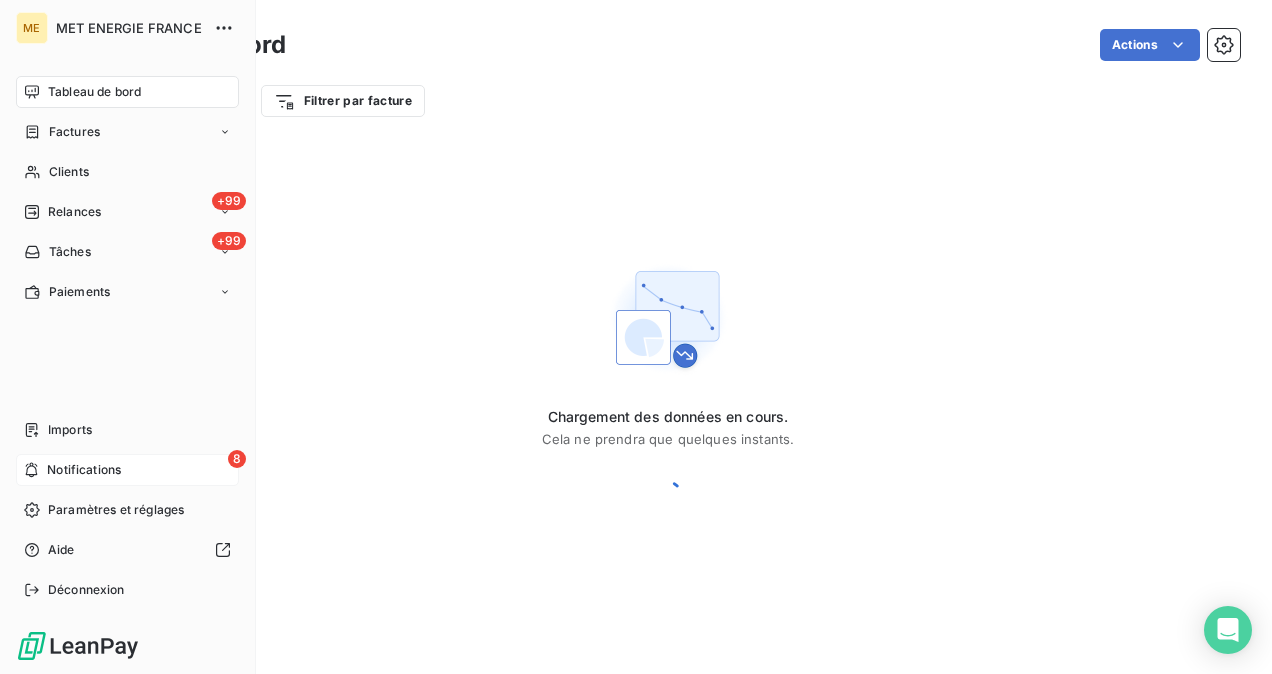 click on "8 Notifications" at bounding box center (127, 470) 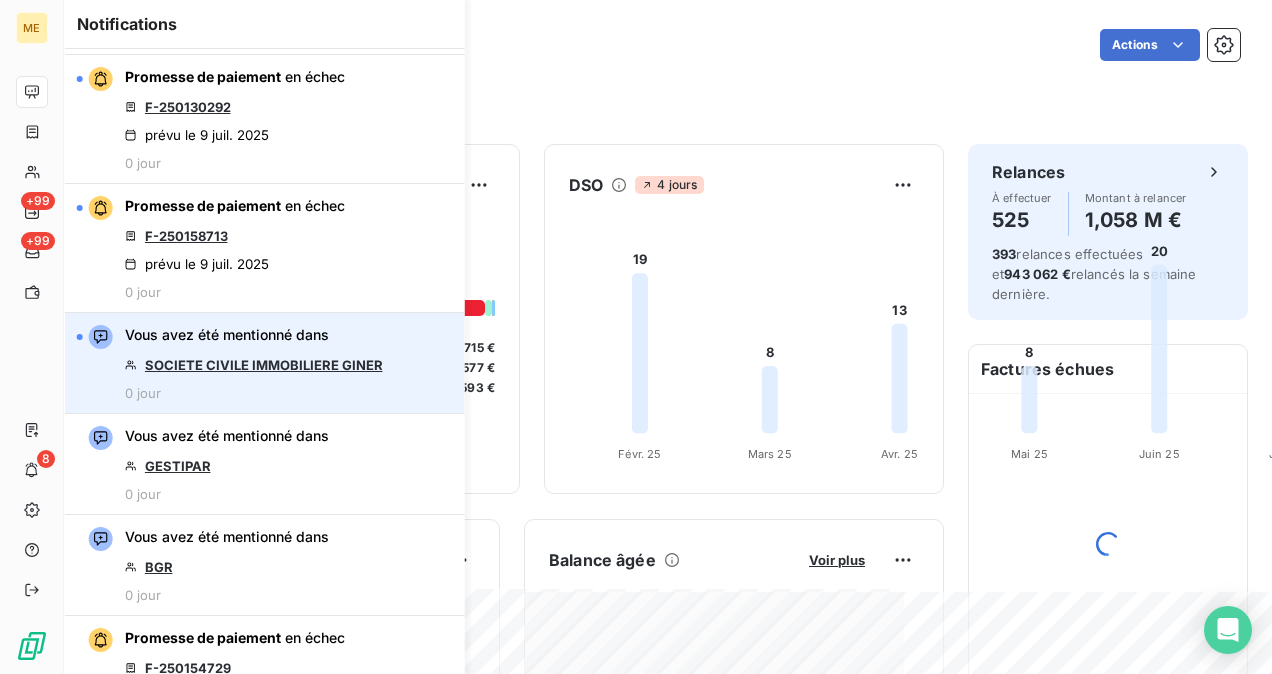 scroll, scrollTop: 640, scrollLeft: 0, axis: vertical 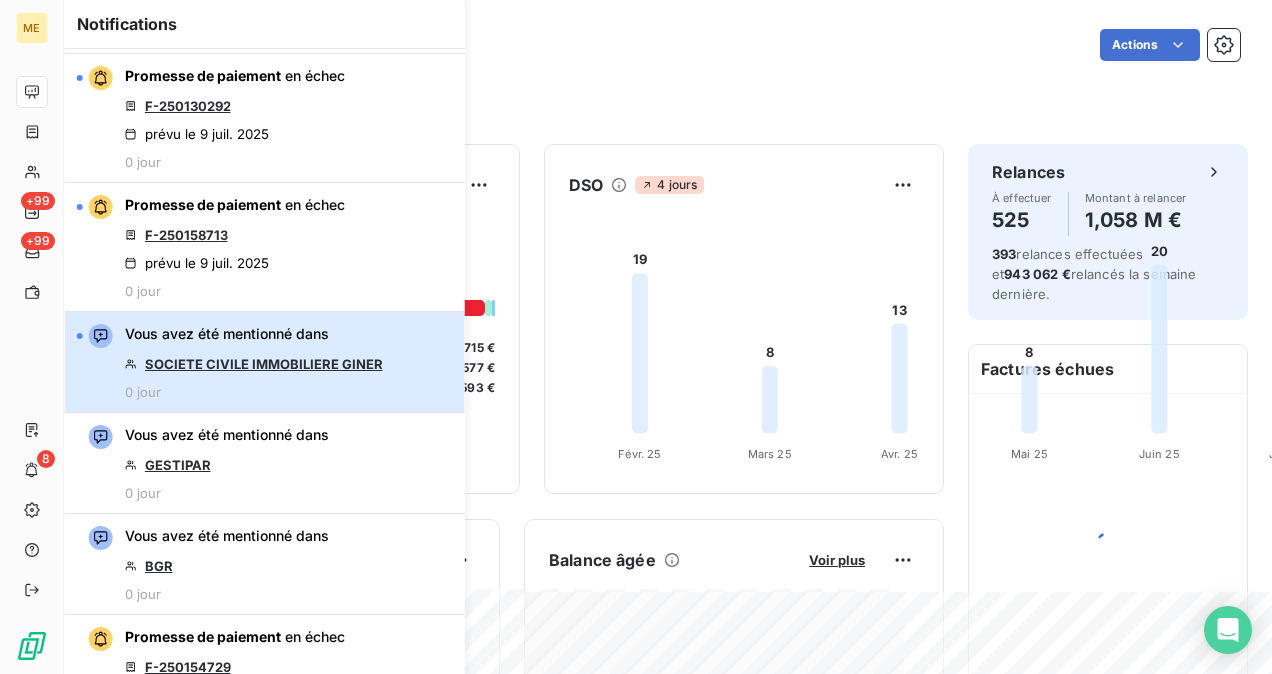 click on "Vous avez été mentionné dans SOCIETE CIVILE IMMOBILIERE GINER 0 jour" at bounding box center [265, 362] 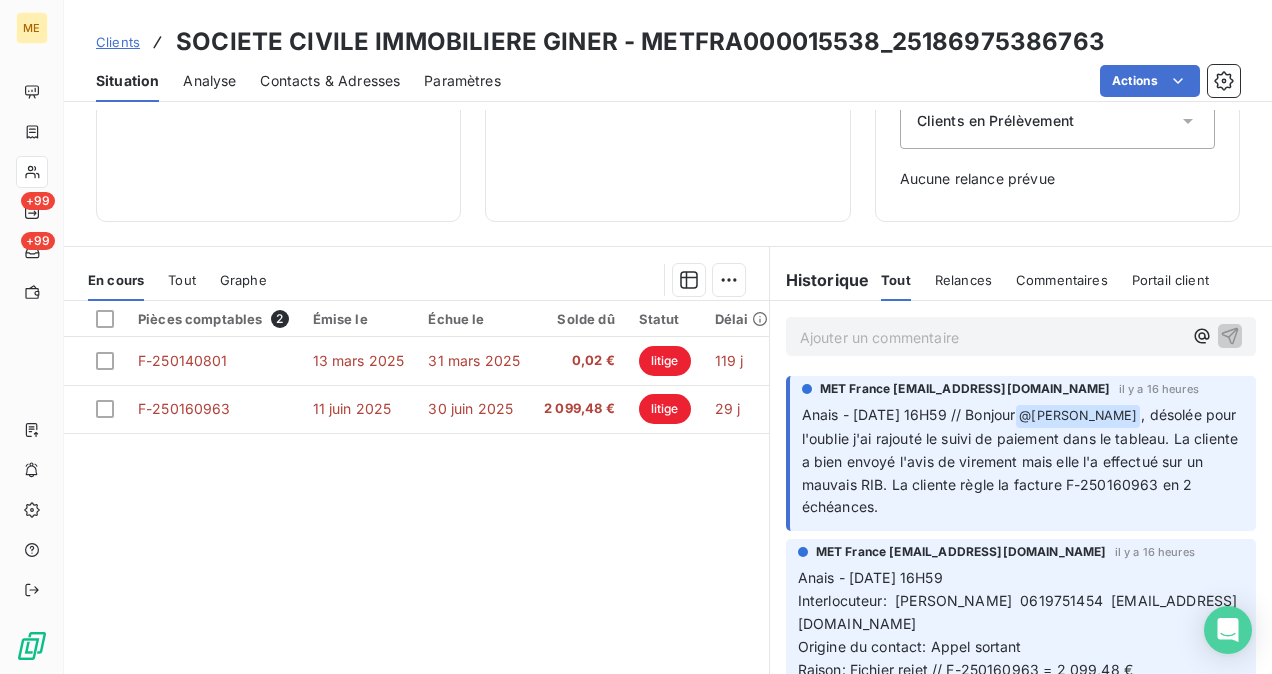 scroll, scrollTop: 466, scrollLeft: 0, axis: vertical 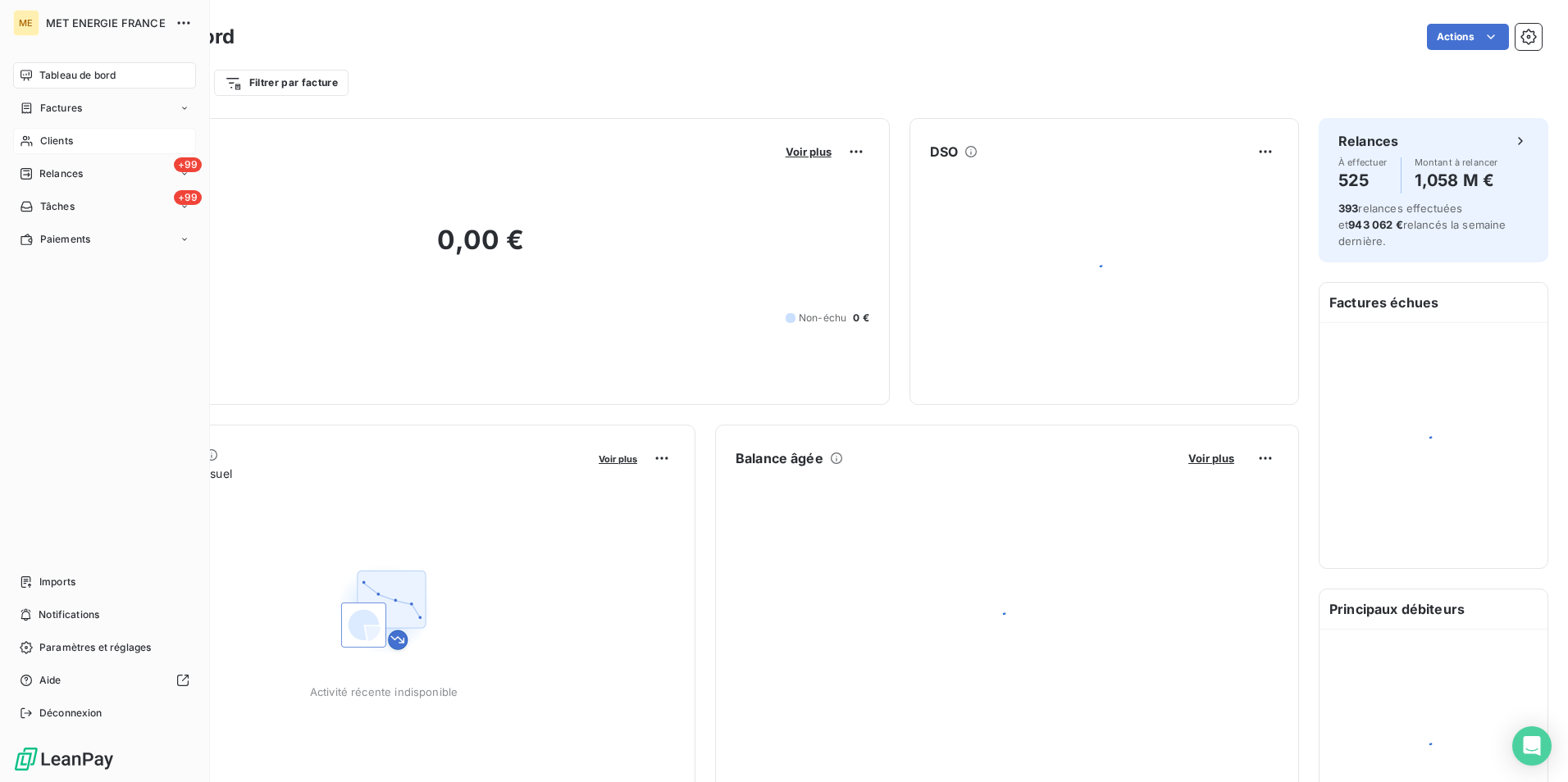 click on "Clients" at bounding box center [104, 141] 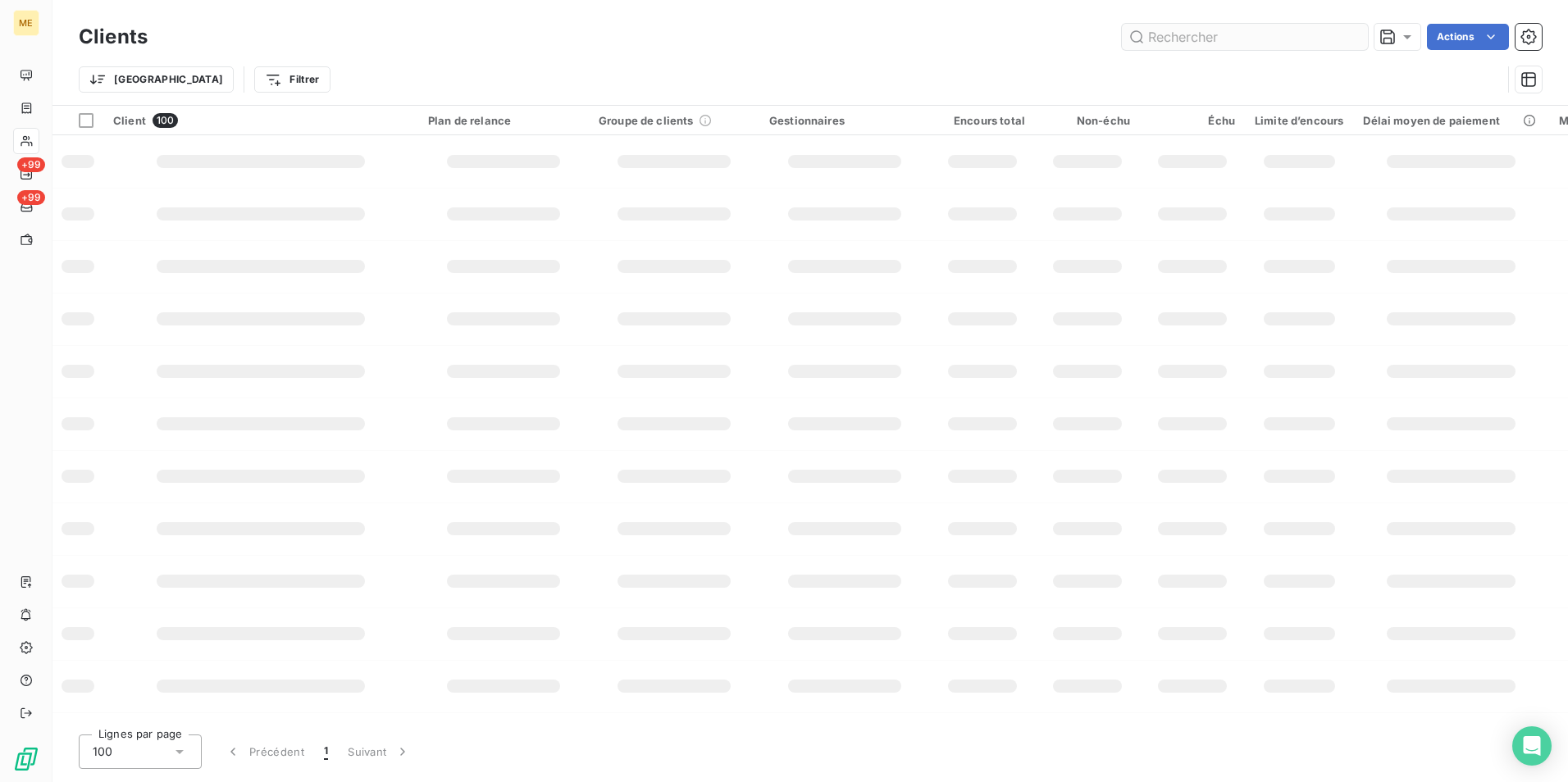 click at bounding box center (1245, 37) 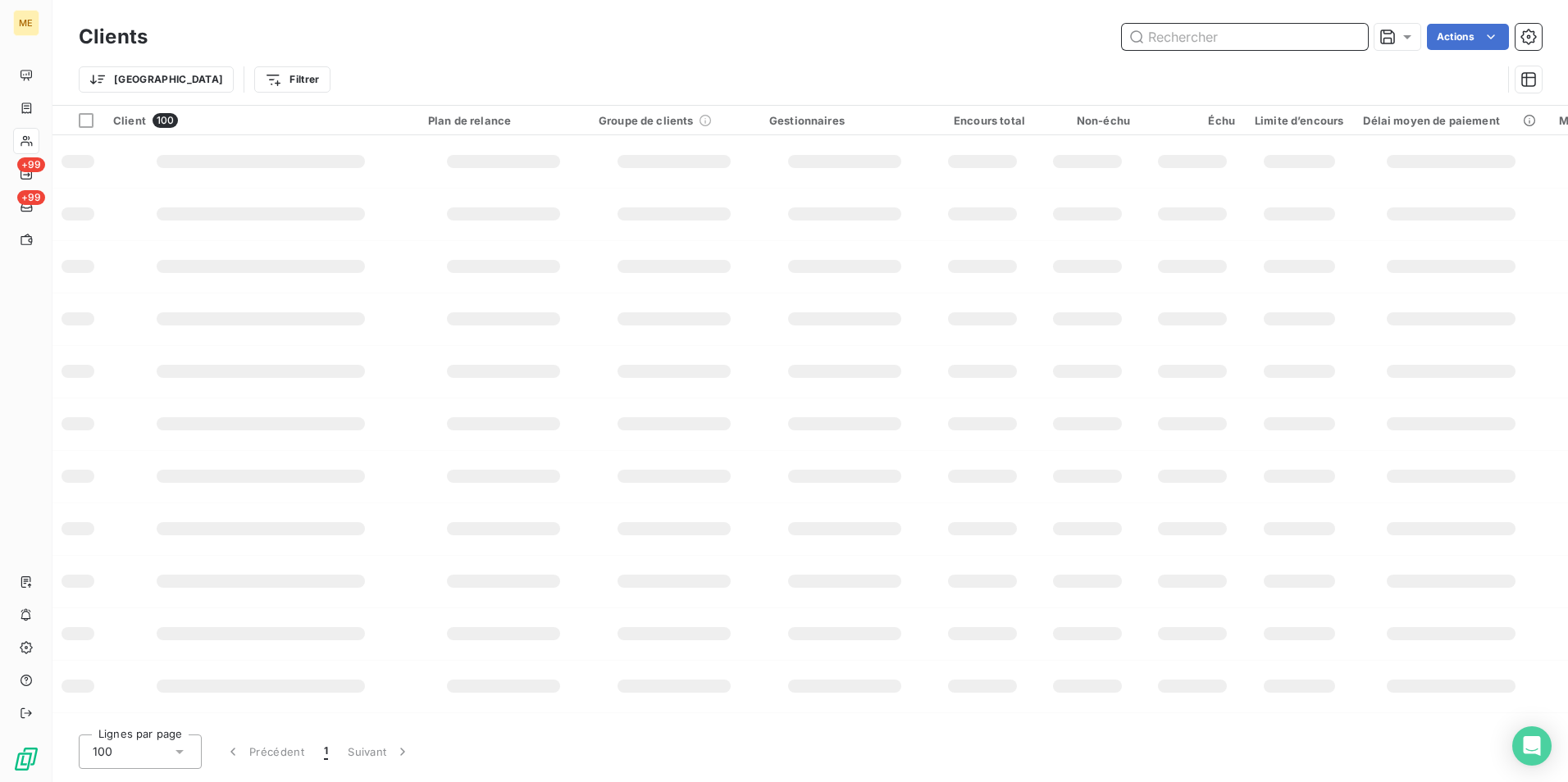 click at bounding box center (1245, 37) 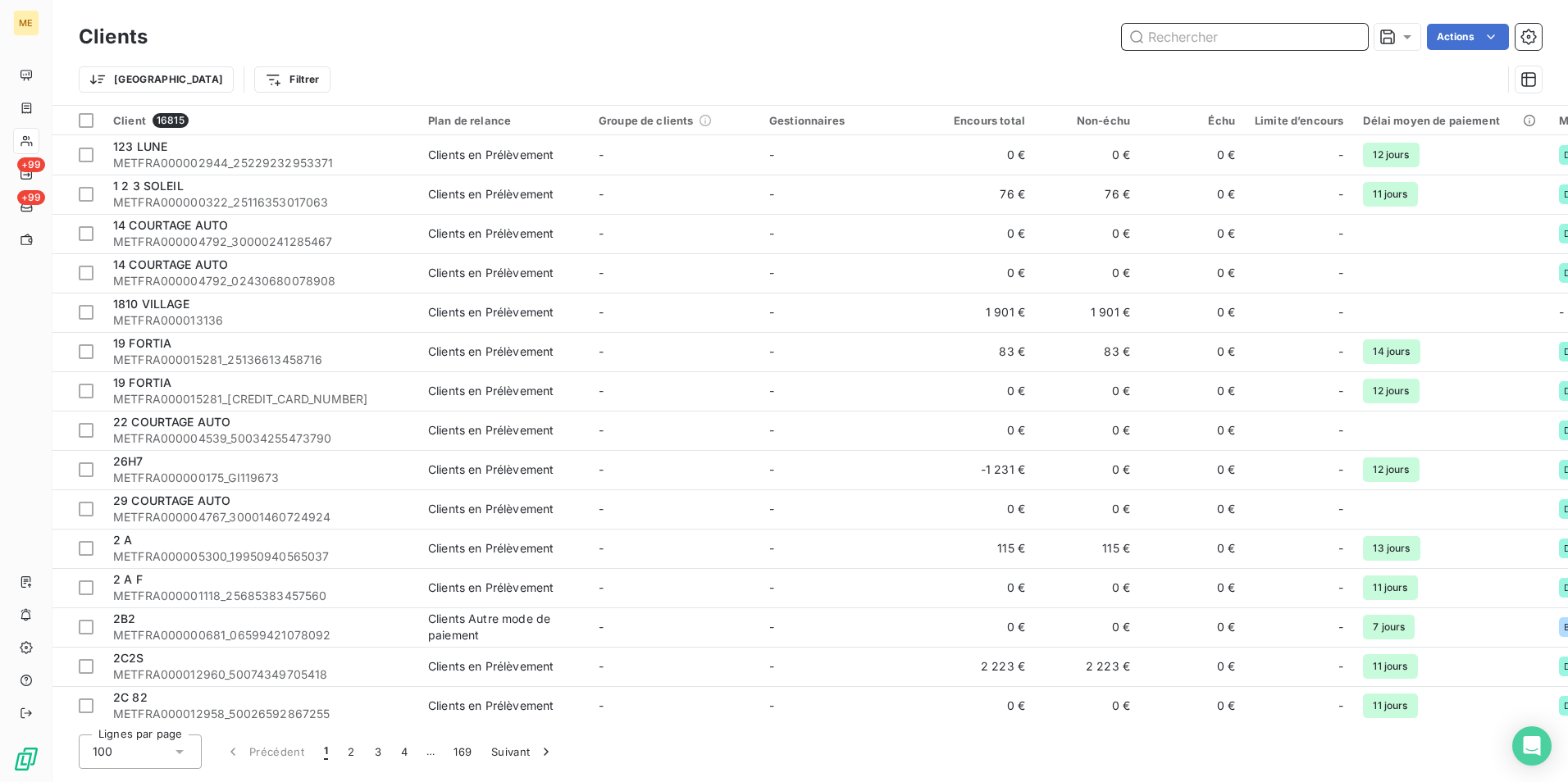 click at bounding box center (1245, 37) 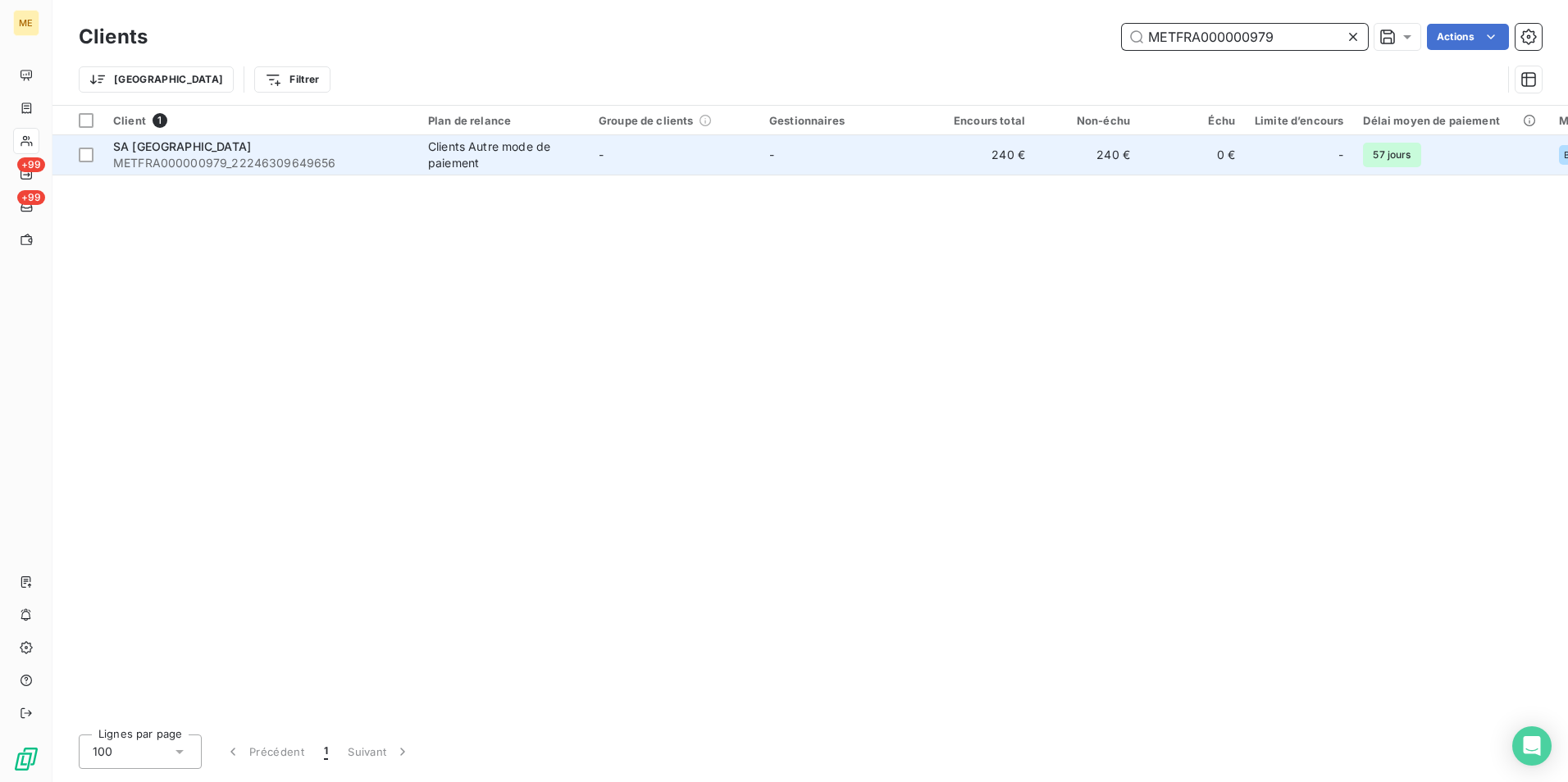 type on "METFRA000000979" 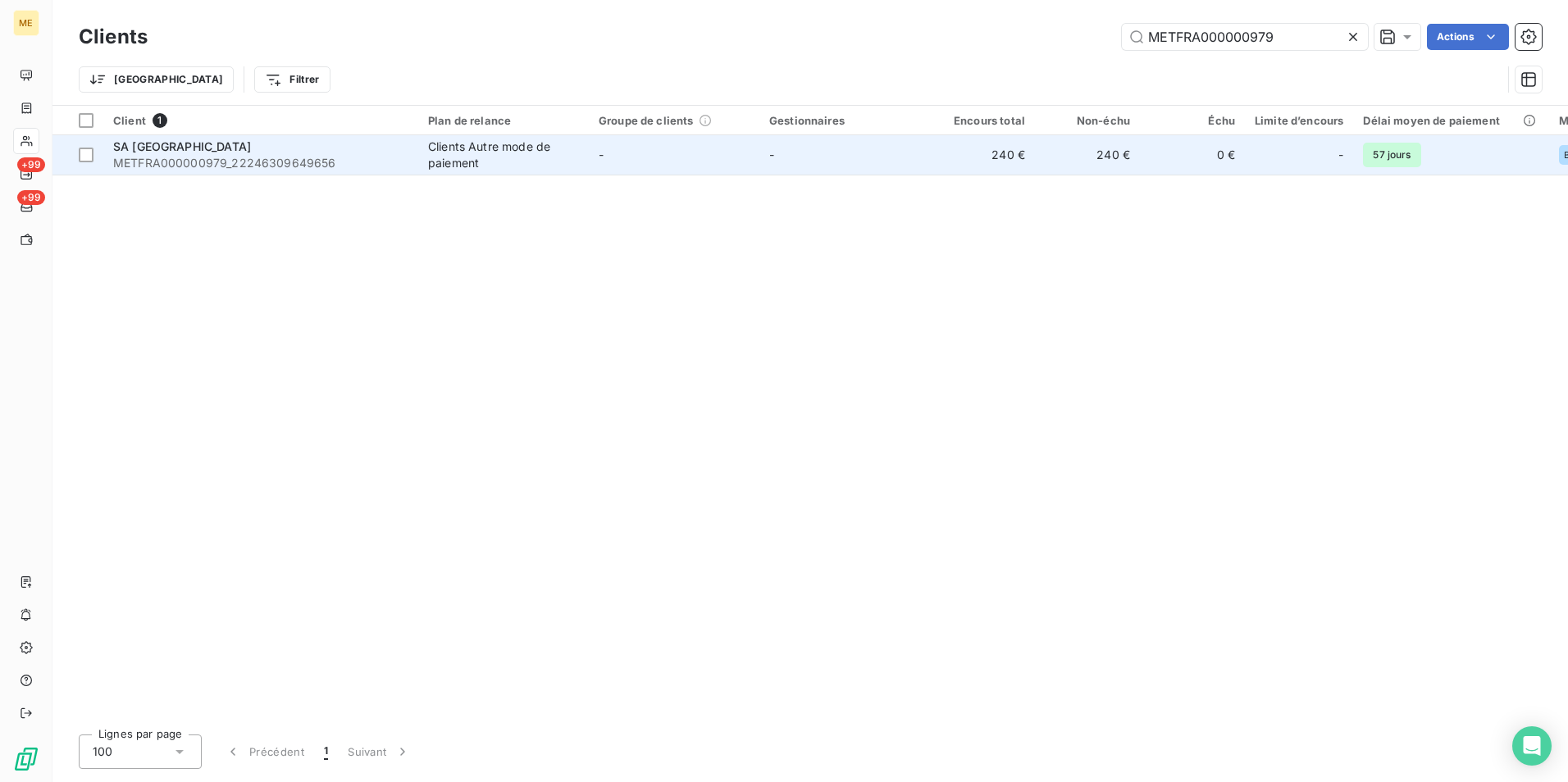 click on "-" at bounding box center (845, 155) 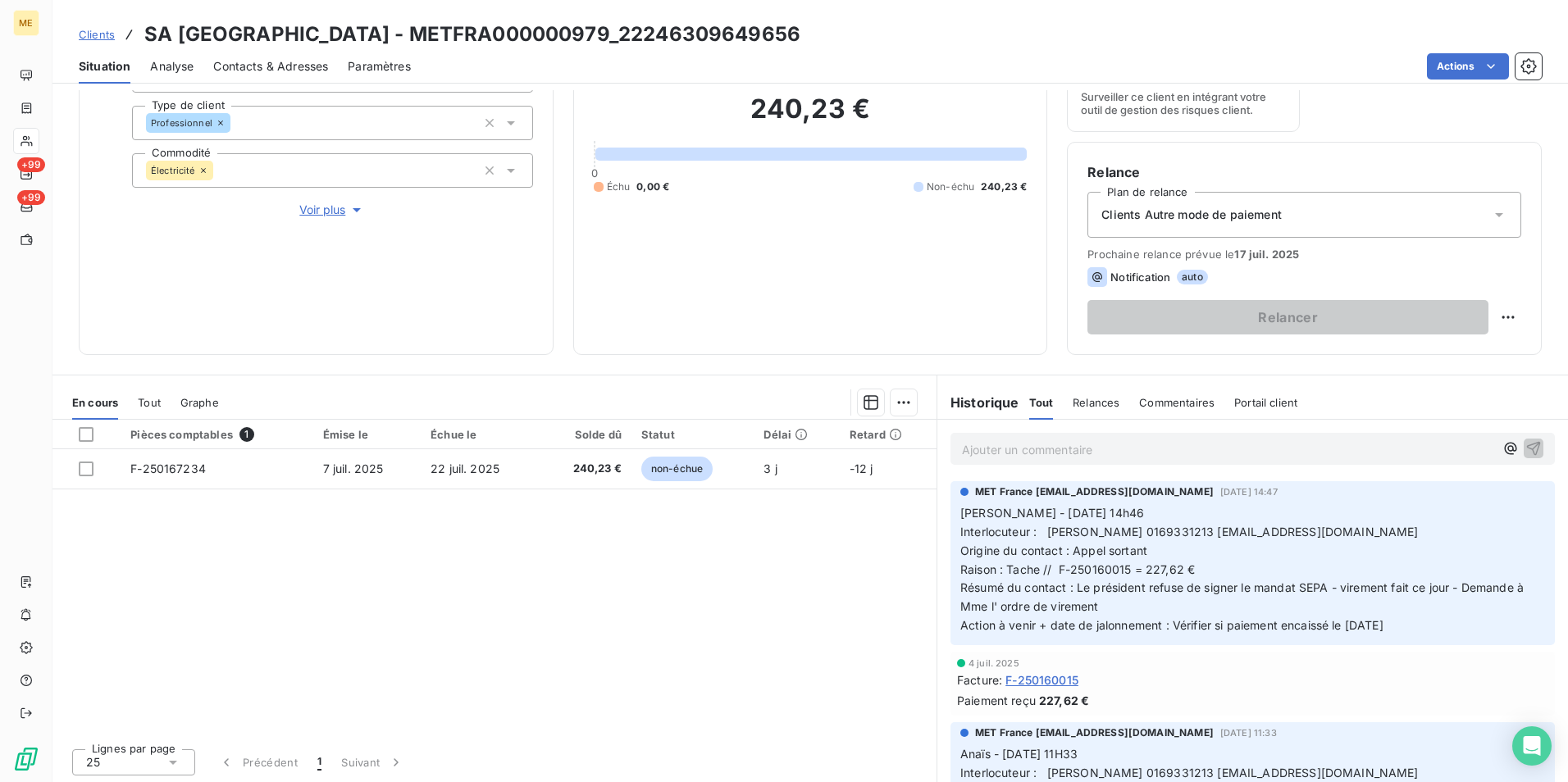 scroll, scrollTop: 190, scrollLeft: 0, axis: vertical 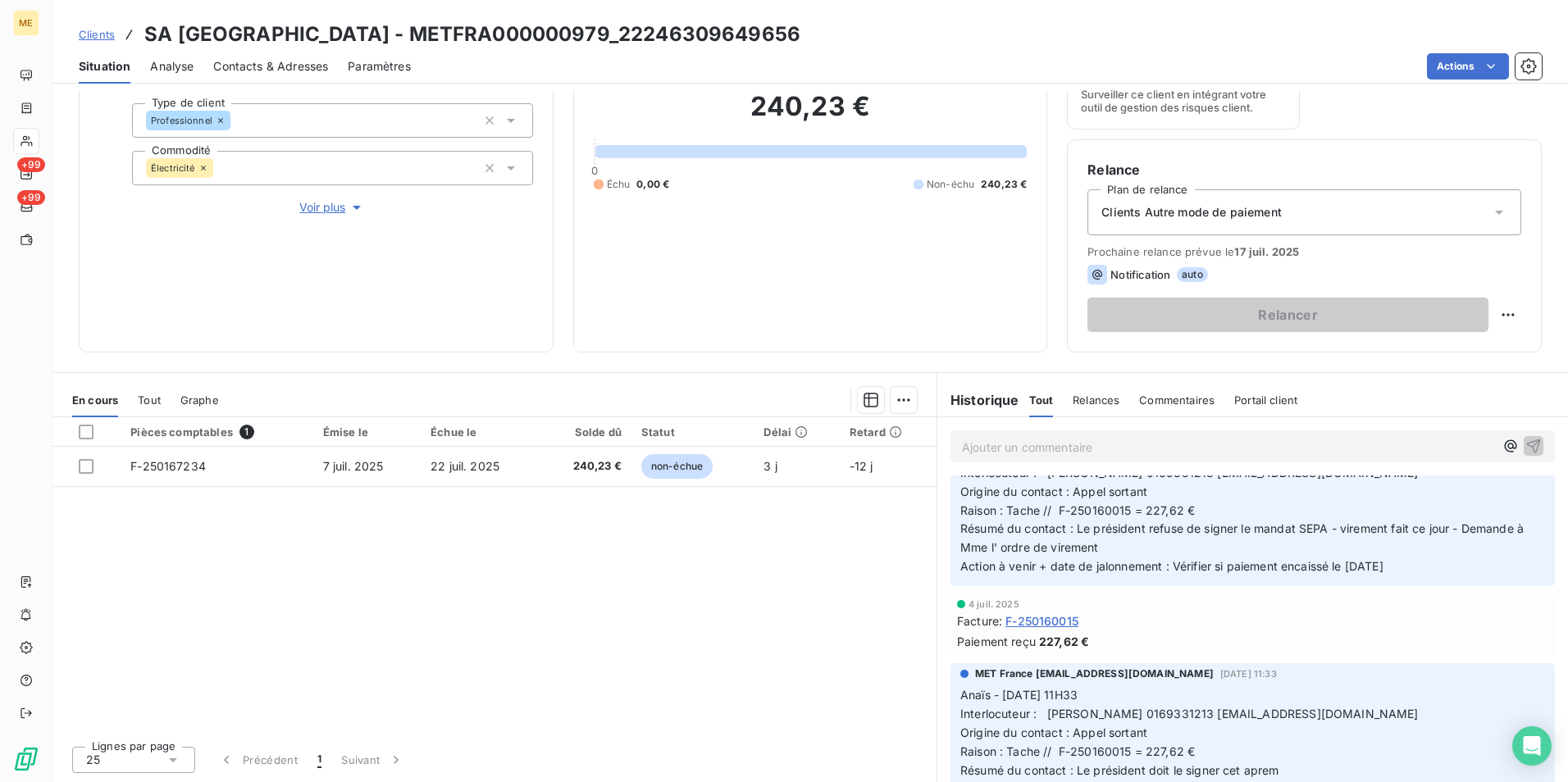 click on "Clients" at bounding box center [97, 34] 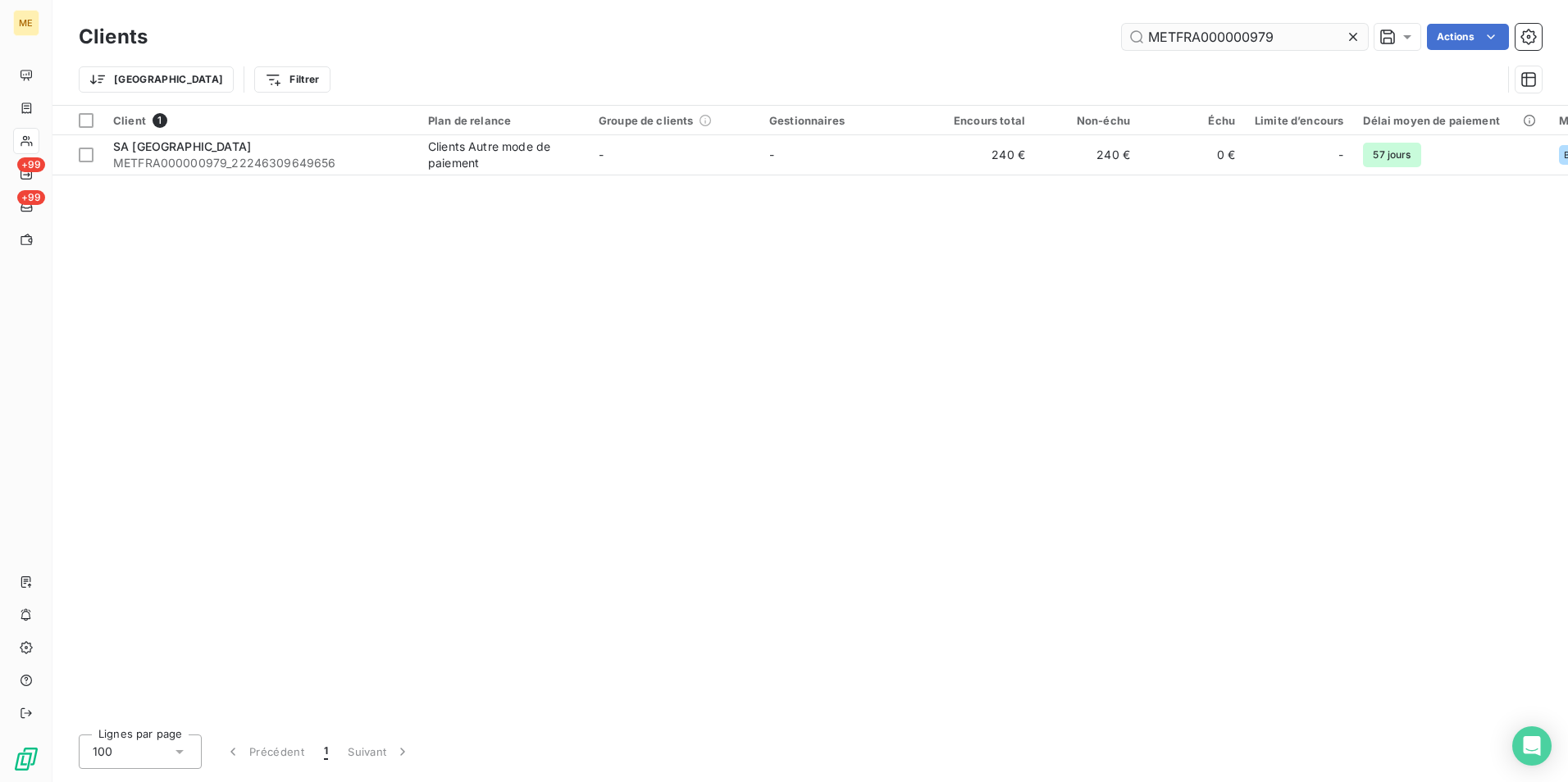 drag, startPoint x: 1286, startPoint y: 31, endPoint x: 1140, endPoint y: 39, distance: 146.21901 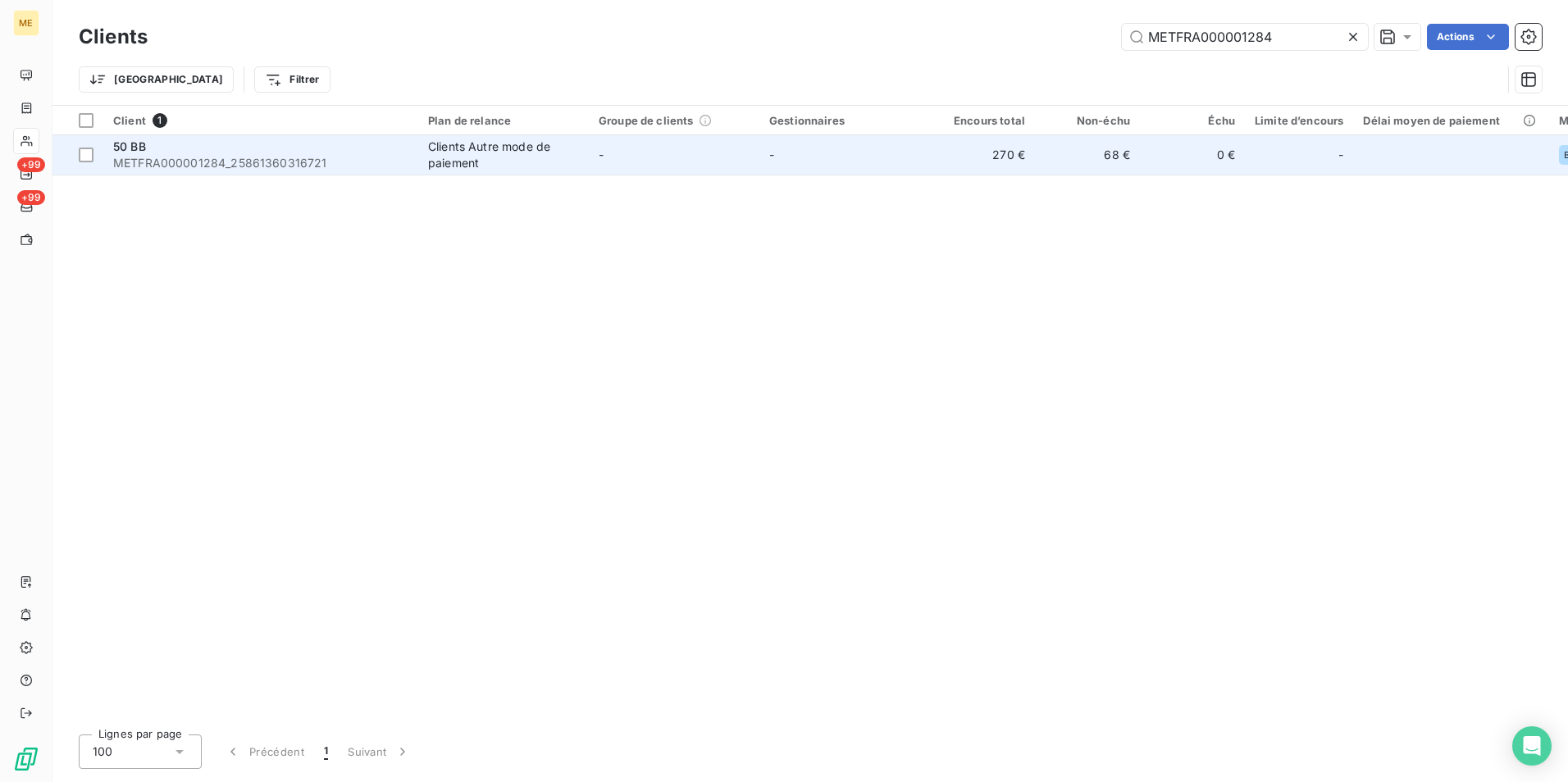 type on "METFRA000001284" 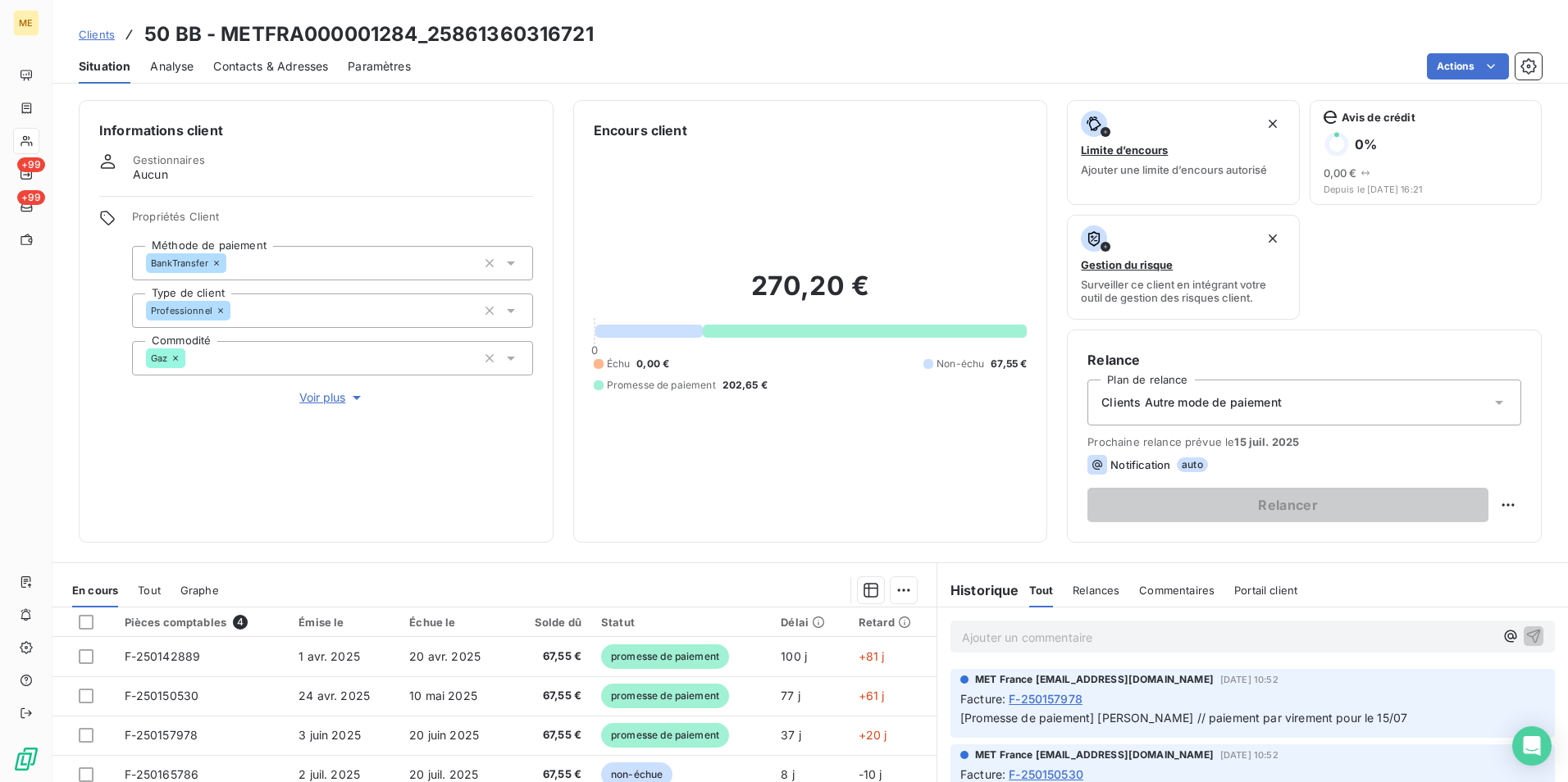 scroll, scrollTop: 190, scrollLeft: 0, axis: vertical 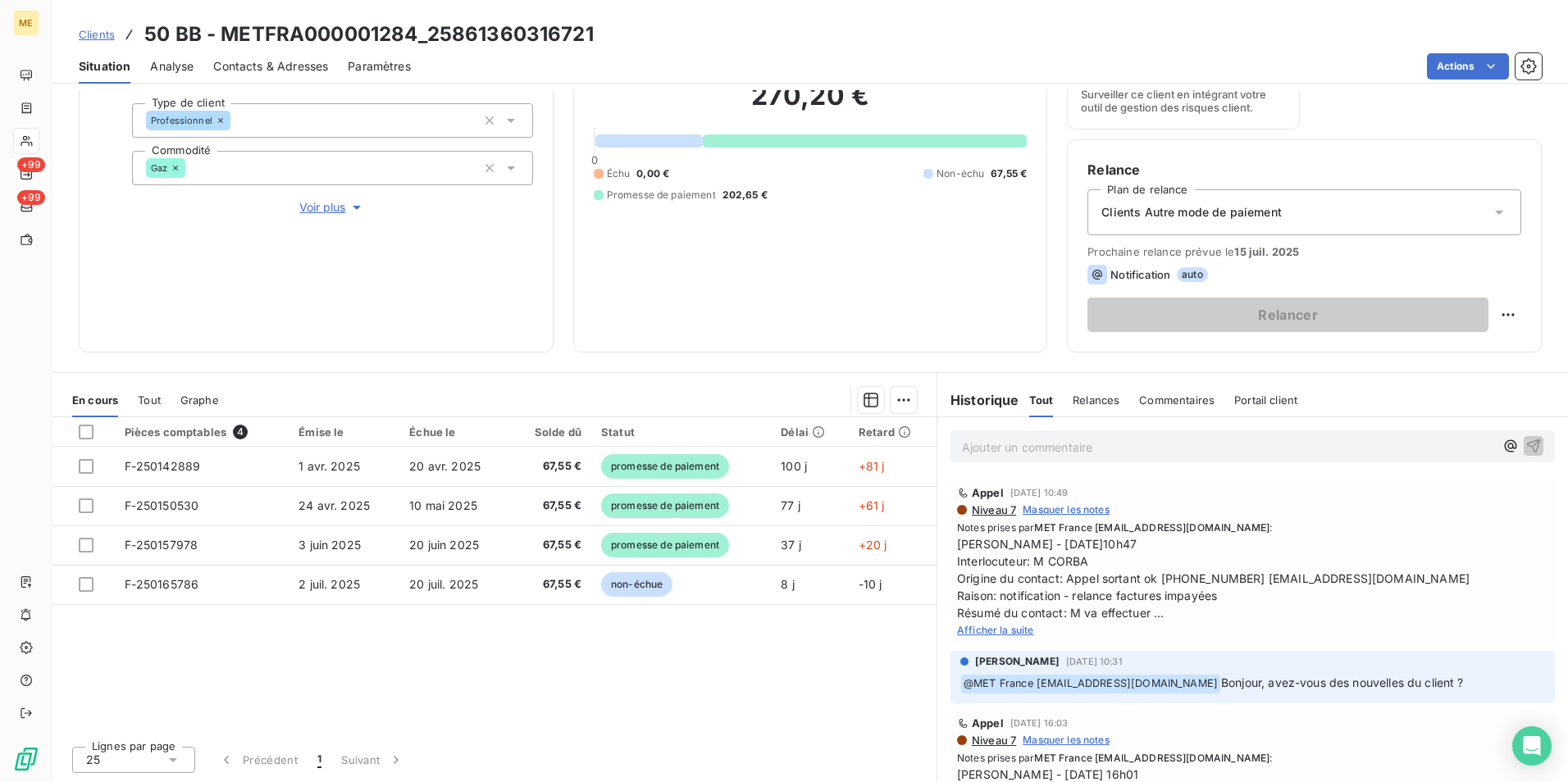 click 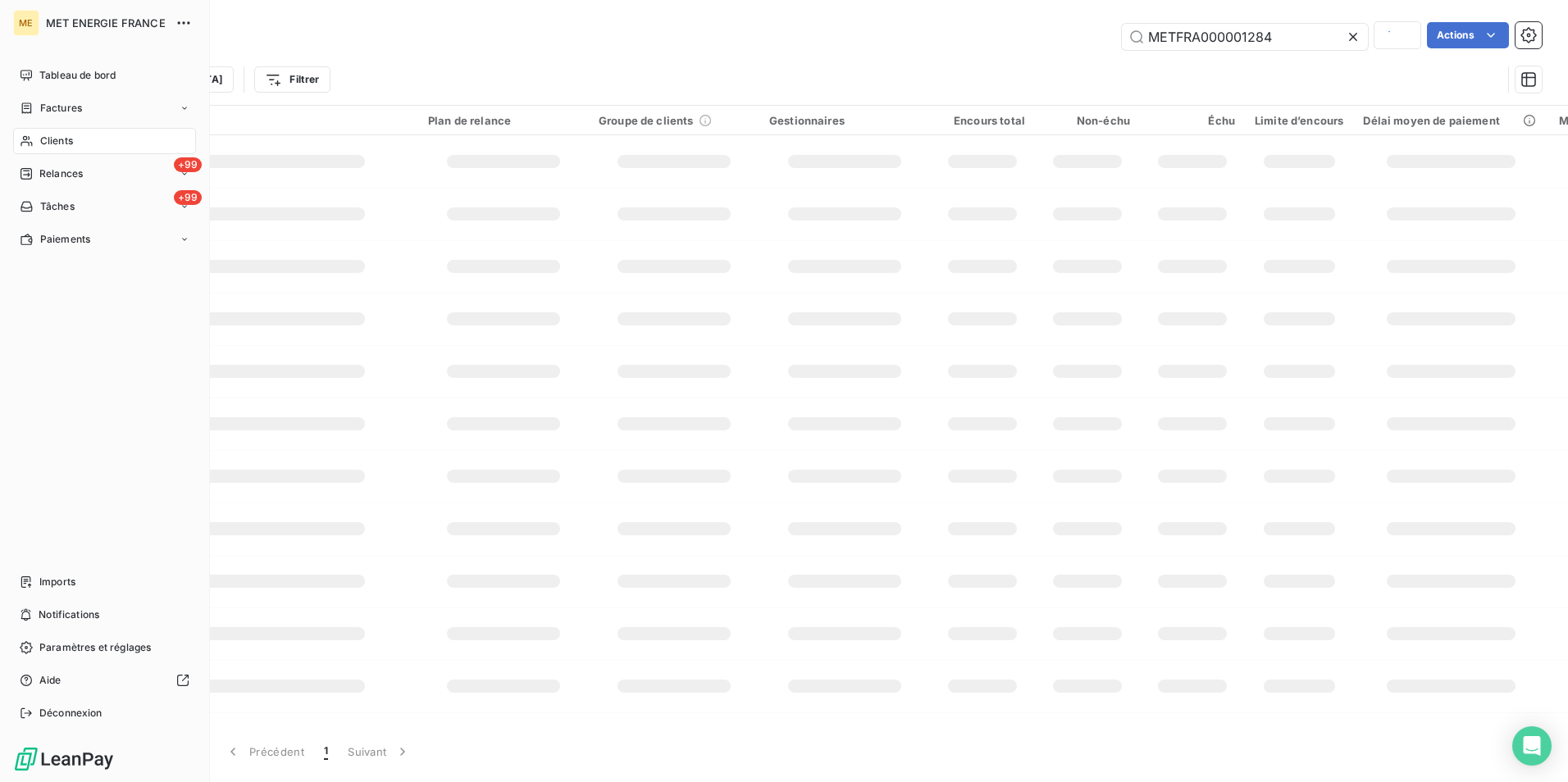 click on "Clients" at bounding box center (104, 141) 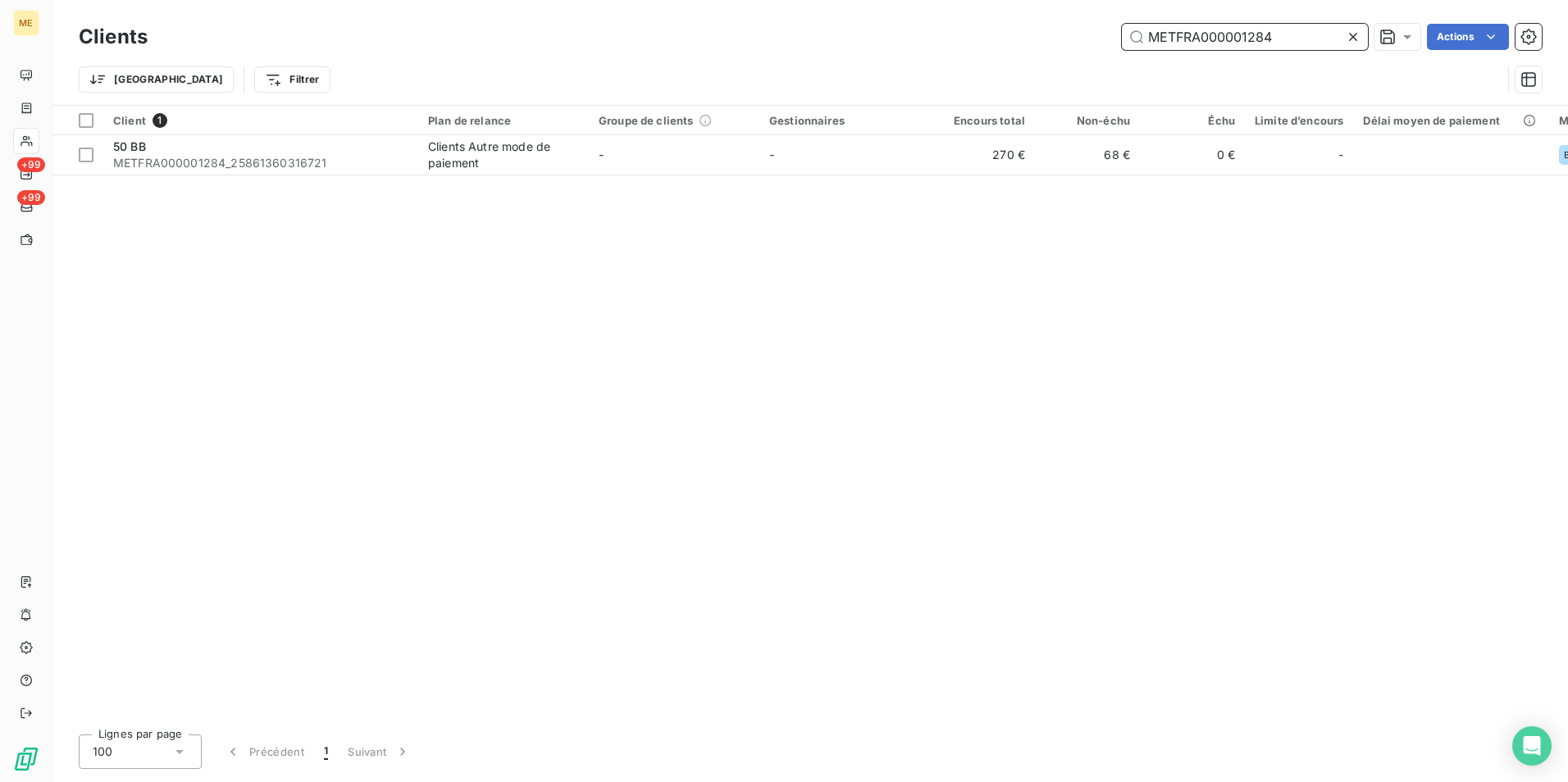 drag, startPoint x: 1297, startPoint y: 44, endPoint x: 1105, endPoint y: 46, distance: 192.01042 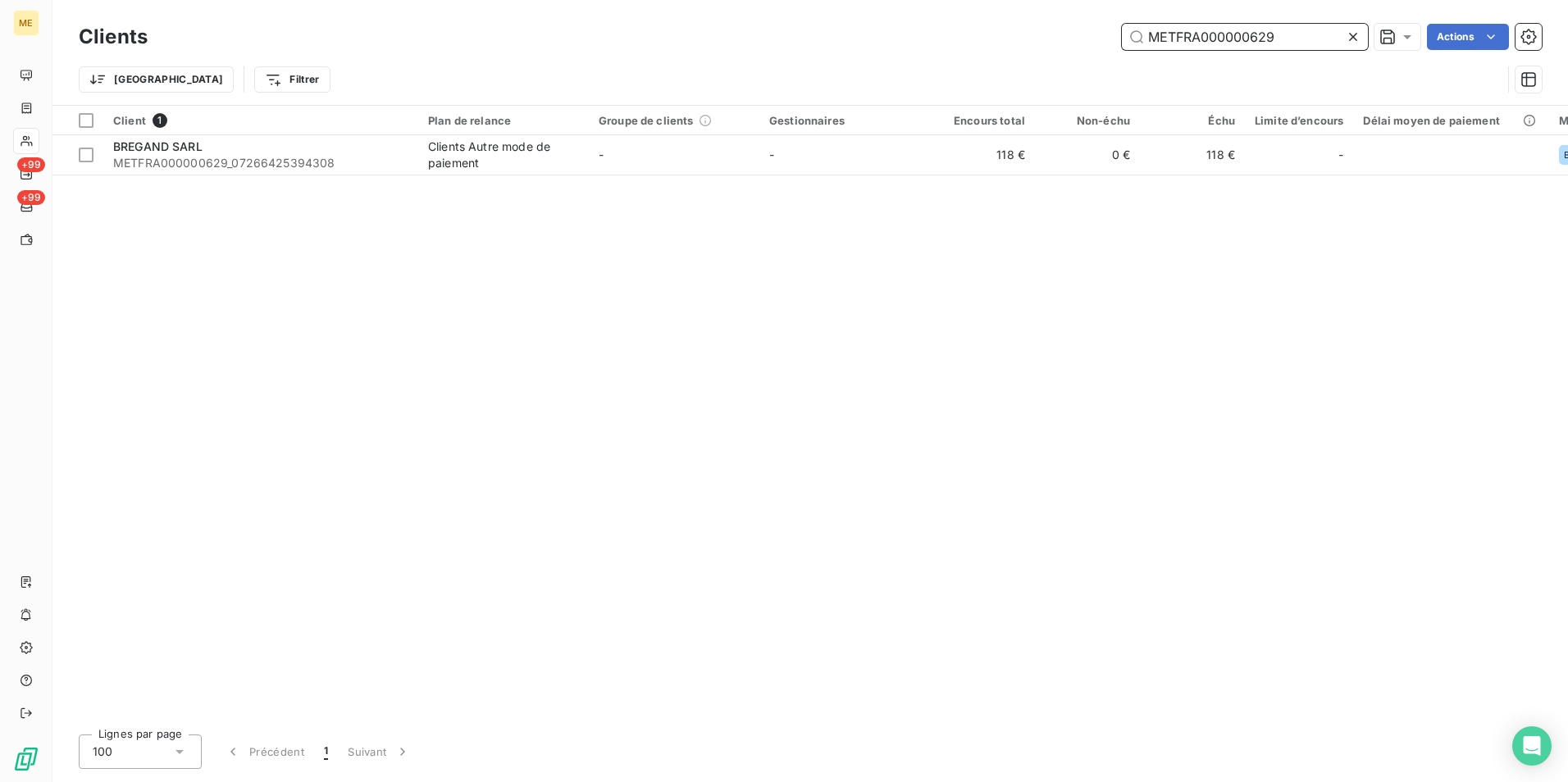 type on "METFRA000000629" 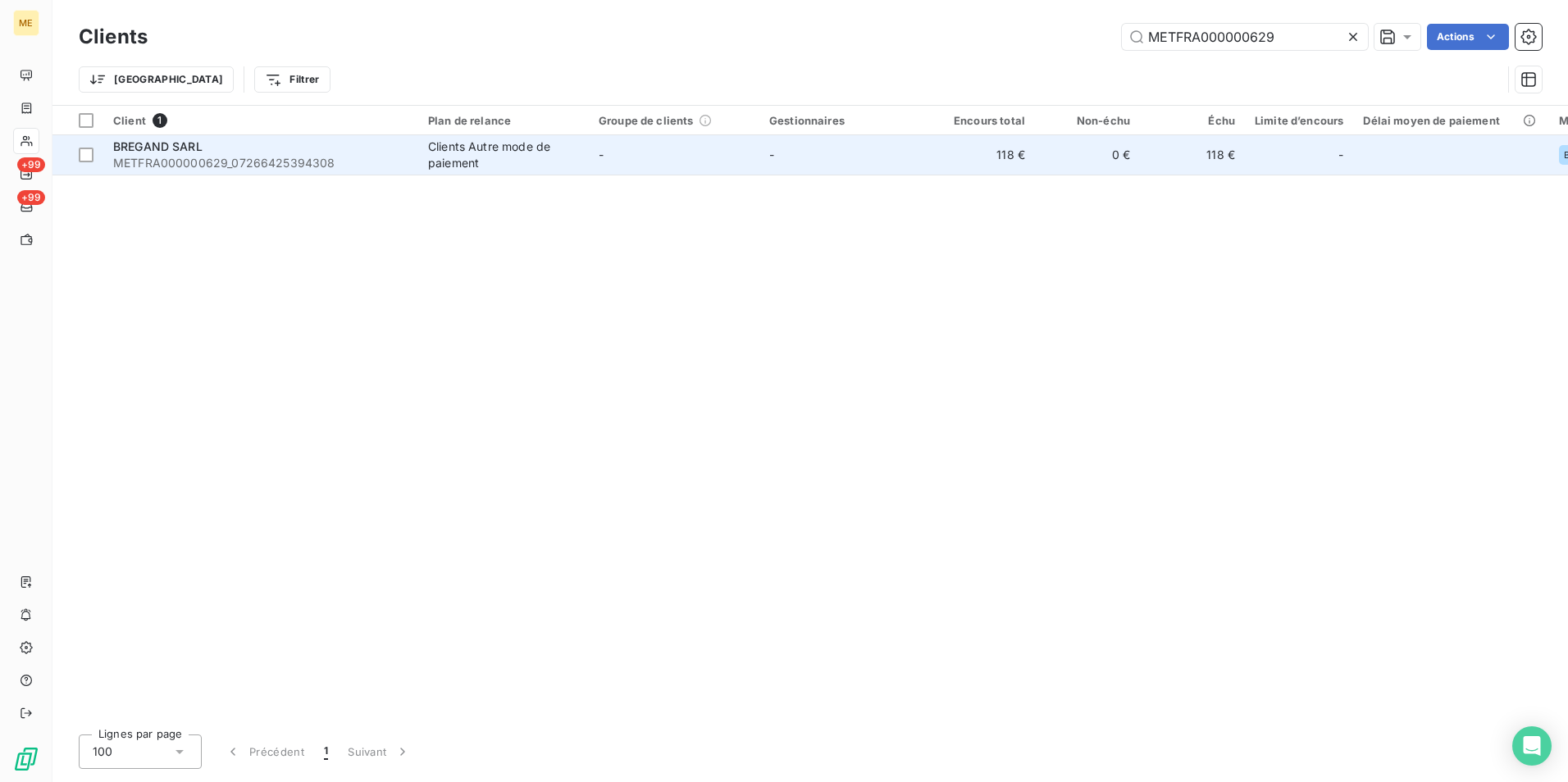 click on "-" at bounding box center (845, 155) 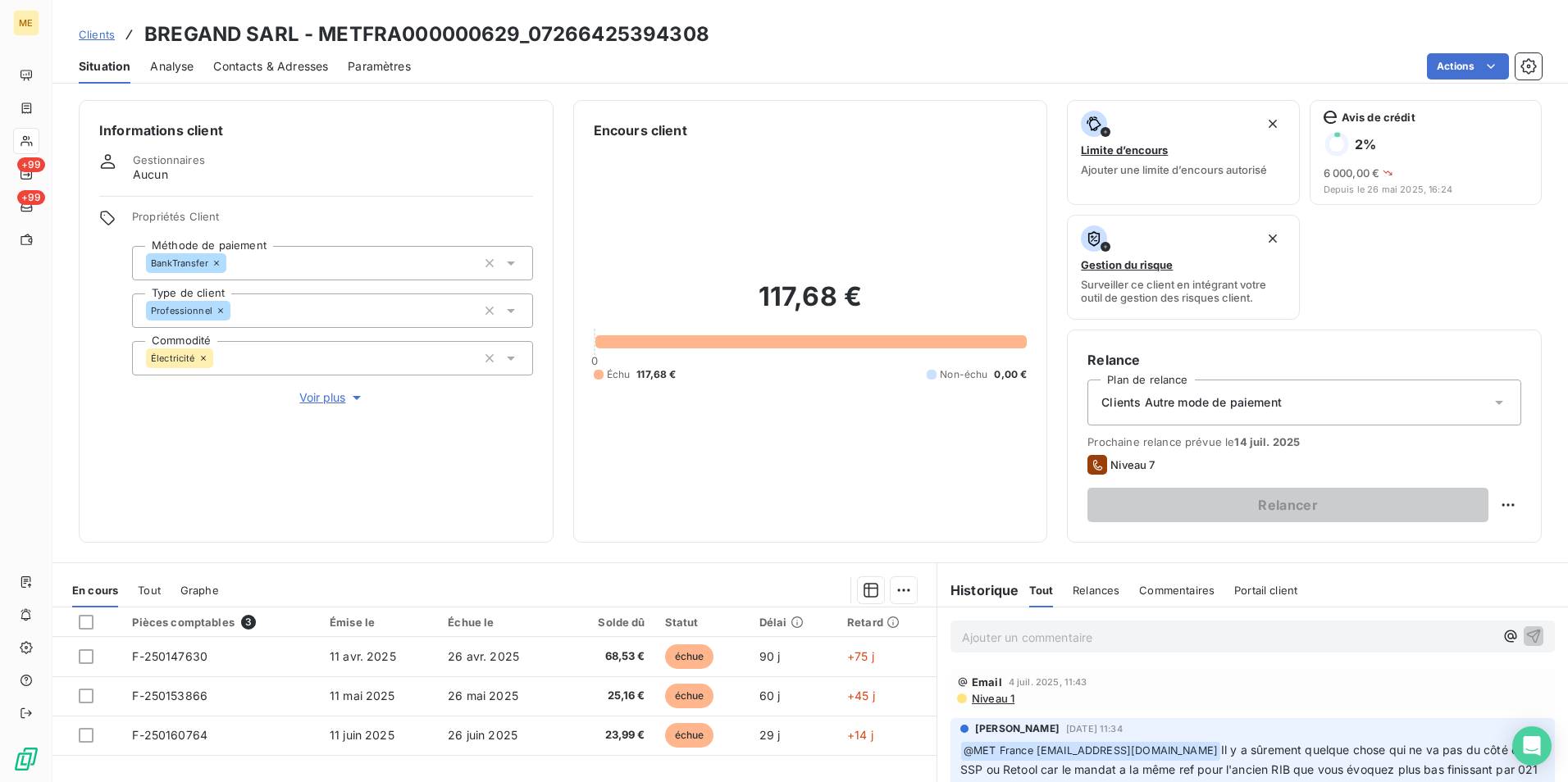 scroll, scrollTop: 190, scrollLeft: 0, axis: vertical 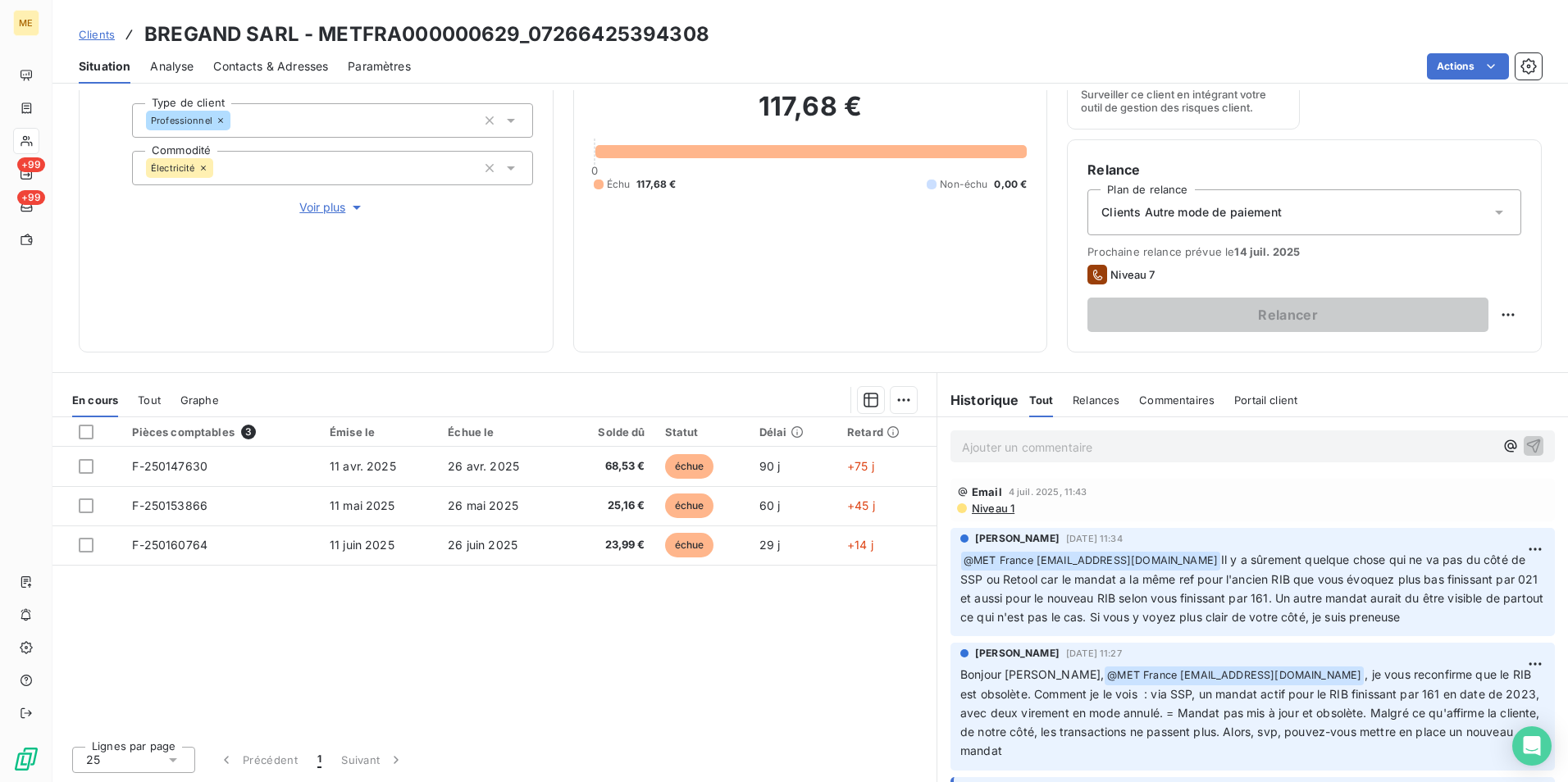 click on "Ajouter un commentaire ﻿" at bounding box center (1228, 447) 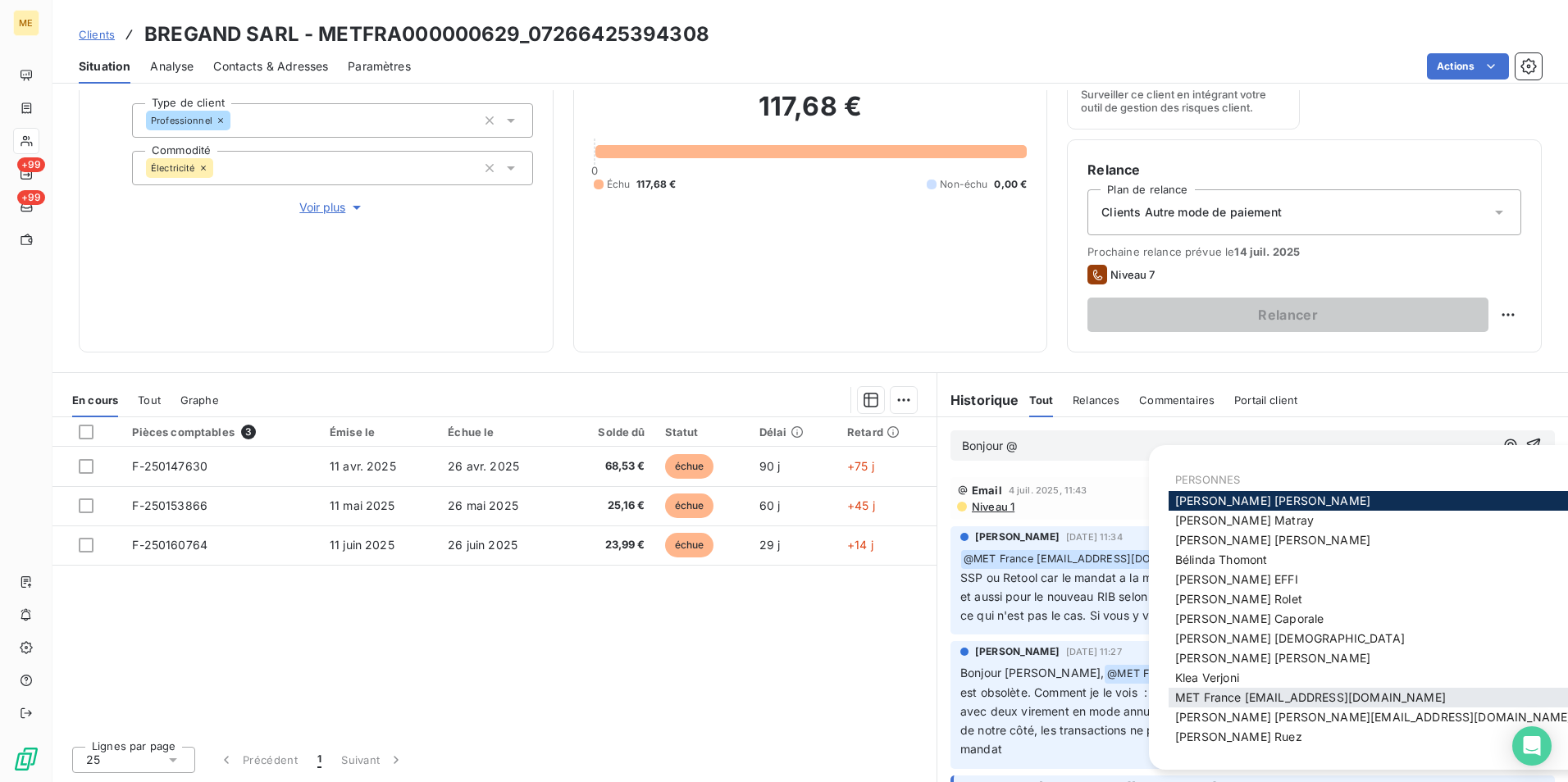 click on "MET France   met-france@recouvrement.met.com" at bounding box center [1310, 697] 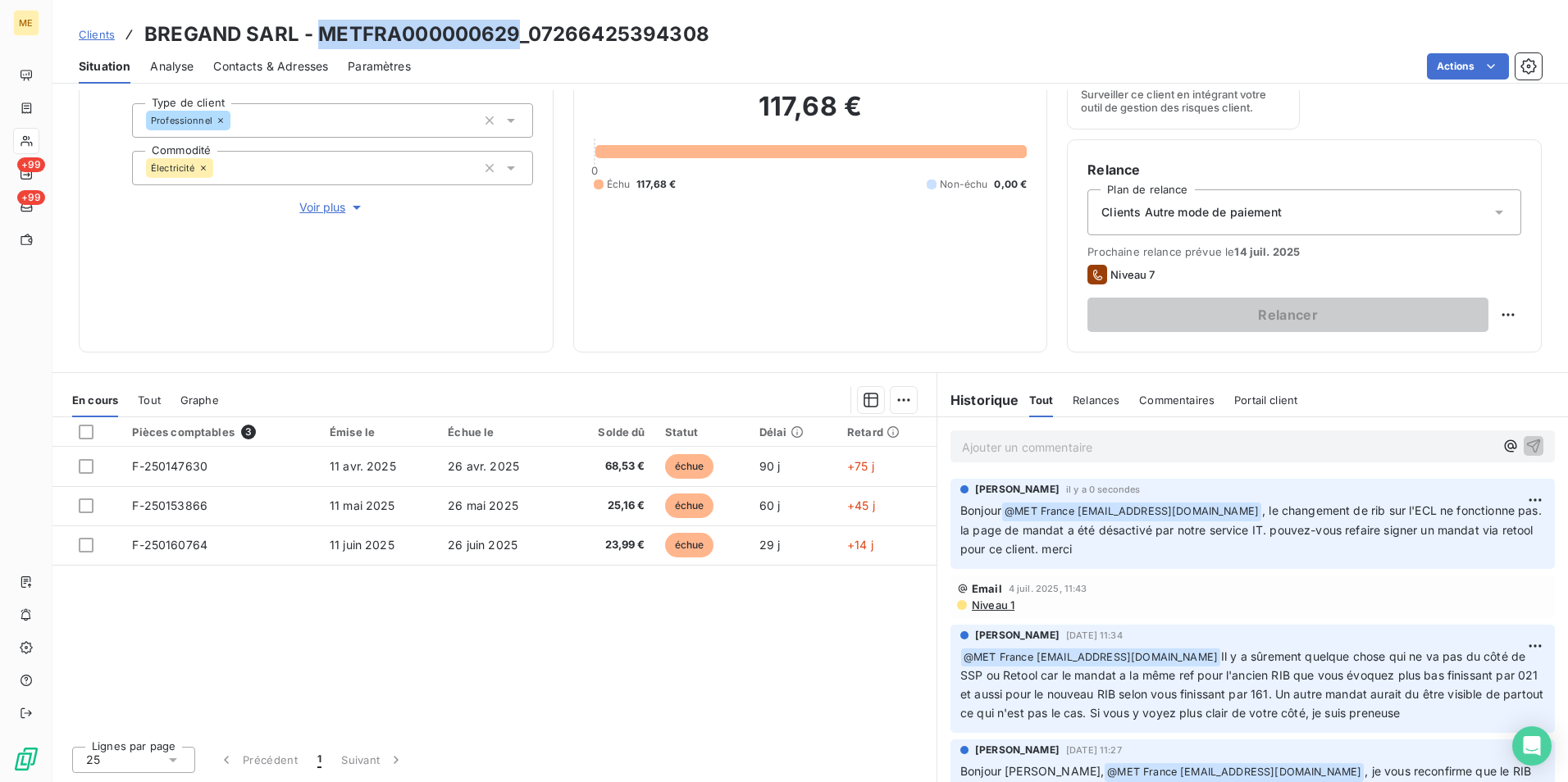drag, startPoint x: 512, startPoint y: 27, endPoint x: 321, endPoint y: 24, distance: 191.02356 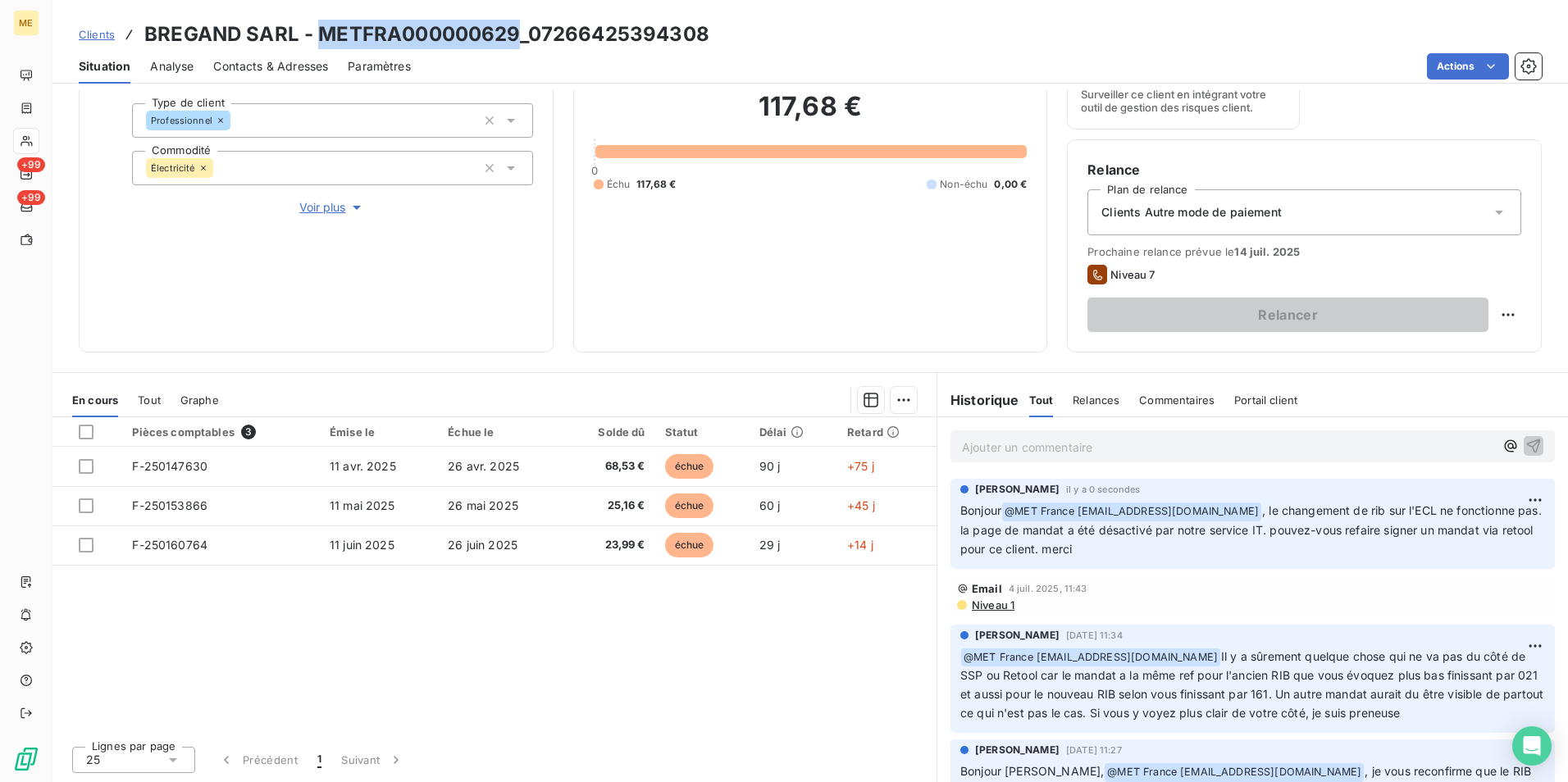 click on "BREGAND SARL - METFRA000000629_07266425394308" at bounding box center [426, 34] 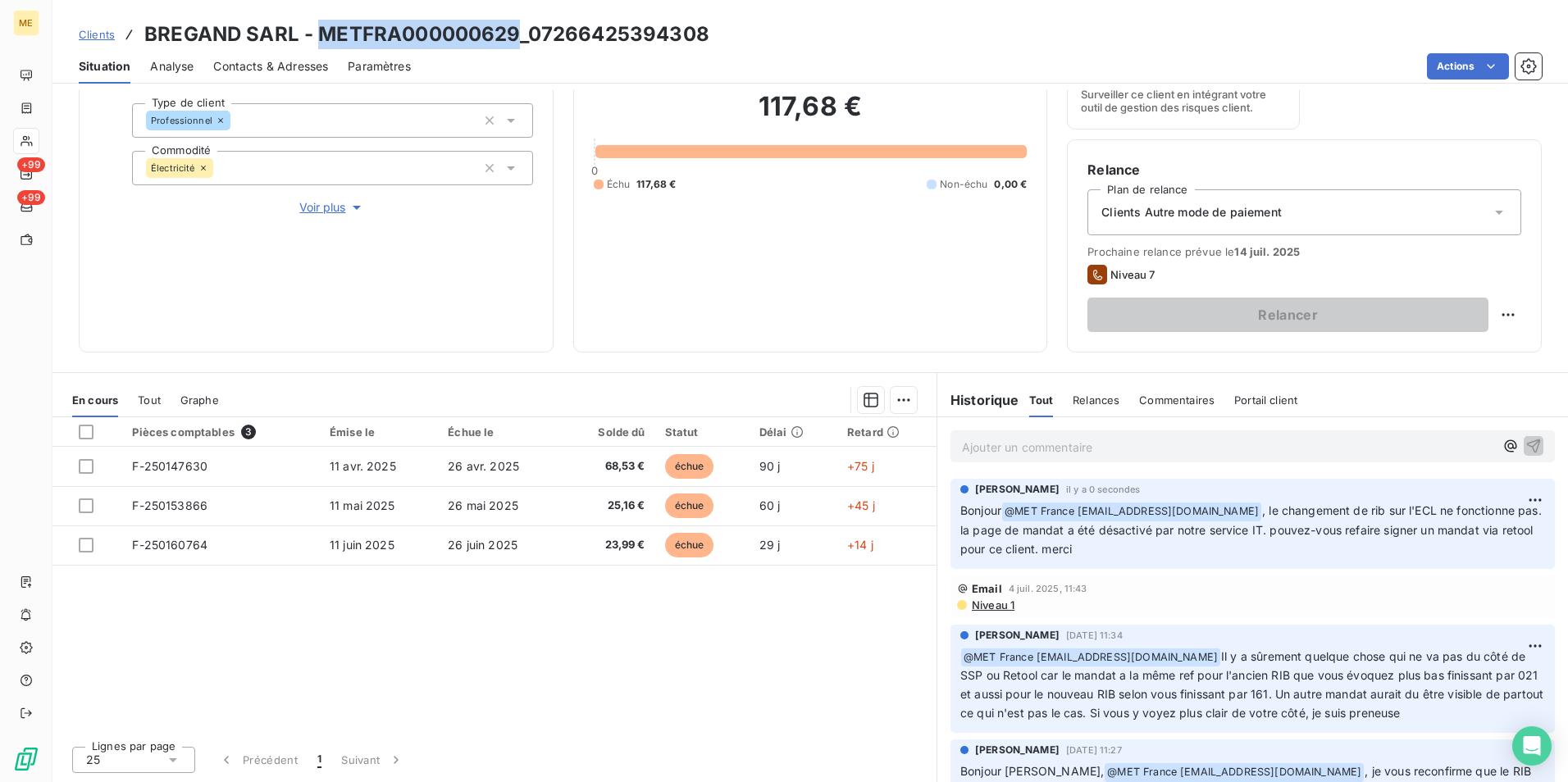 copy on "METFRA000000629" 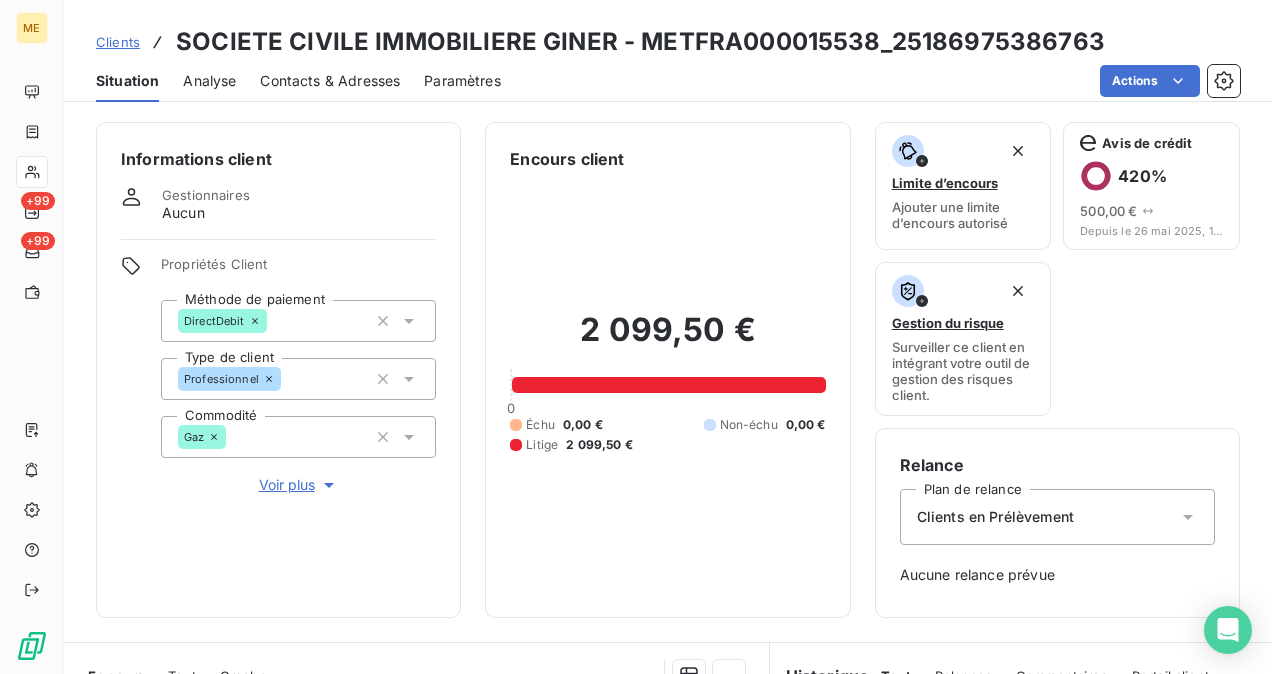 scroll, scrollTop: 0, scrollLeft: 0, axis: both 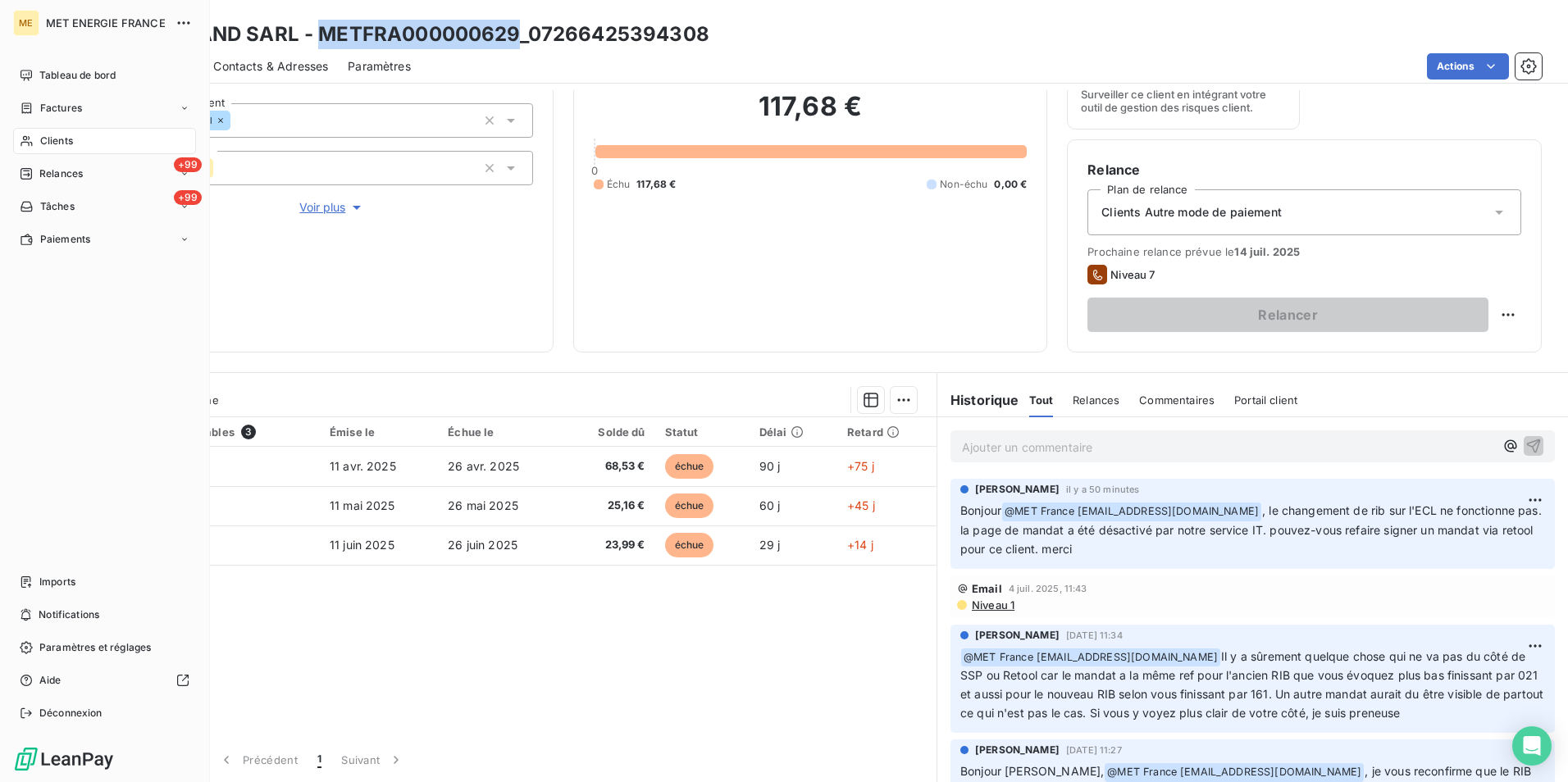 click on "Clients" at bounding box center (104, 141) 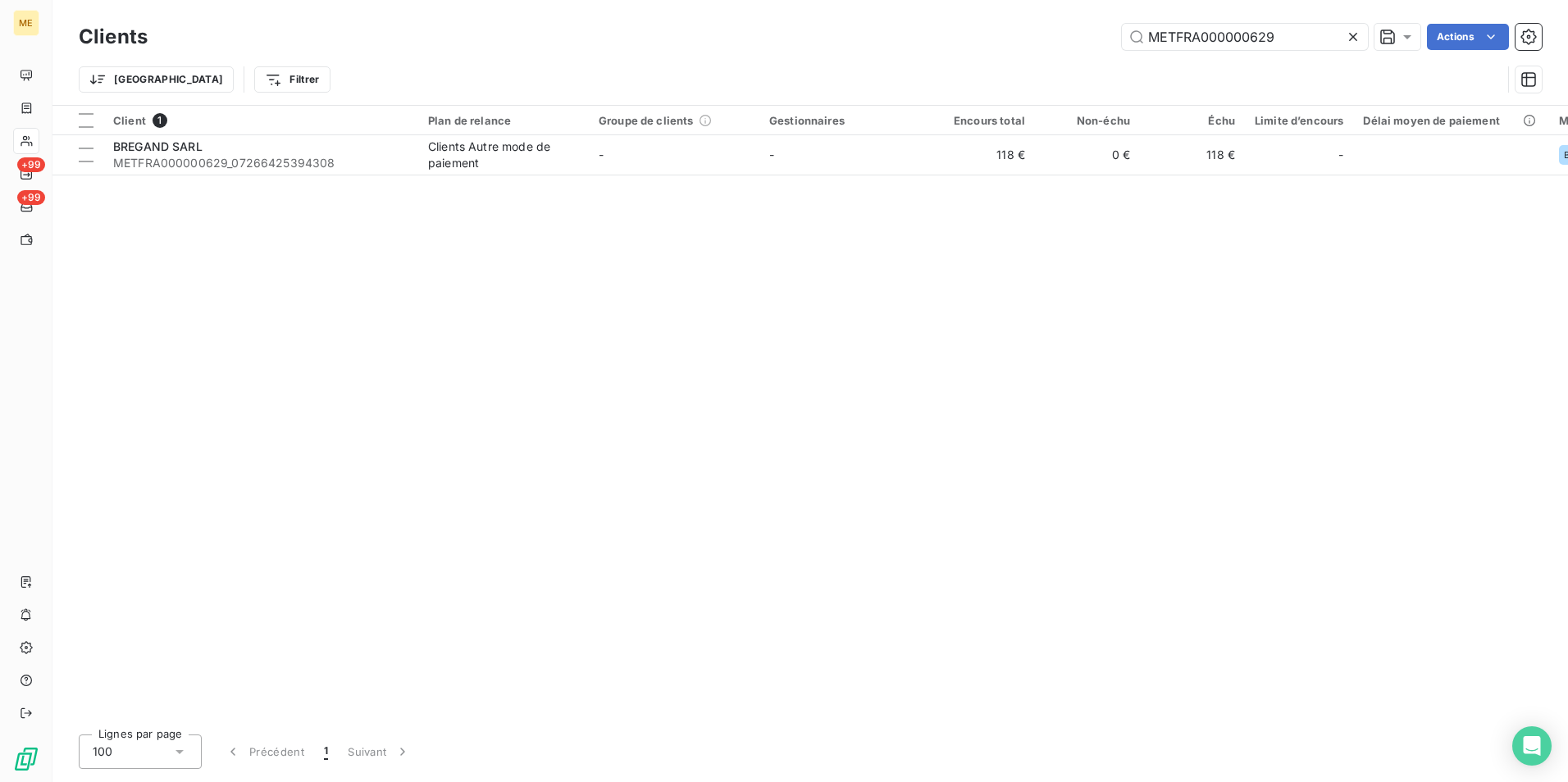 drag, startPoint x: 1281, startPoint y: 38, endPoint x: 1093, endPoint y: 54, distance: 188.6796 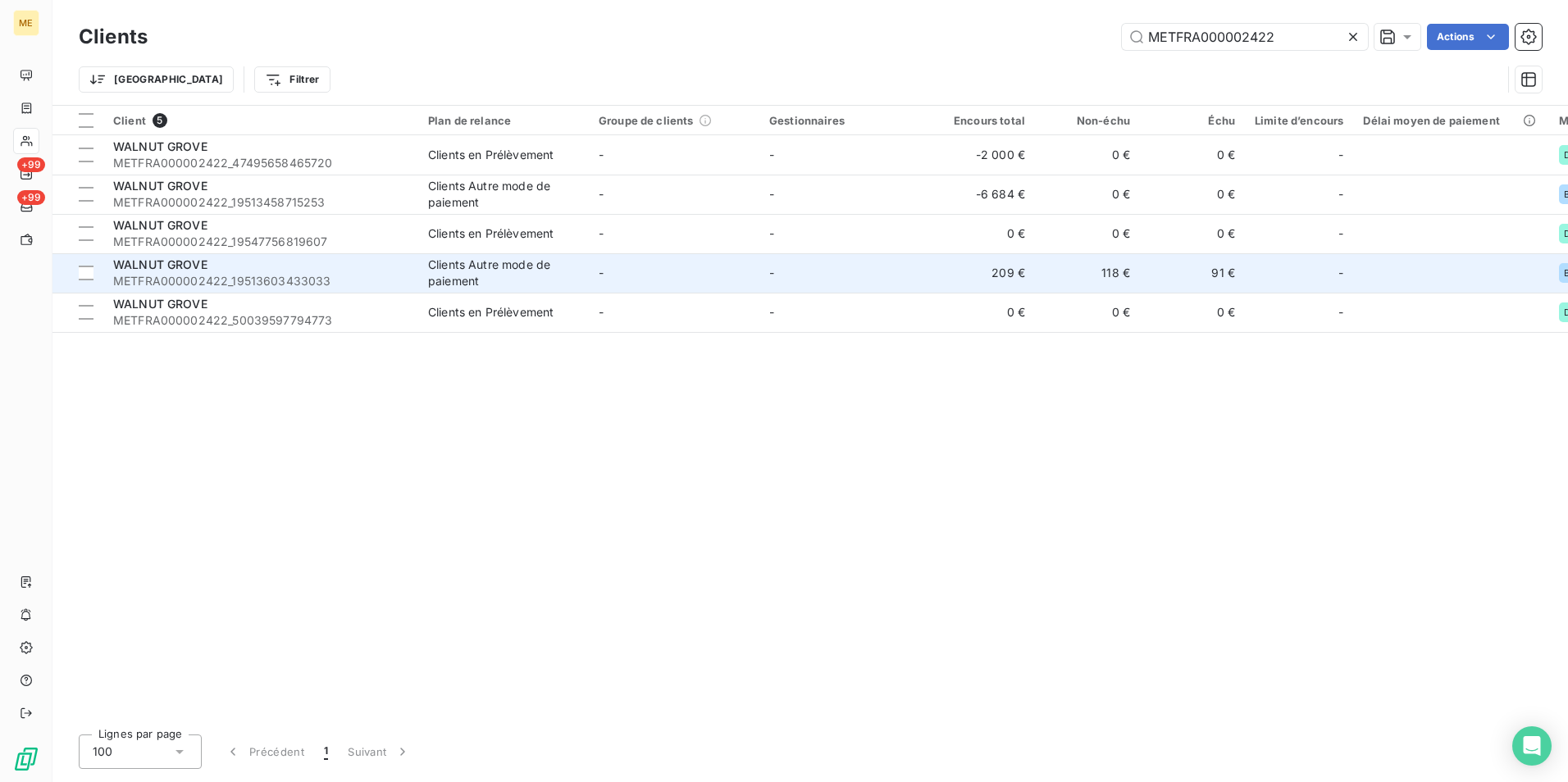 type on "METFRA000002422" 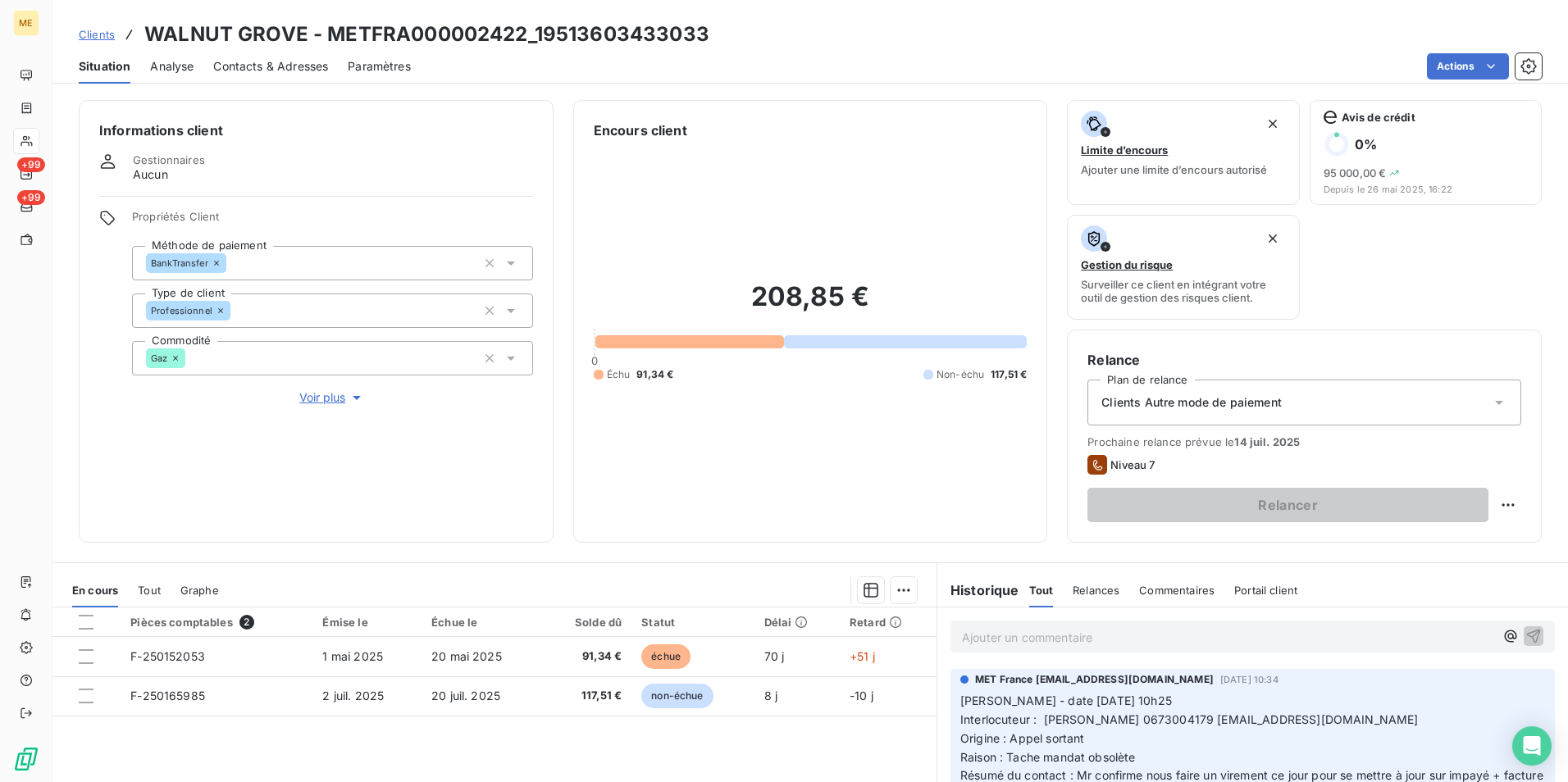scroll, scrollTop: 190, scrollLeft: 0, axis: vertical 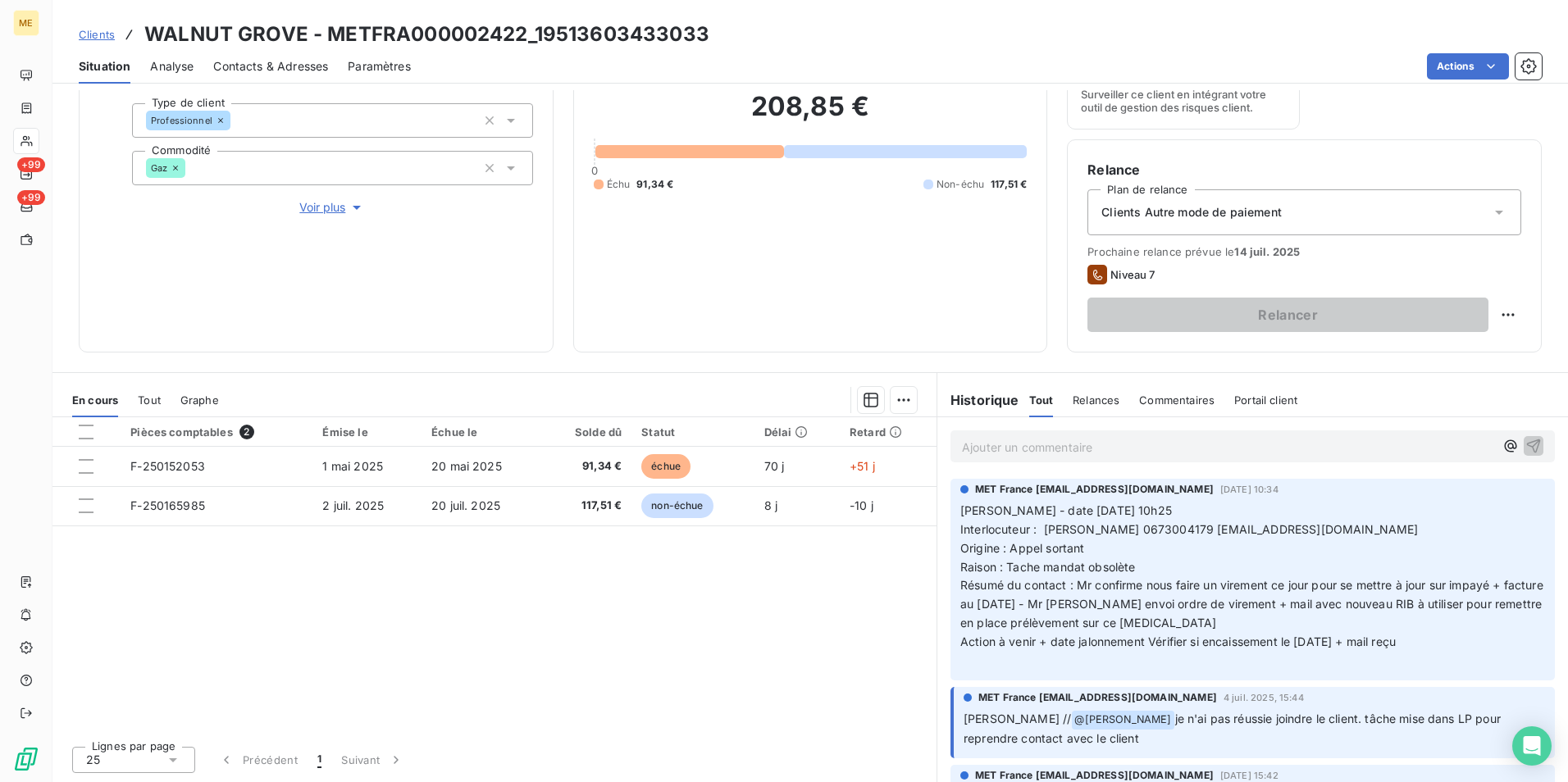 click on "Pièces comptables 2 Émise le Échue le Solde dû Statut Délai   Retard   F-250152053 1 mai 2025 20 mai 2025 91,34 € échue 70 j +51 j F-250165985 2 juil. 2025 20 juil. 2025 117,51 € non-échue 8 j -10 j" at bounding box center (495, 575) 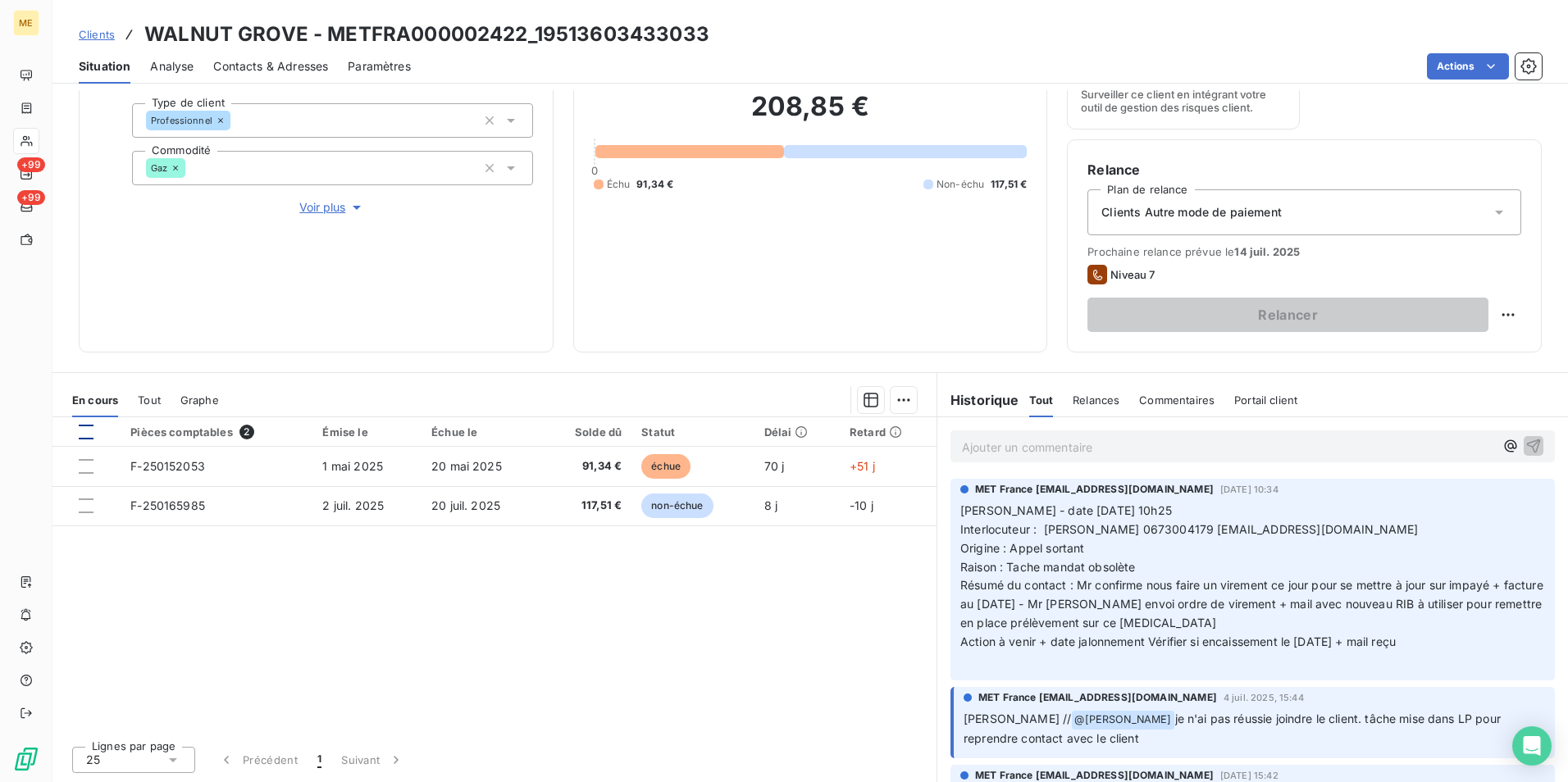 click at bounding box center [86, 432] 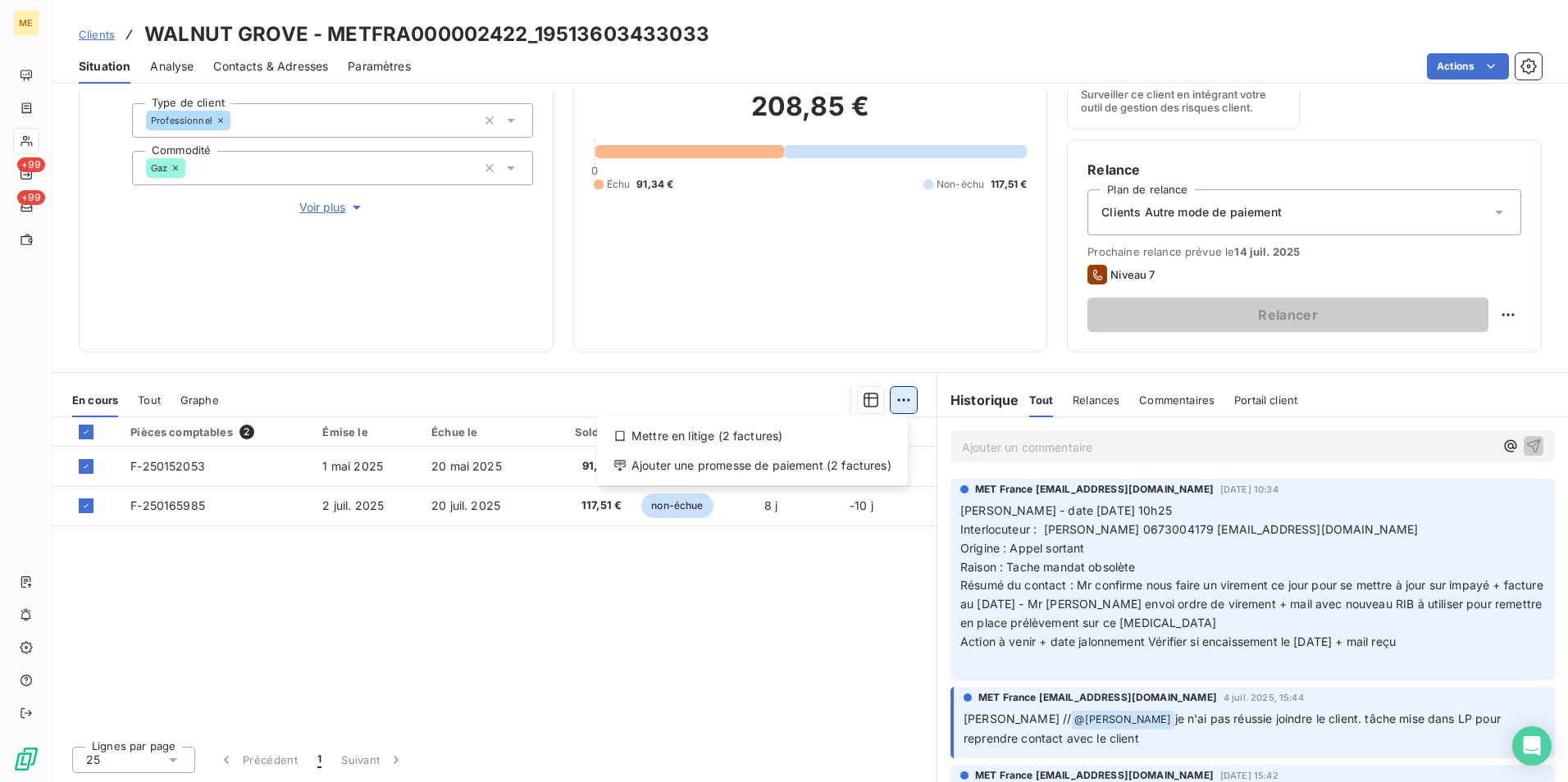 click on "ME +99 +99 Clients WALNUT GROVE - METFRA000002422_19513603433033 Situation Analyse Contacts & Adresses Paramètres Actions Informations client Gestionnaires Aucun Propriétés Client Méthode de paiement BankTransfer Type de client Professionnel Commodité Gaz Voir plus Encours client   208,85 € 0 Échu 91,34 € Non-échu 117,51 €     Limite d’encours Ajouter une limite d’encours autorisé Avis de crédit 0 % 95 000,00 € Depuis le 26 mai 2025, 16:22 Gestion du risque Surveiller ce client en intégrant votre outil de gestion des risques client. Relance Plan de relance Clients Autre mode de paiement Prochaine relance prévue le  14 juil. 2025 Niveau 7 Relancer En cours Tout Graphe Mettre en litige (2 factures) Ajouter une promesse de paiement (2 factures) Pièces comptables 2 Émise le Échue le Solde dû Statut Délai   Retard   F-250152053 1 mai 2025 20 mai 2025 91,34 € échue 70 j +51 j F-250165985 2 juil. 2025 20 juil. 2025 117,51 € non-échue 8 j -10 j Lignes par page" at bounding box center (784, 391) 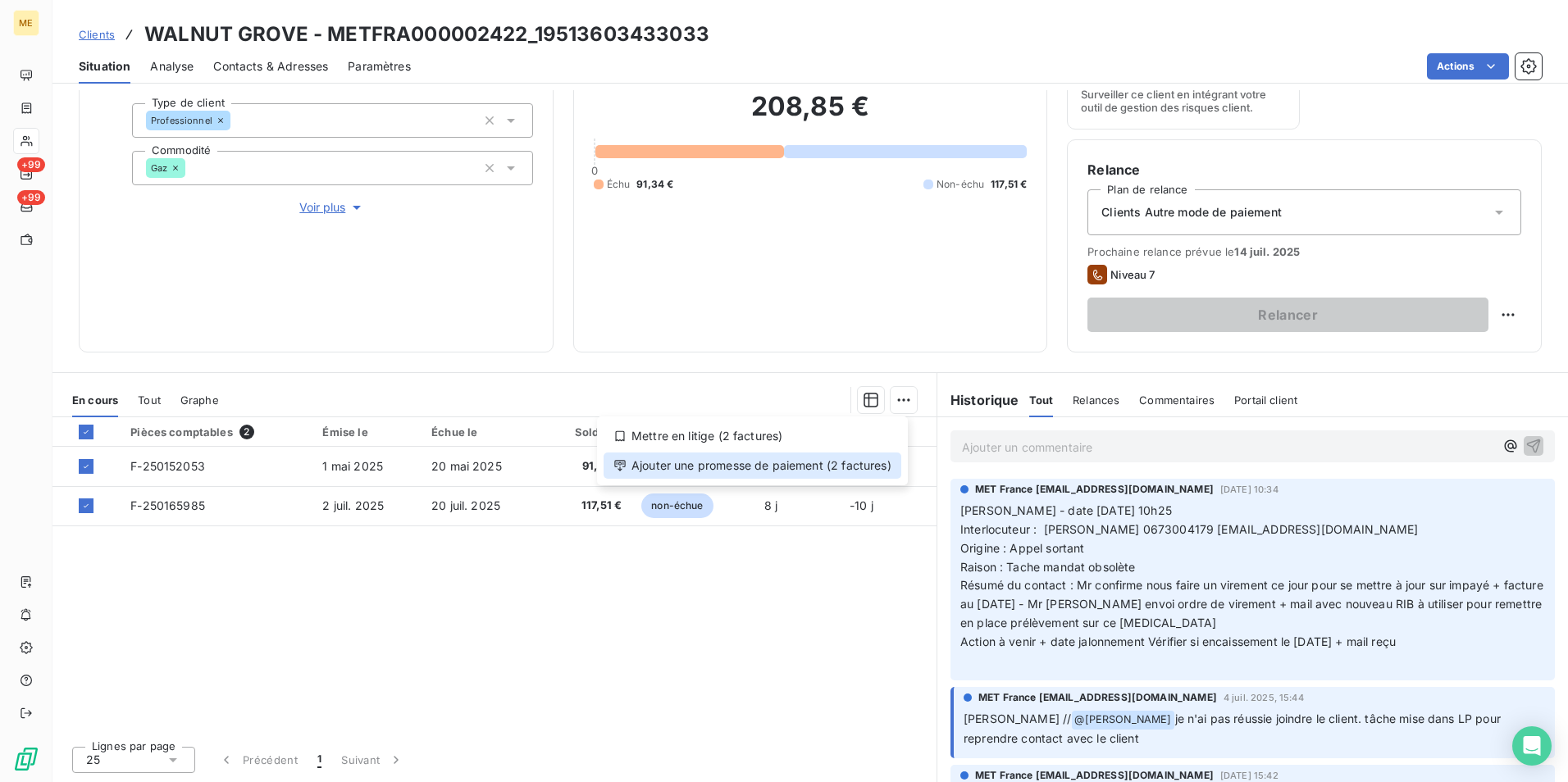 click on "Ajouter une promesse de paiement (2 factures)" at bounding box center [752, 466] 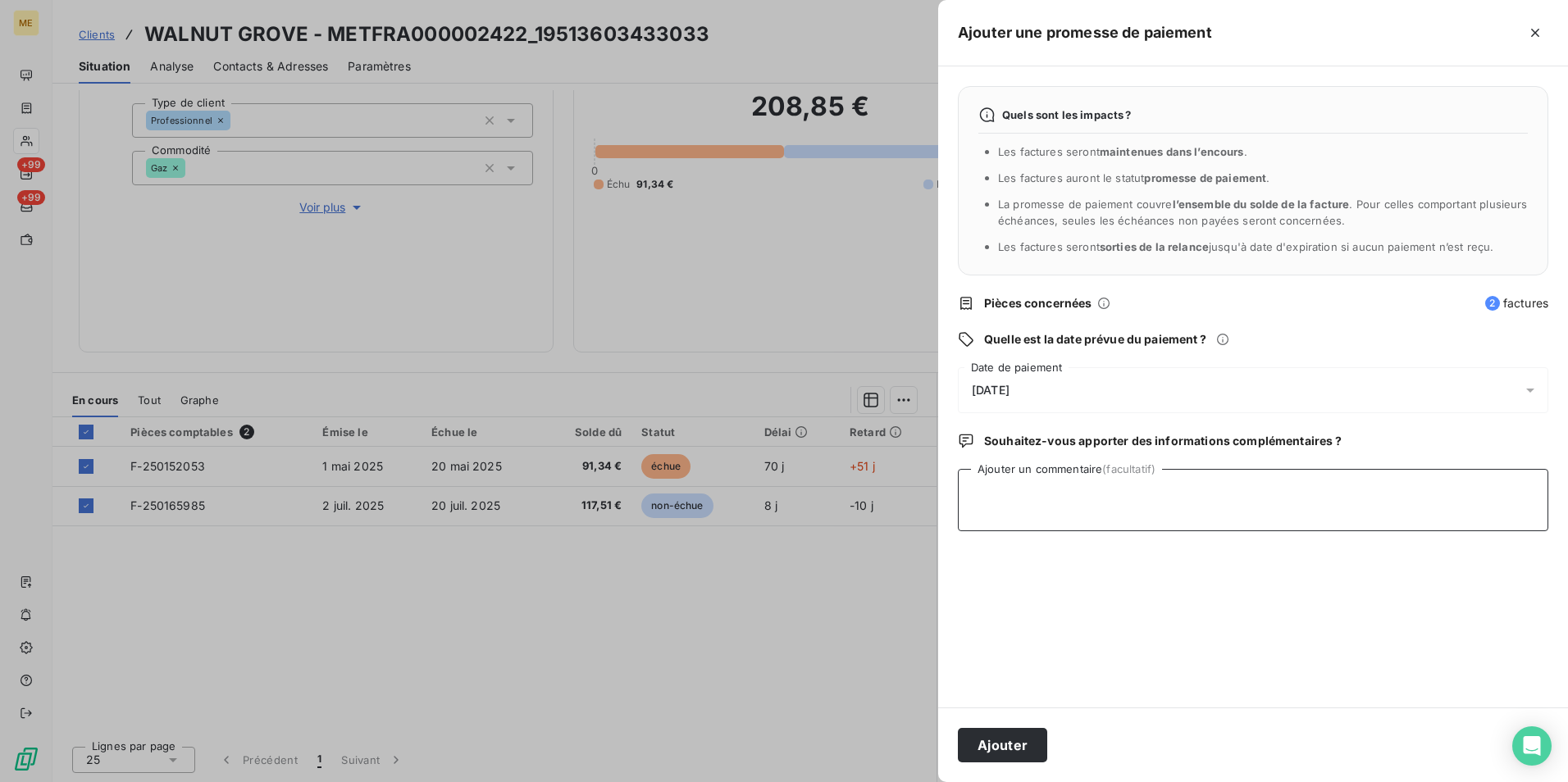 click on "Ajouter un commentaire  (facultatif)" at bounding box center [1253, 500] 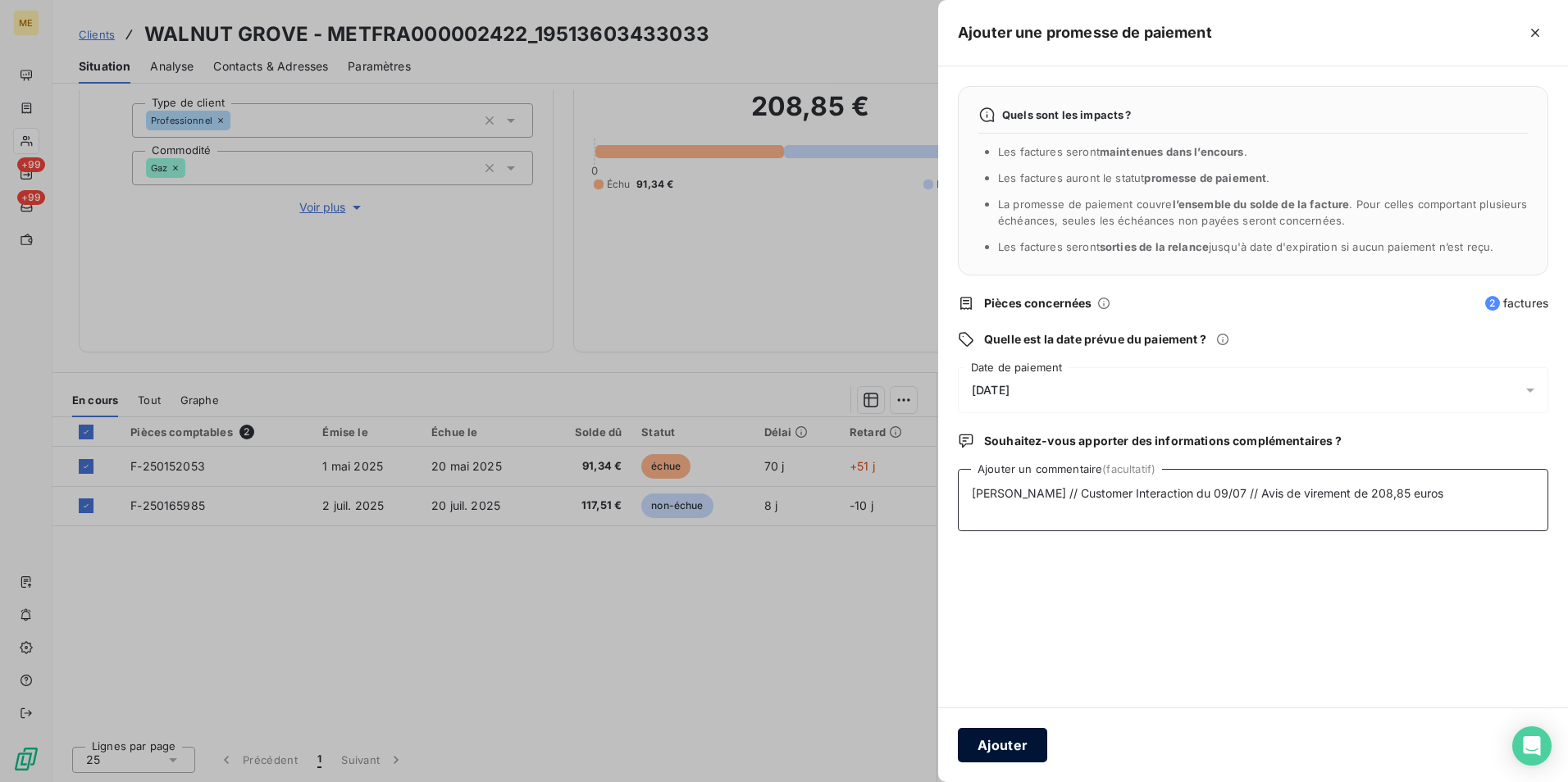 type on "Chloé // Customer Interaction du 09/07 // Avis de virement de 208,85 euros" 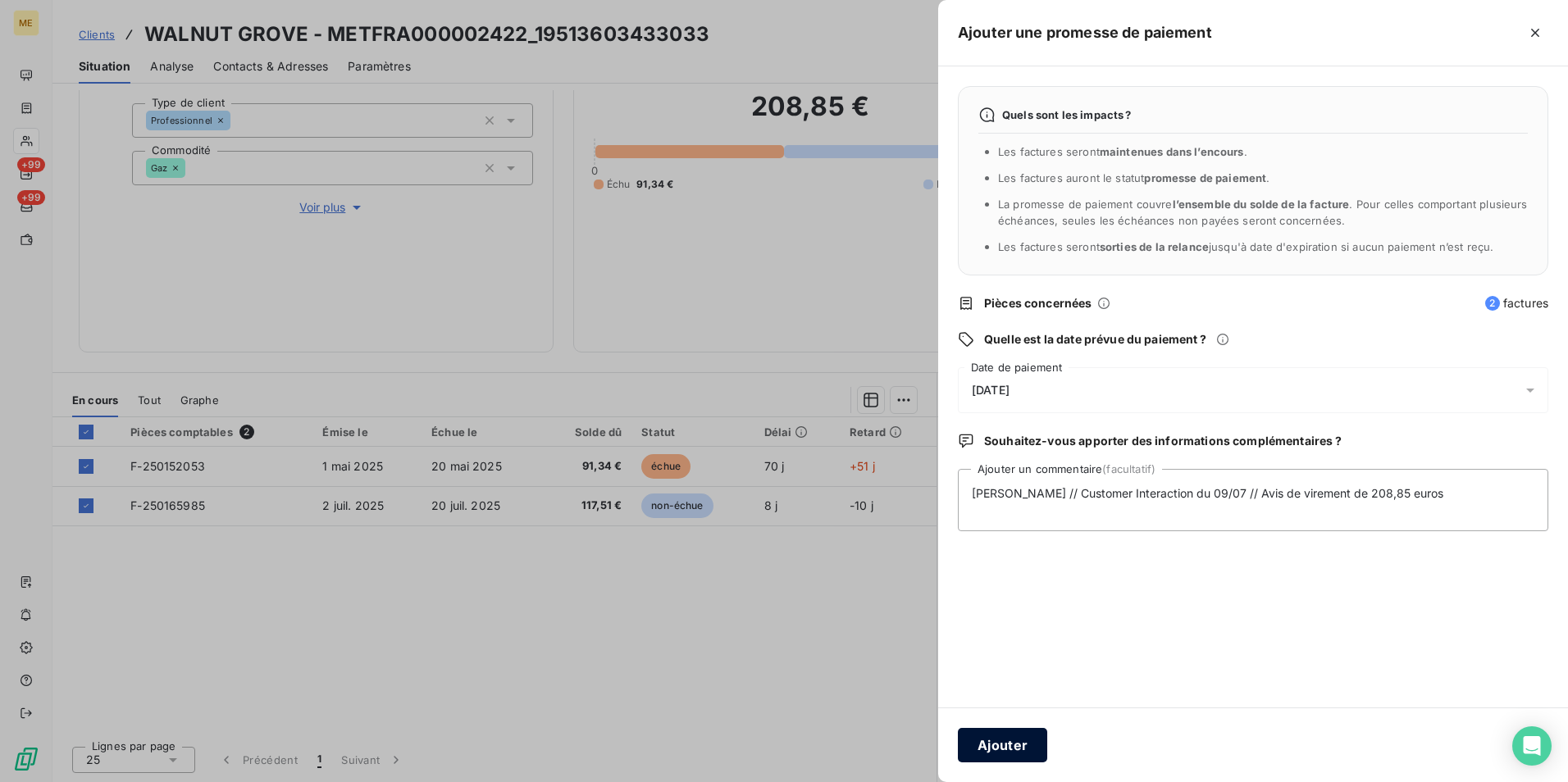 click on "Ajouter" at bounding box center (1002, 745) 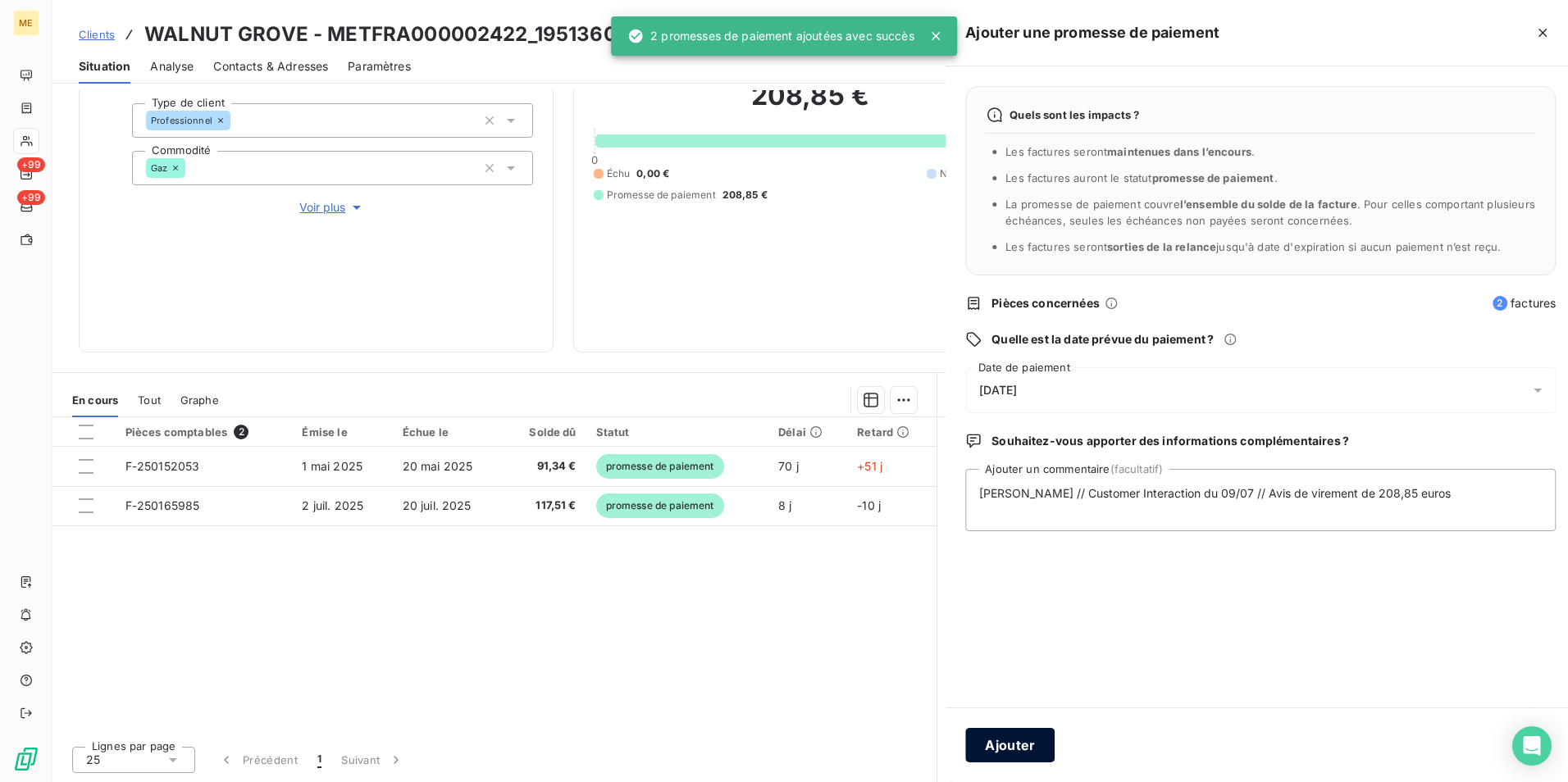 type 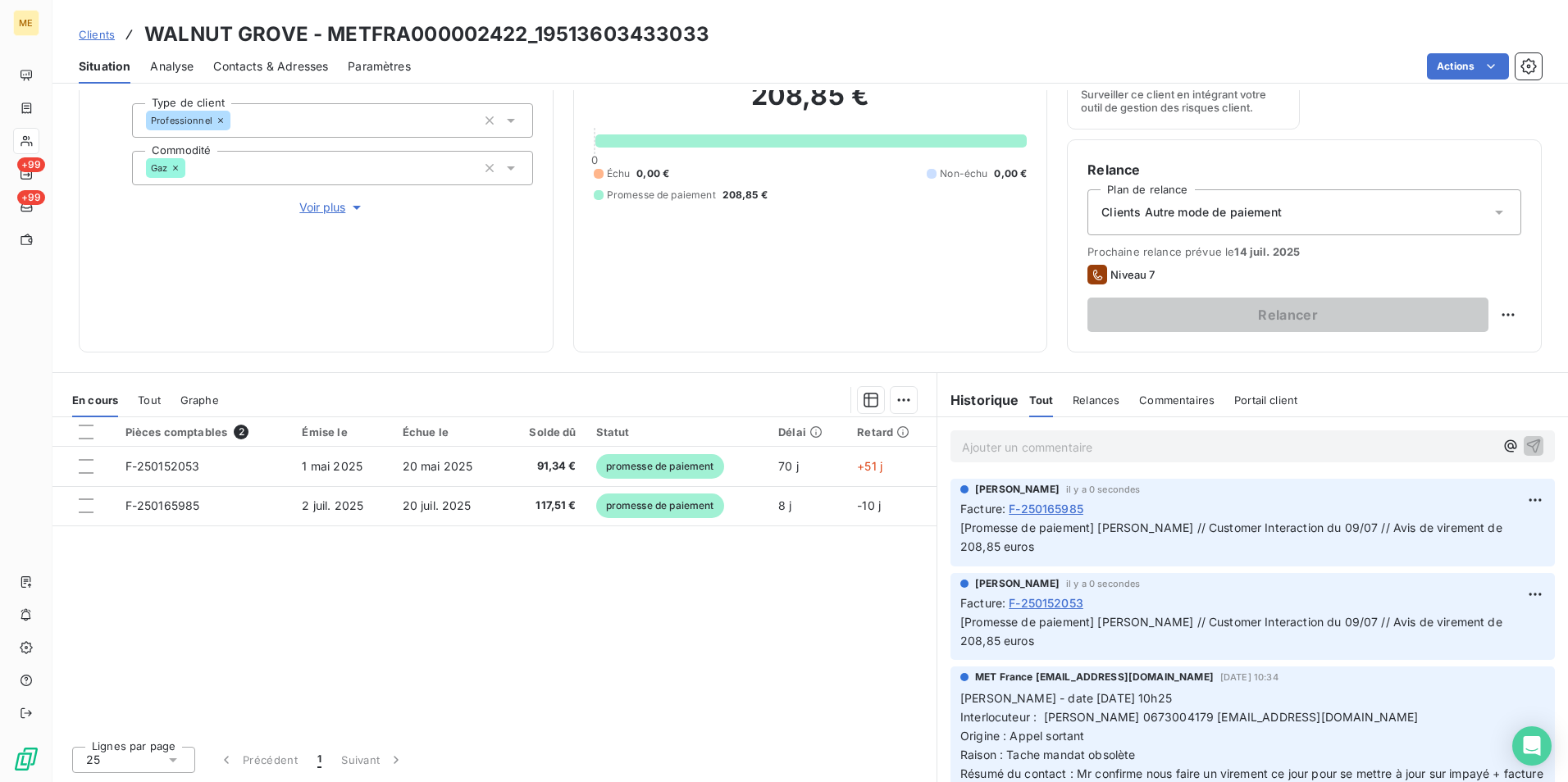 scroll, scrollTop: 133, scrollLeft: 0, axis: vertical 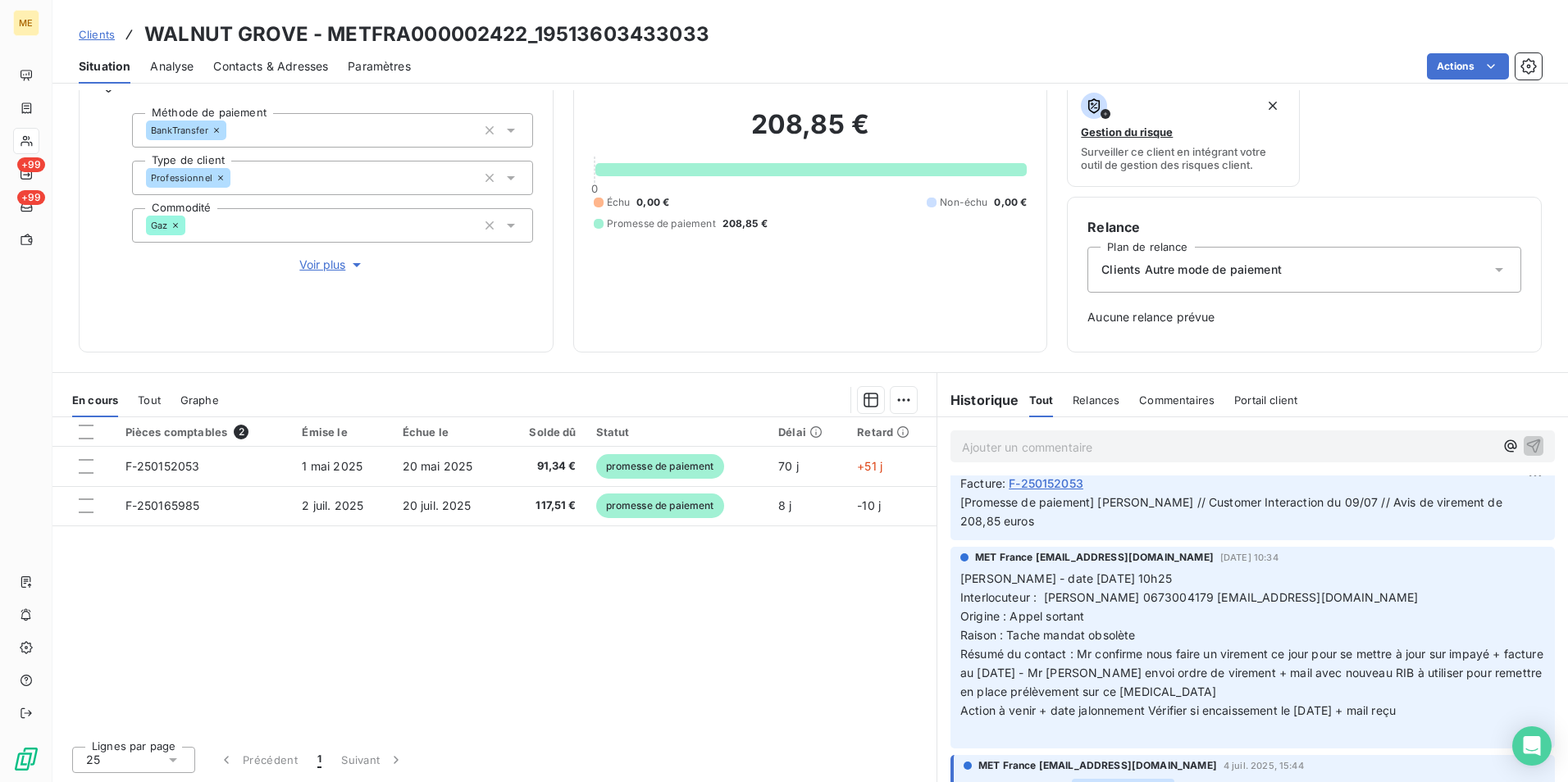 click on "Contacts & Adresses" at bounding box center [271, 66] 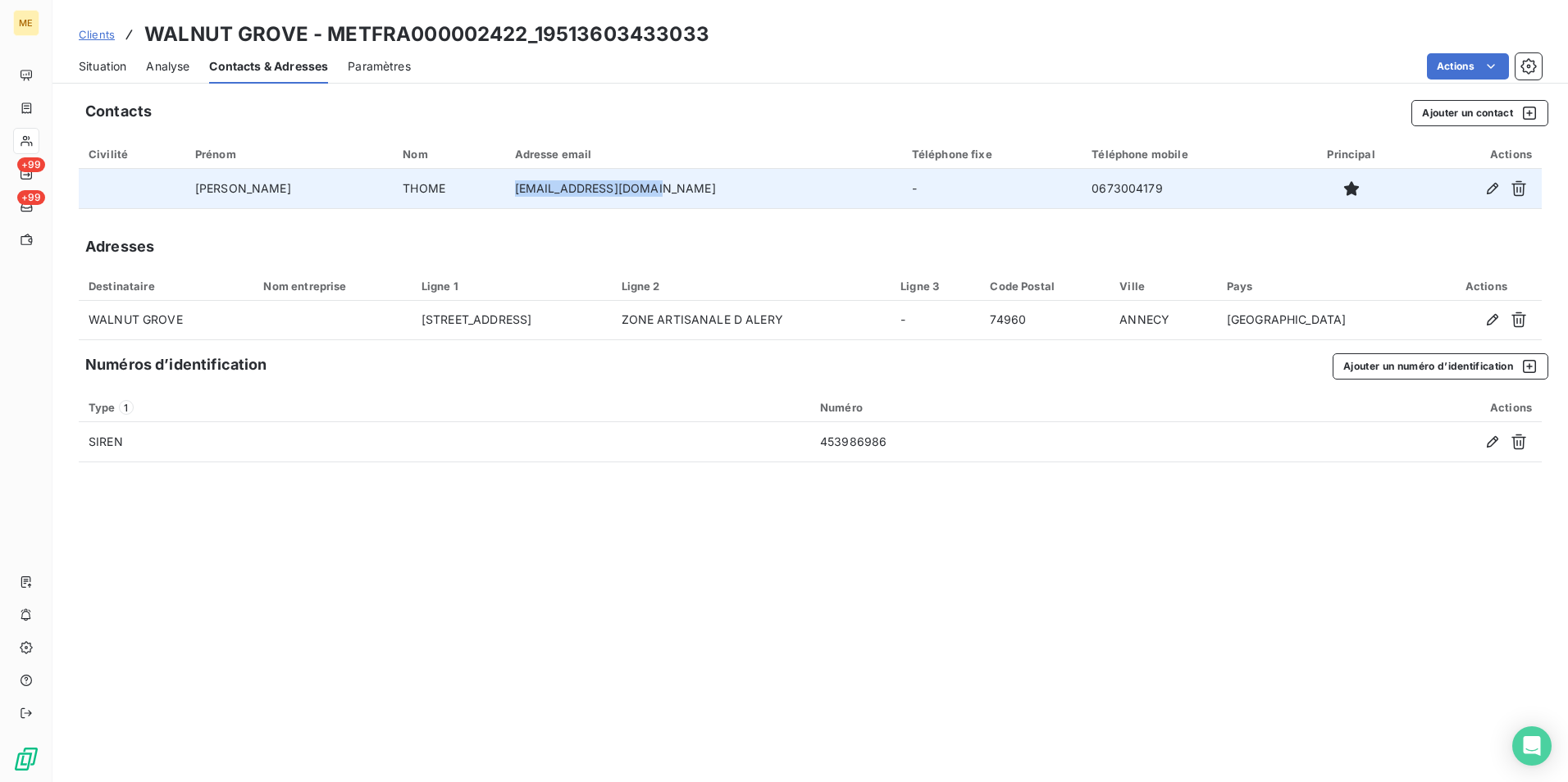 drag, startPoint x: 636, startPoint y: 191, endPoint x: 488, endPoint y: 184, distance: 148.16545 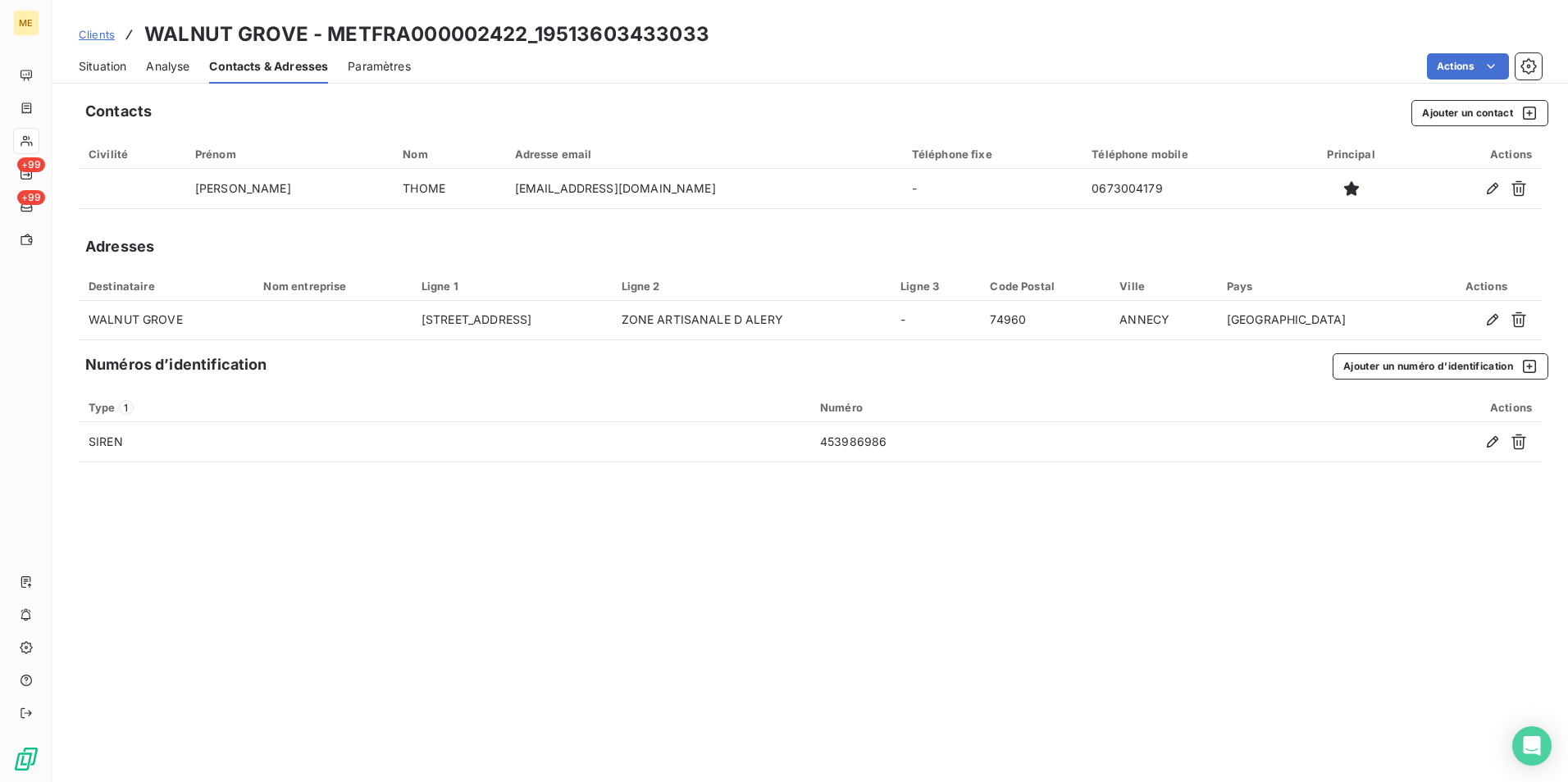 click on "Situation Analyse Contacts & Adresses Paramètres Actions" at bounding box center [810, 66] 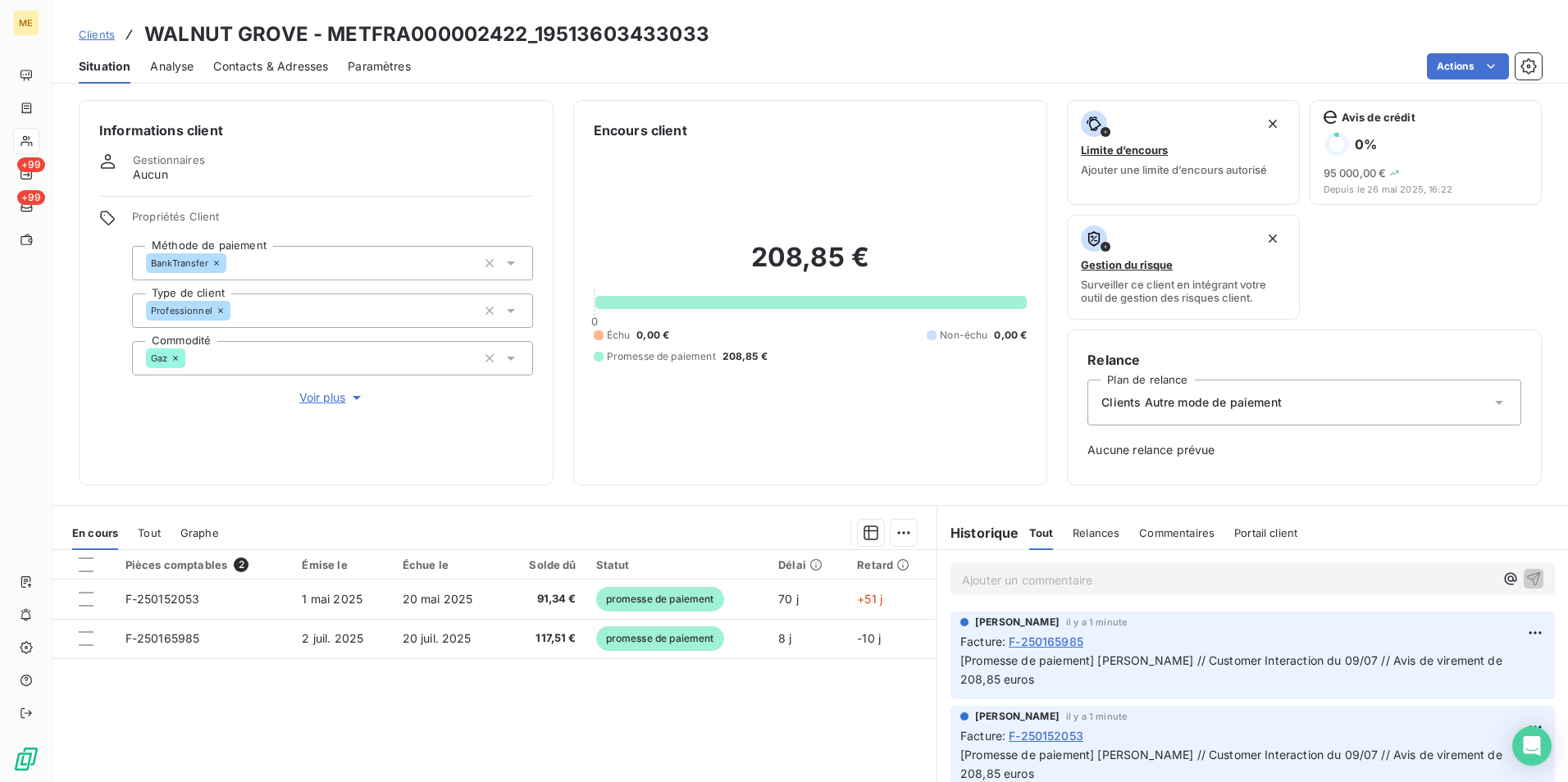 scroll, scrollTop: 133, scrollLeft: 0, axis: vertical 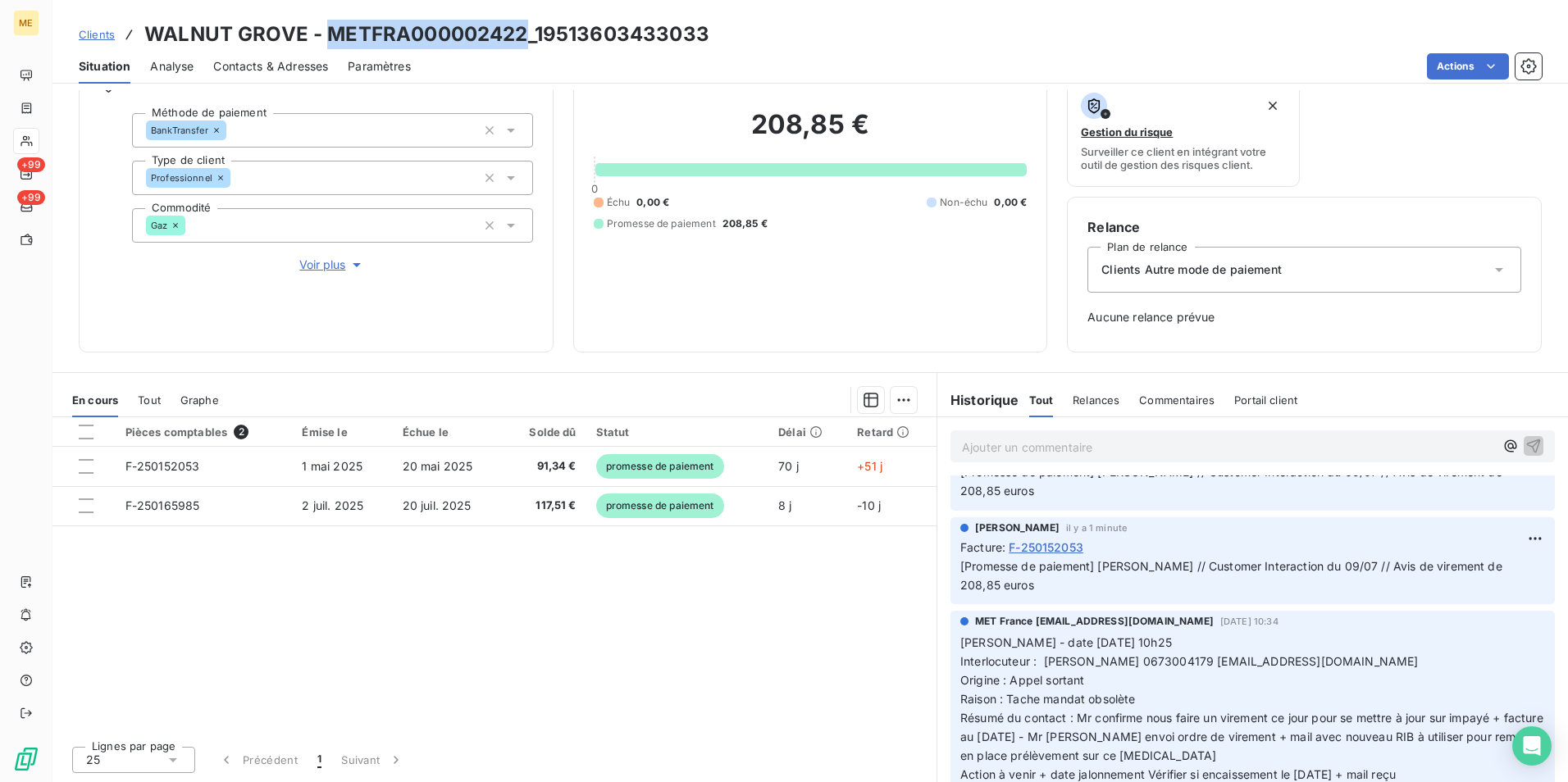 drag, startPoint x: 526, startPoint y: 44, endPoint x: 328, endPoint y: 31, distance: 198.42631 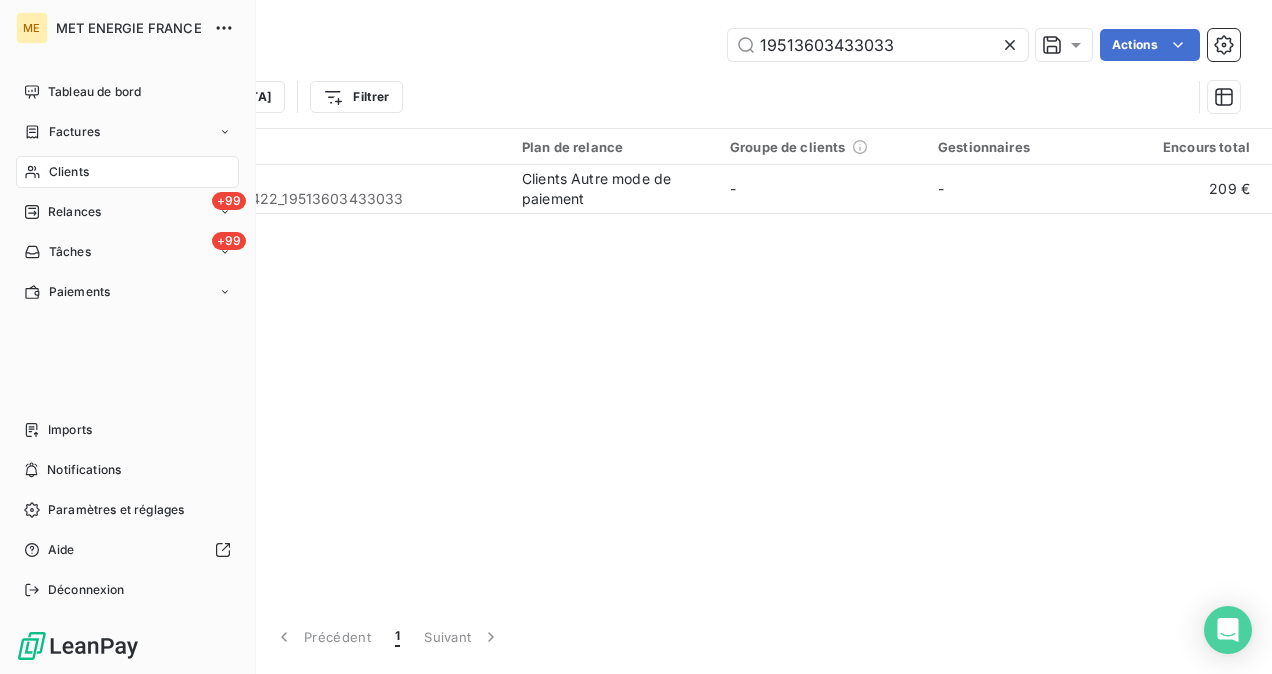 scroll, scrollTop: 0, scrollLeft: 0, axis: both 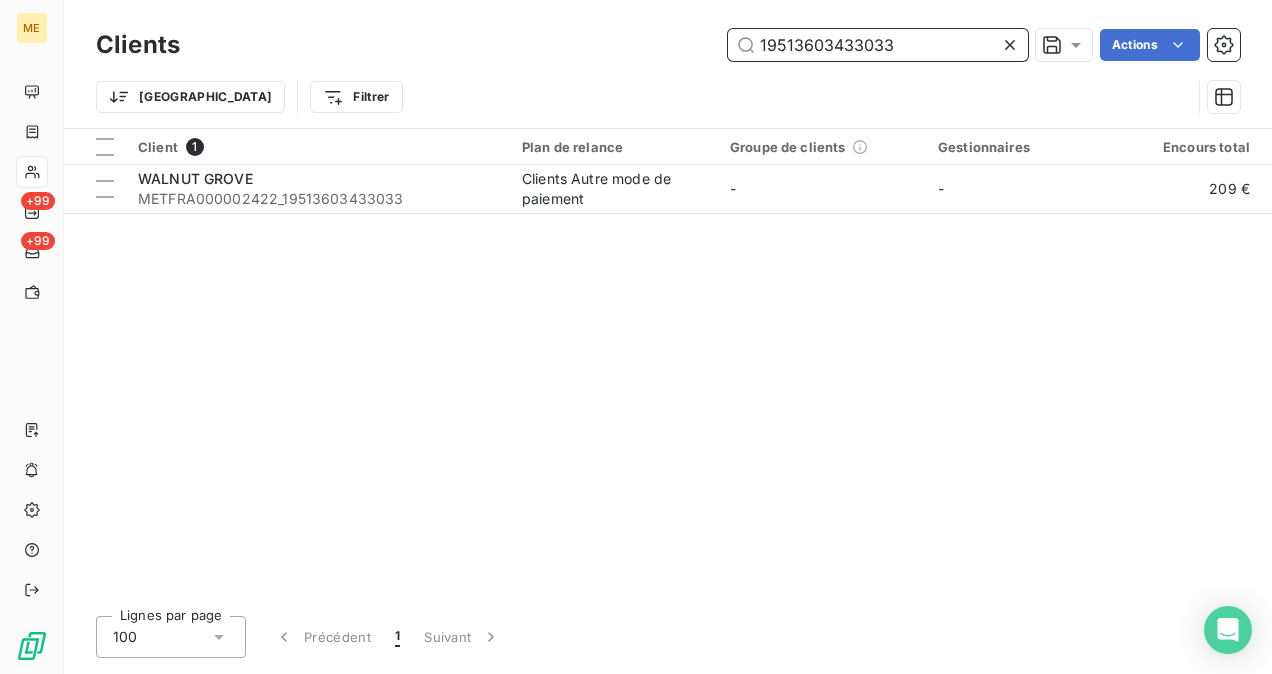 drag, startPoint x: 929, startPoint y: 59, endPoint x: 730, endPoint y: 71, distance: 199.36148 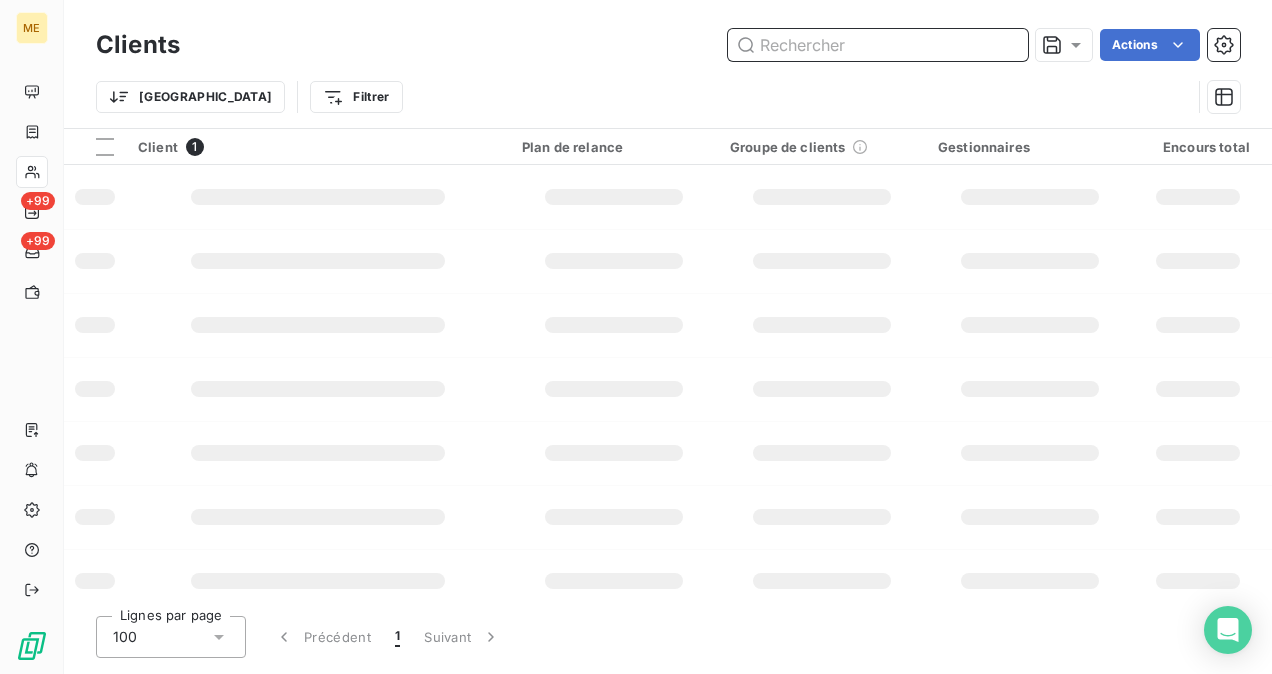 paste on "2150072289902" 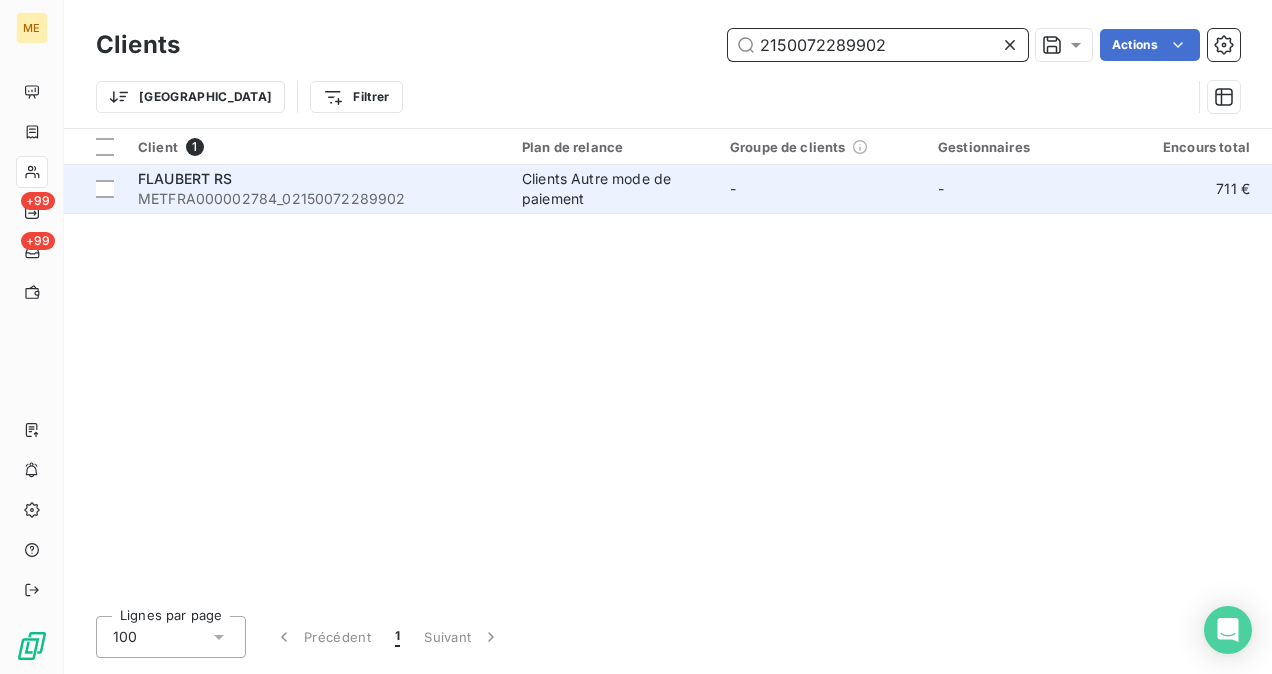 type on "2150072289902" 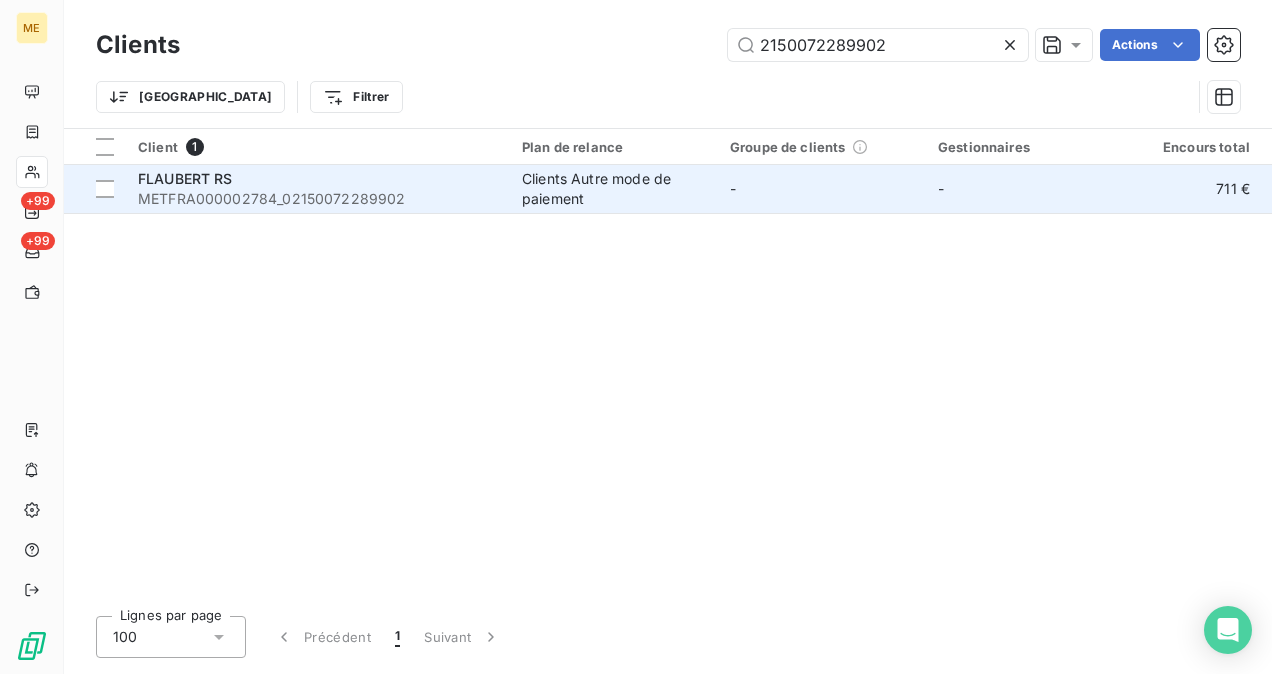 click on "Clients Autre mode de paiement" at bounding box center [614, 189] 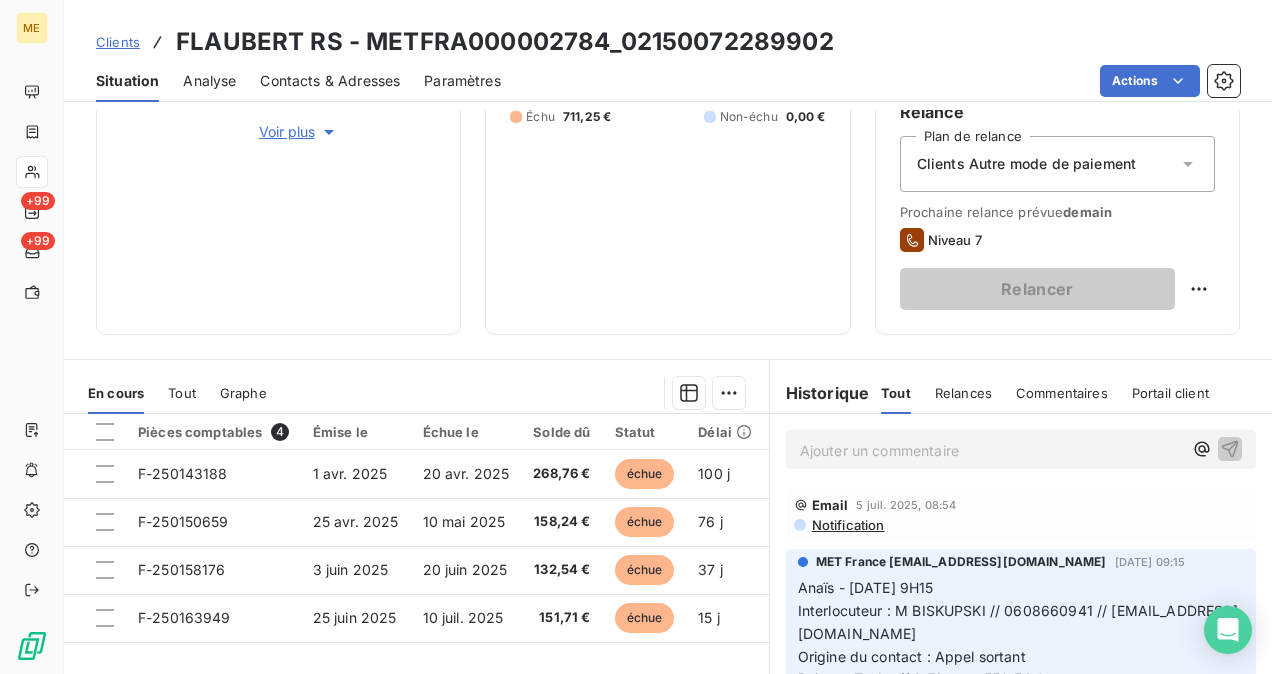 scroll, scrollTop: 536, scrollLeft: 0, axis: vertical 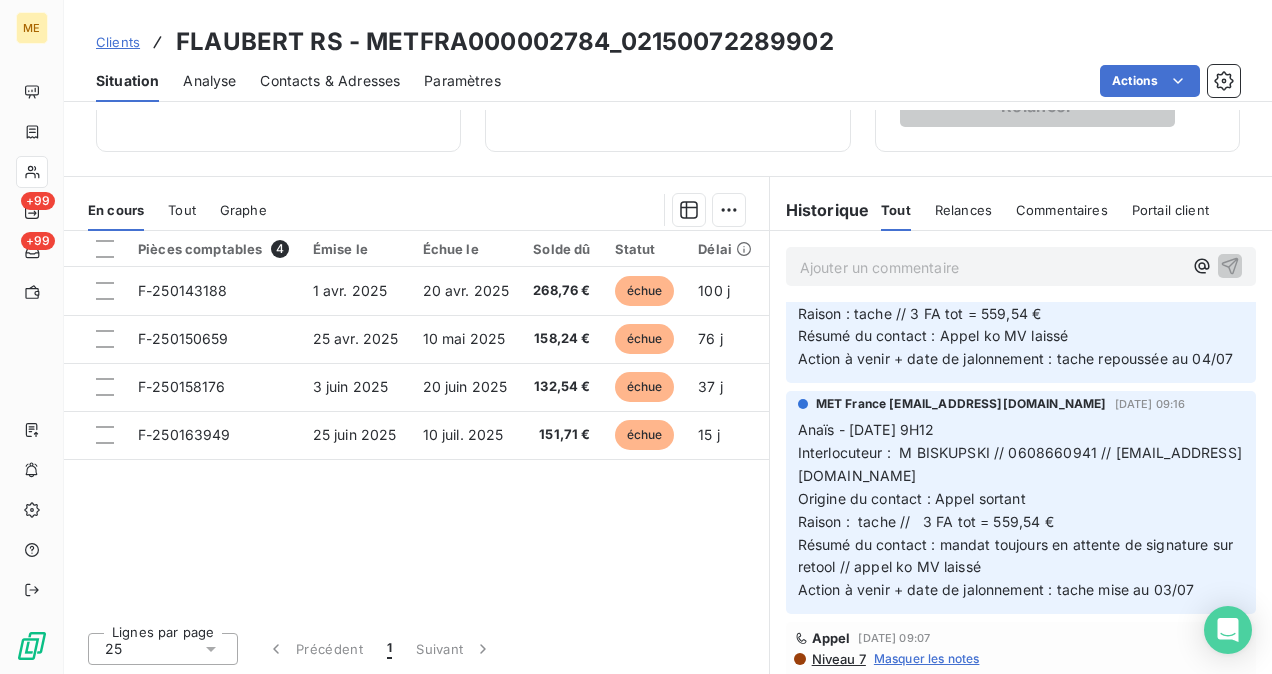 click on "Interlocuteur :  M BISKUPSKI // 0608660941 // ROBERTBISKUPSKI76@GMAIL.COM" at bounding box center [1020, 464] 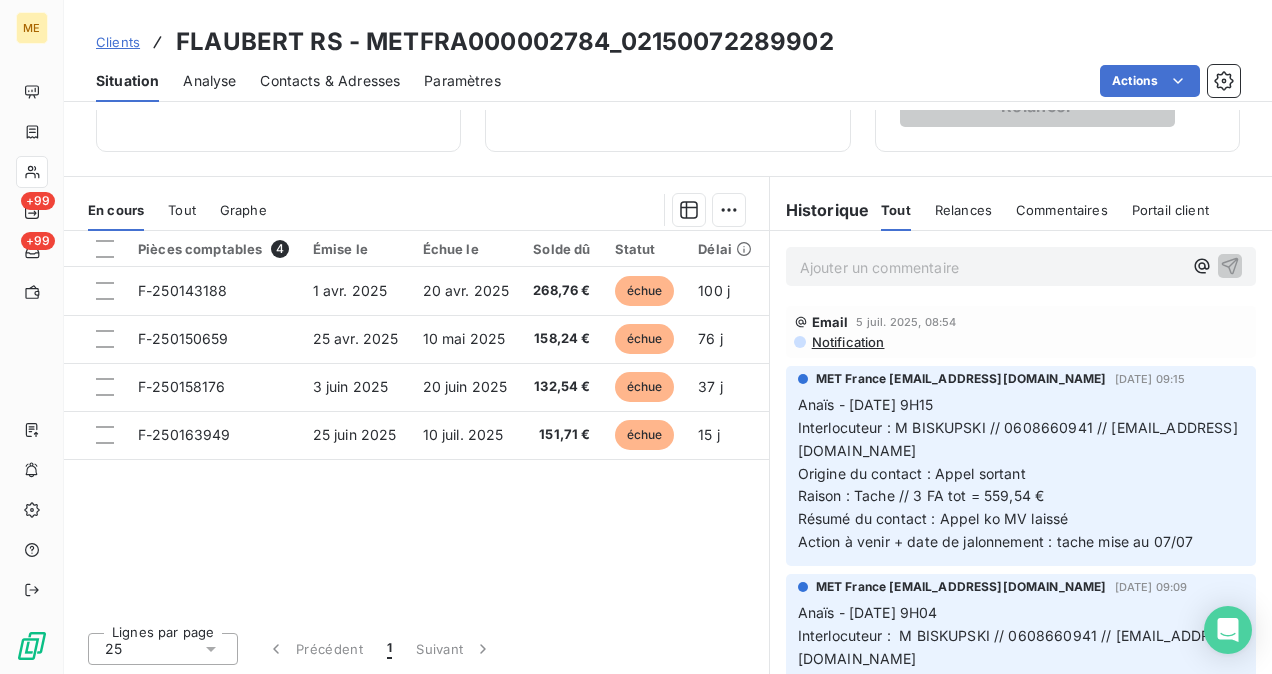 click on "Clients" at bounding box center [118, 42] 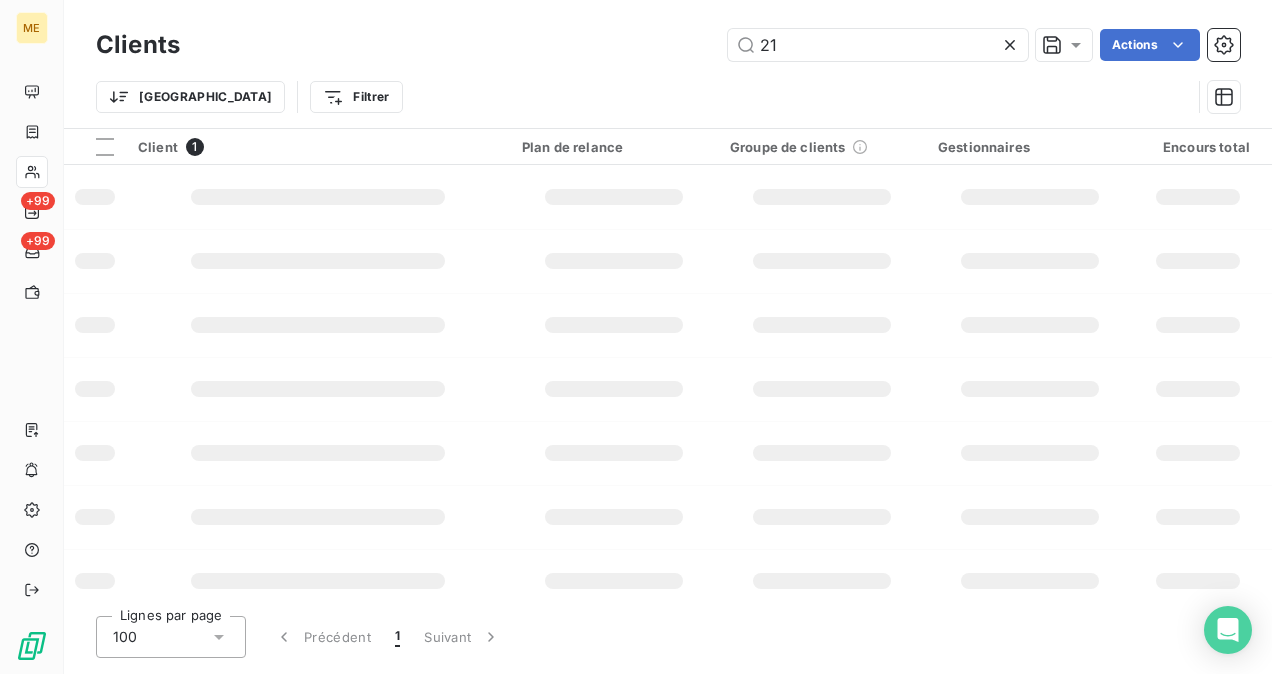 type on "2" 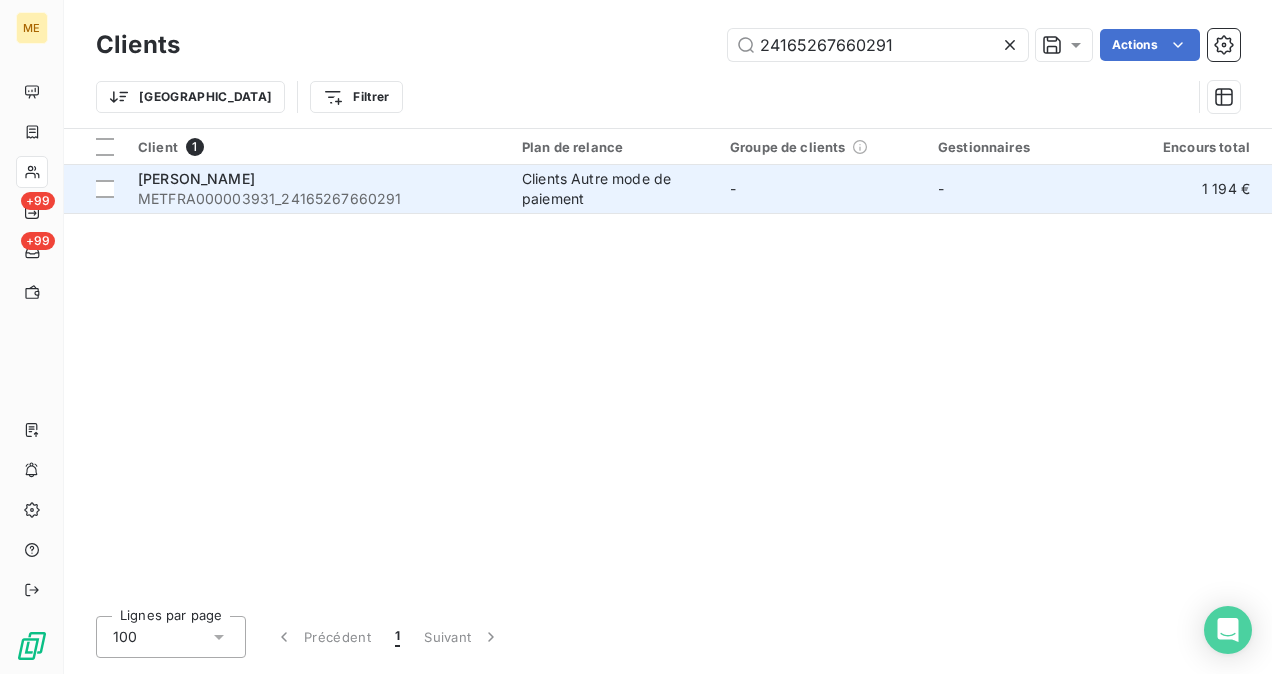 type on "24165267660291" 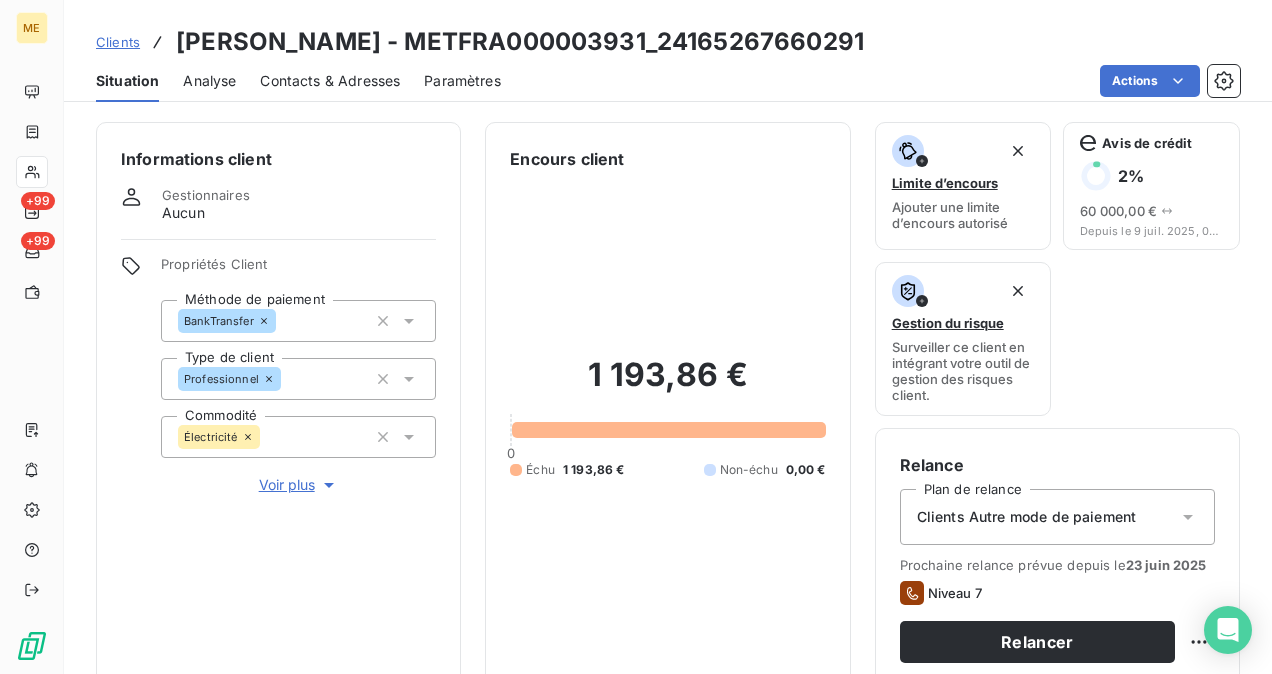 scroll, scrollTop: 536, scrollLeft: 0, axis: vertical 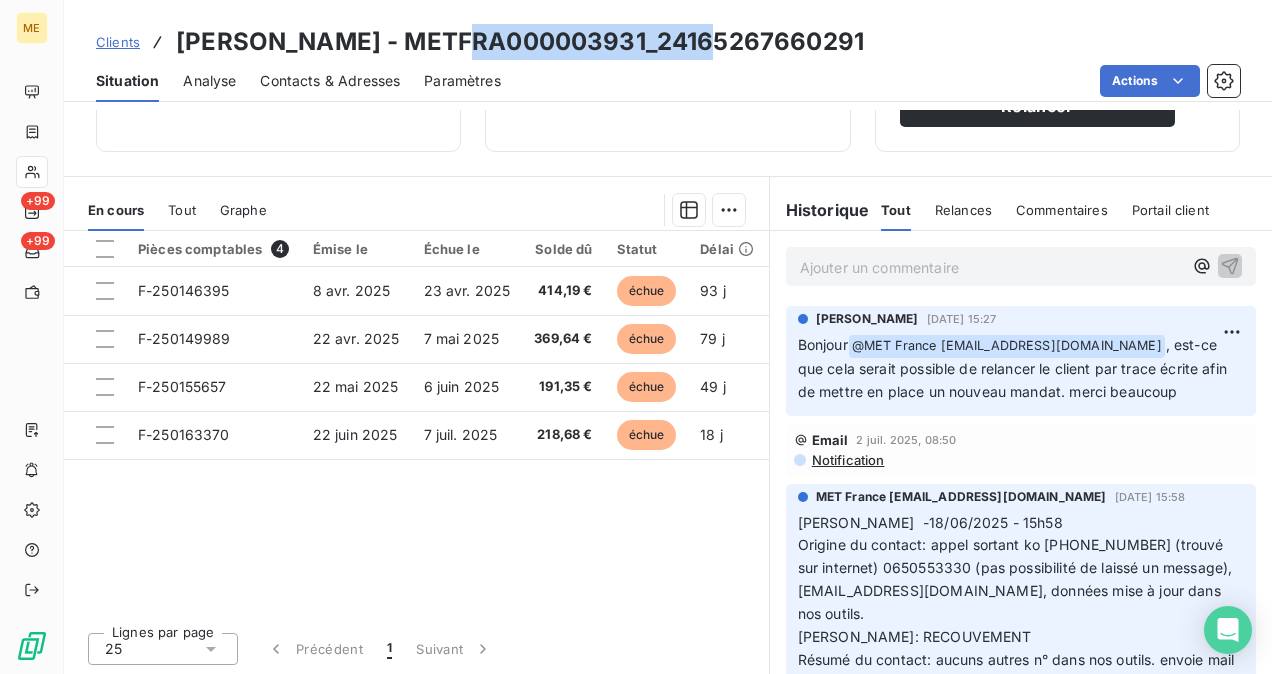 drag, startPoint x: 723, startPoint y: 35, endPoint x: 476, endPoint y: 32, distance: 247.01822 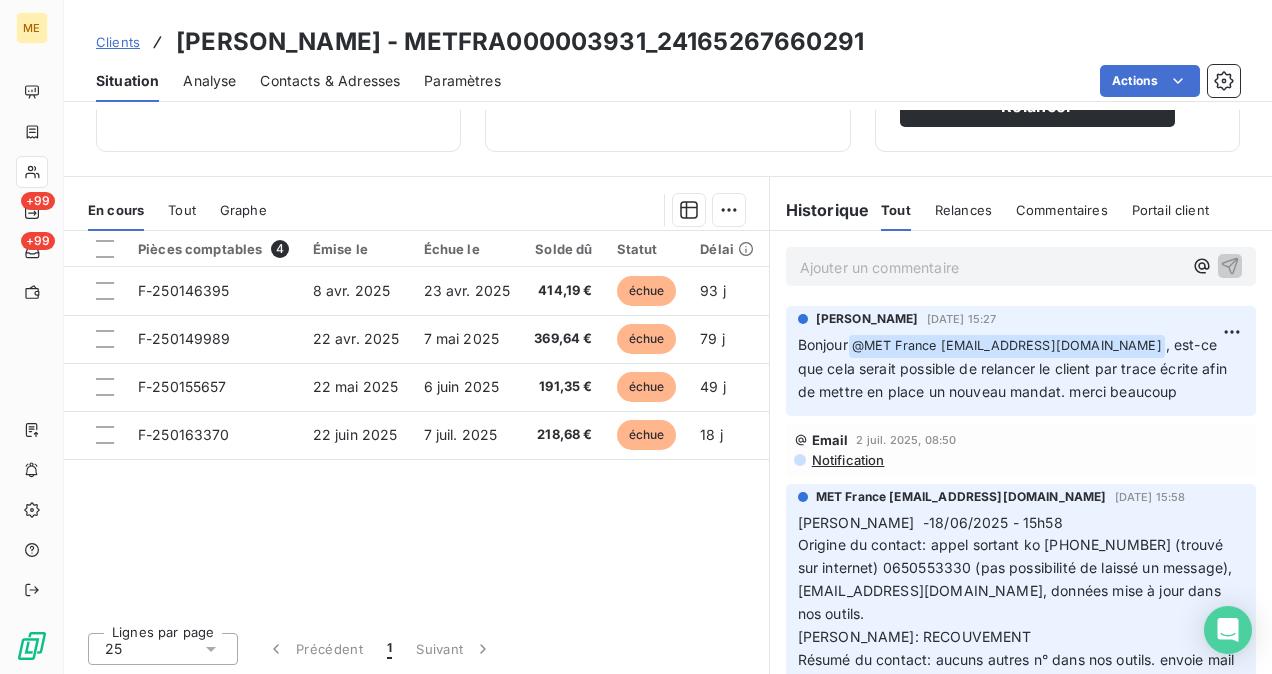 click on "Ajouter un commentaire ﻿" at bounding box center (991, 267) 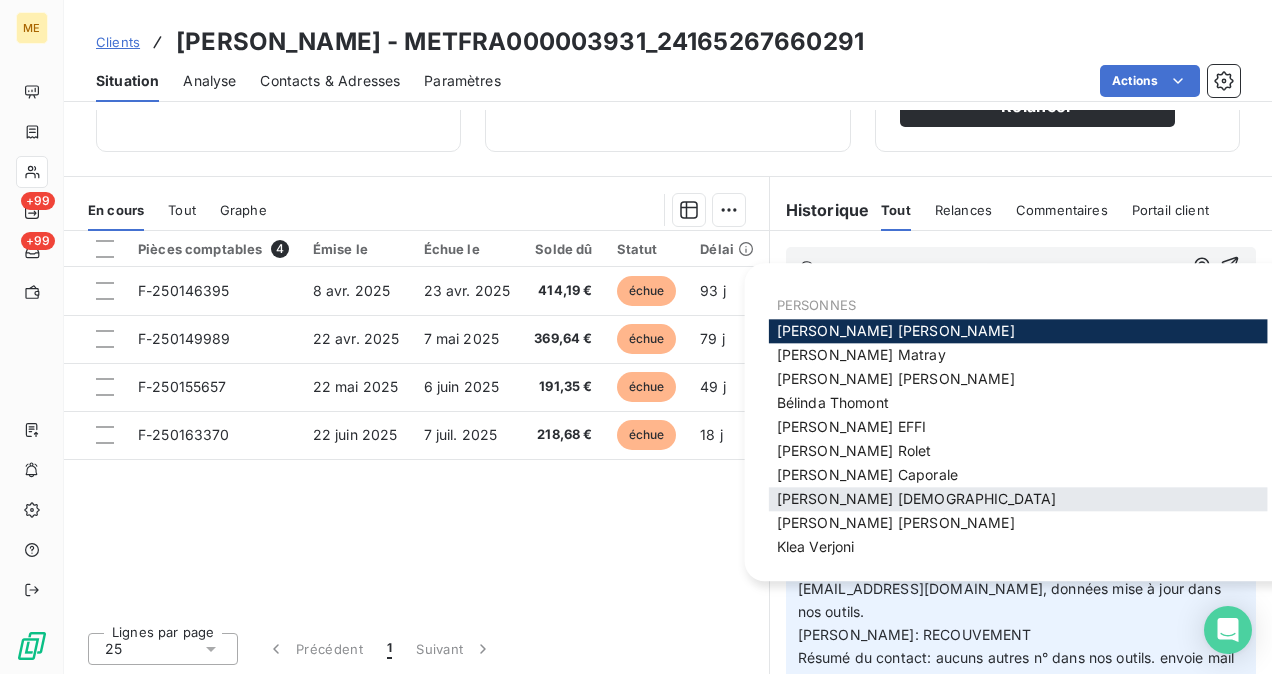 scroll, scrollTop: 78, scrollLeft: 0, axis: vertical 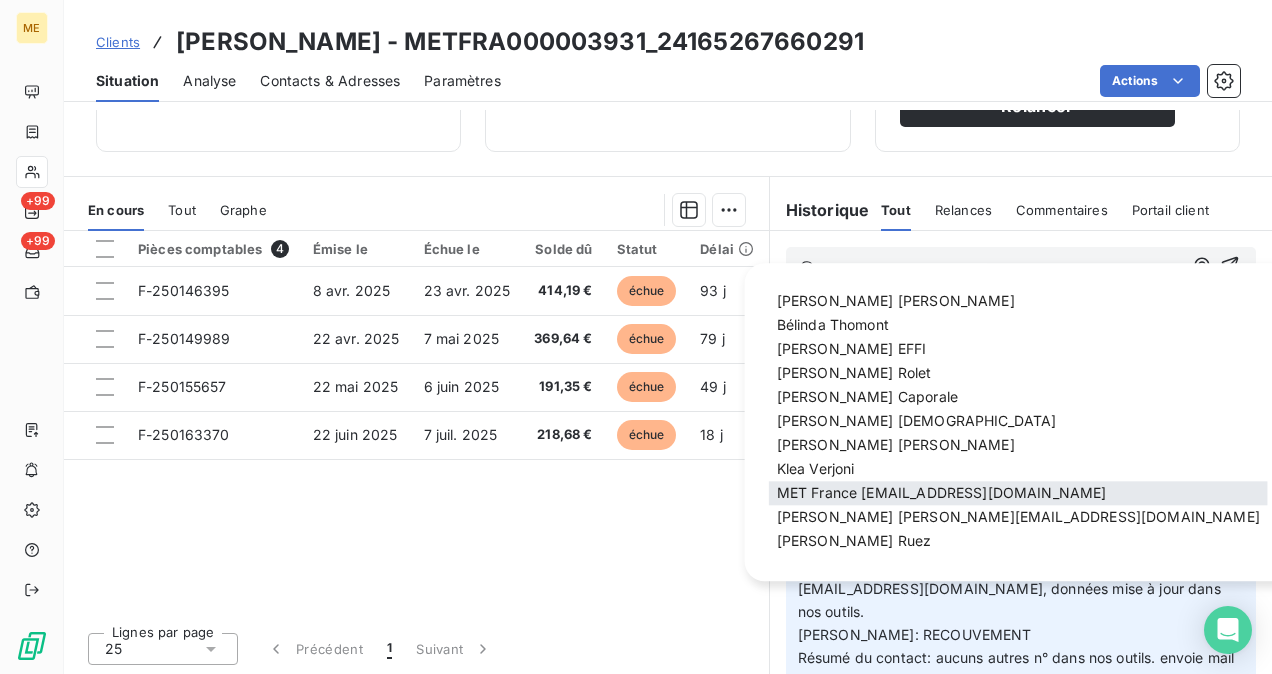 click on "MET France   met-france@recouvrement.met.com" at bounding box center [942, 493] 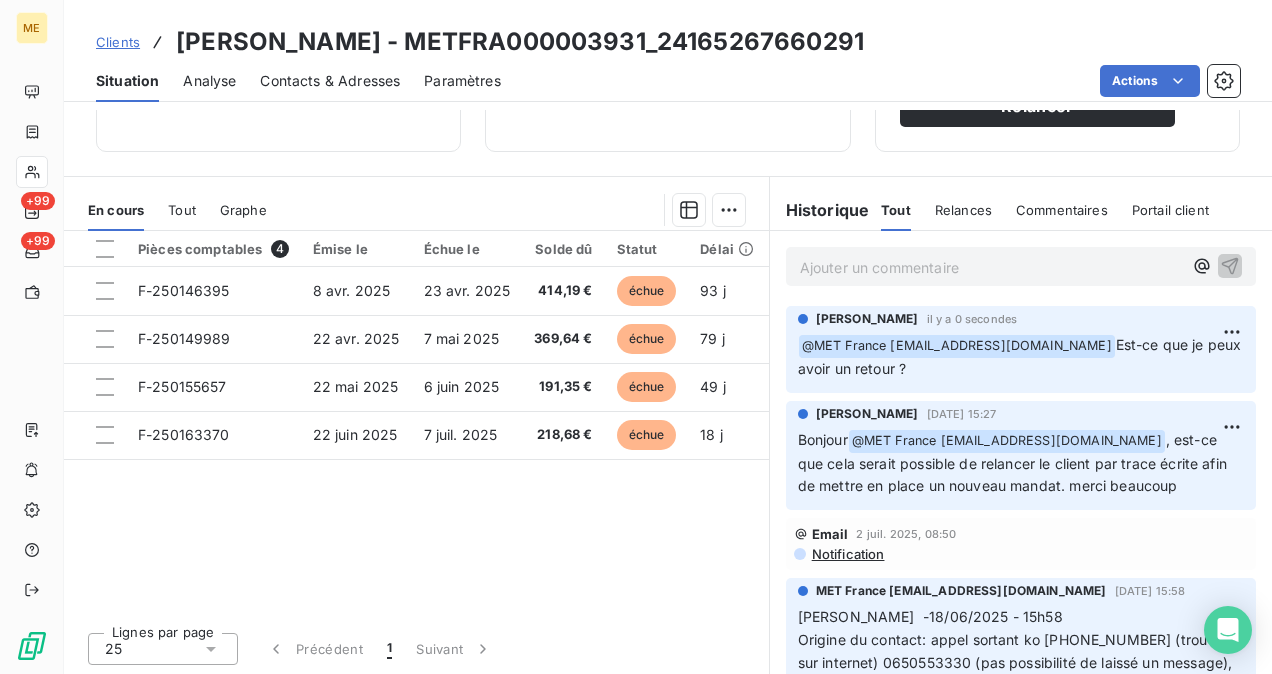 drag, startPoint x: 109, startPoint y: 30, endPoint x: 110, endPoint y: 44, distance: 14.035668 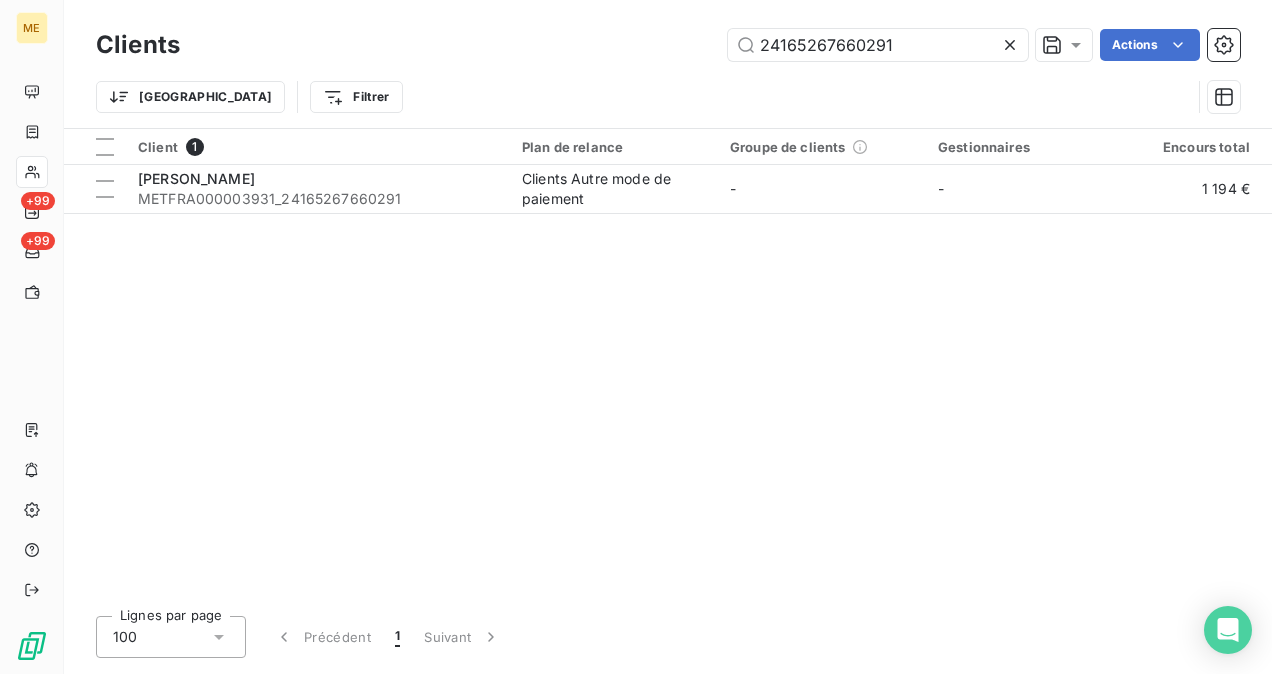 click 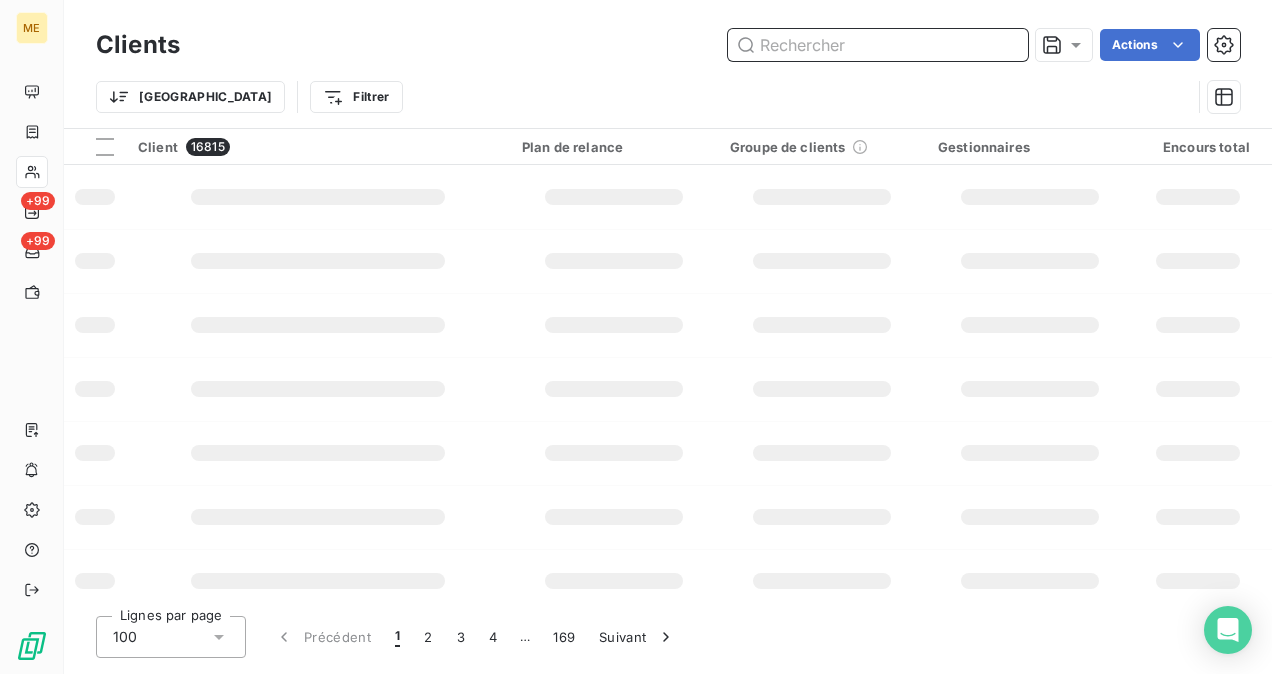 click at bounding box center [878, 45] 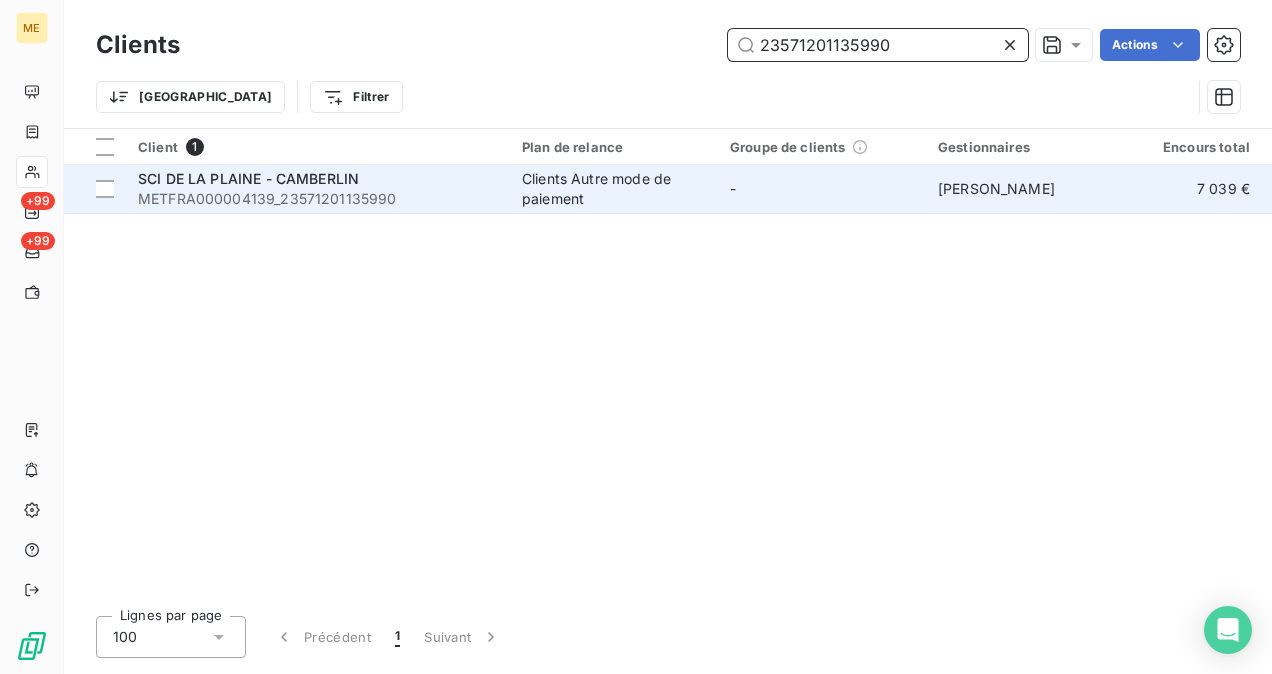 type on "23571201135990" 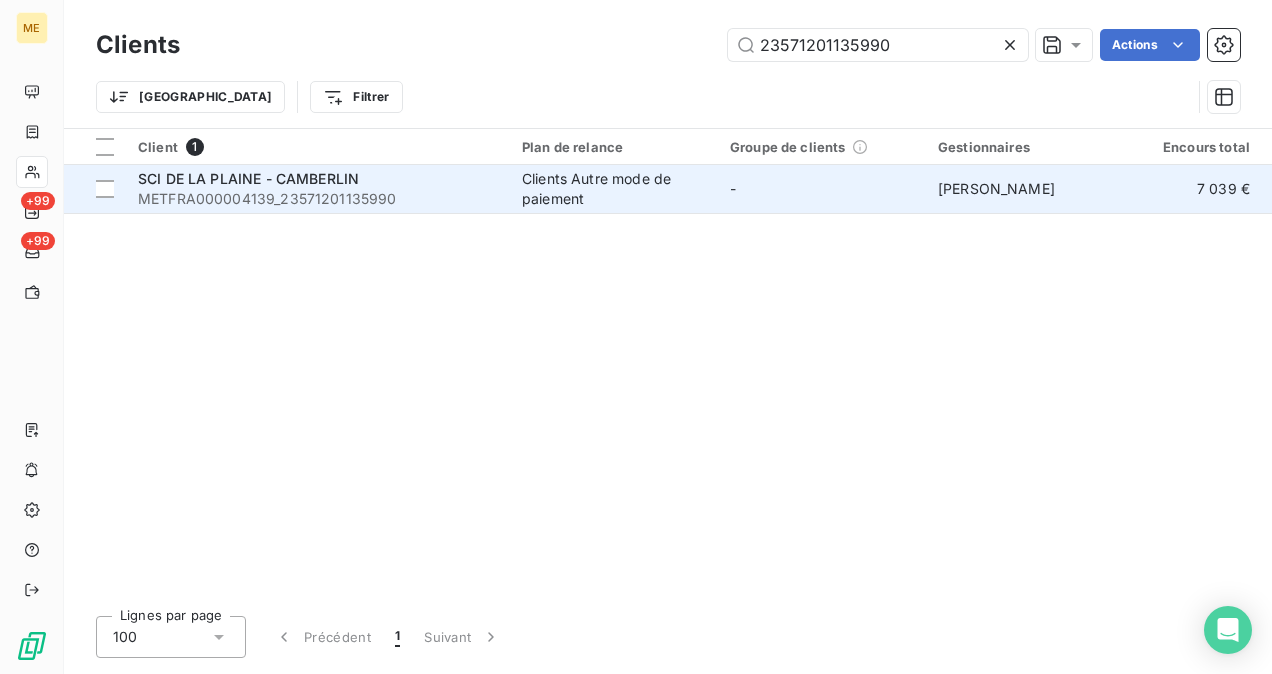 click on "METFRA000004139_23571201135990" at bounding box center (318, 199) 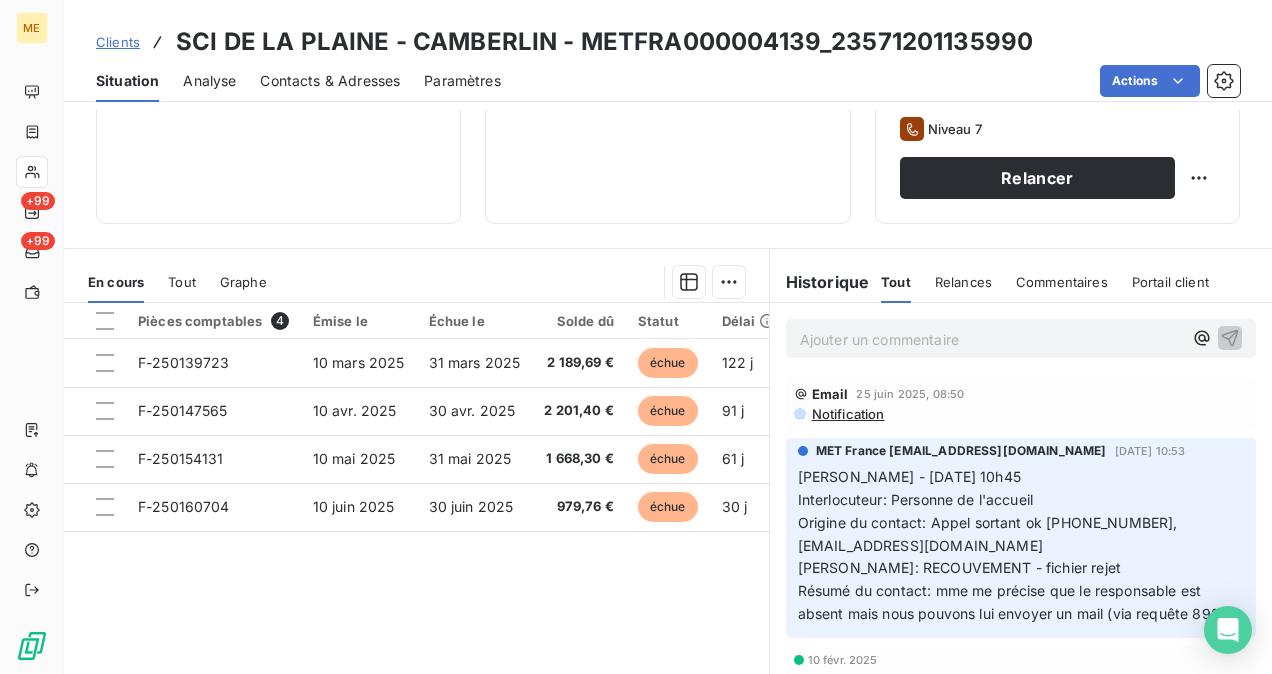 scroll, scrollTop: 536, scrollLeft: 0, axis: vertical 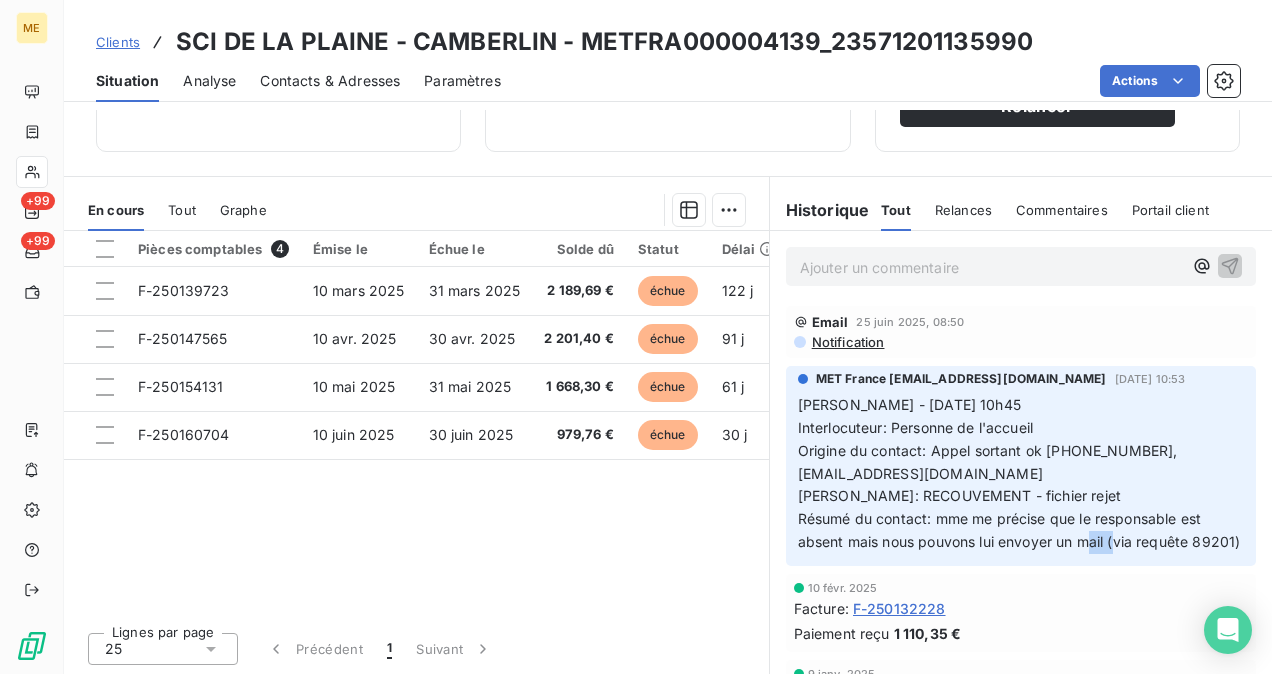 drag, startPoint x: 831, startPoint y: 564, endPoint x: 787, endPoint y: 577, distance: 45.88028 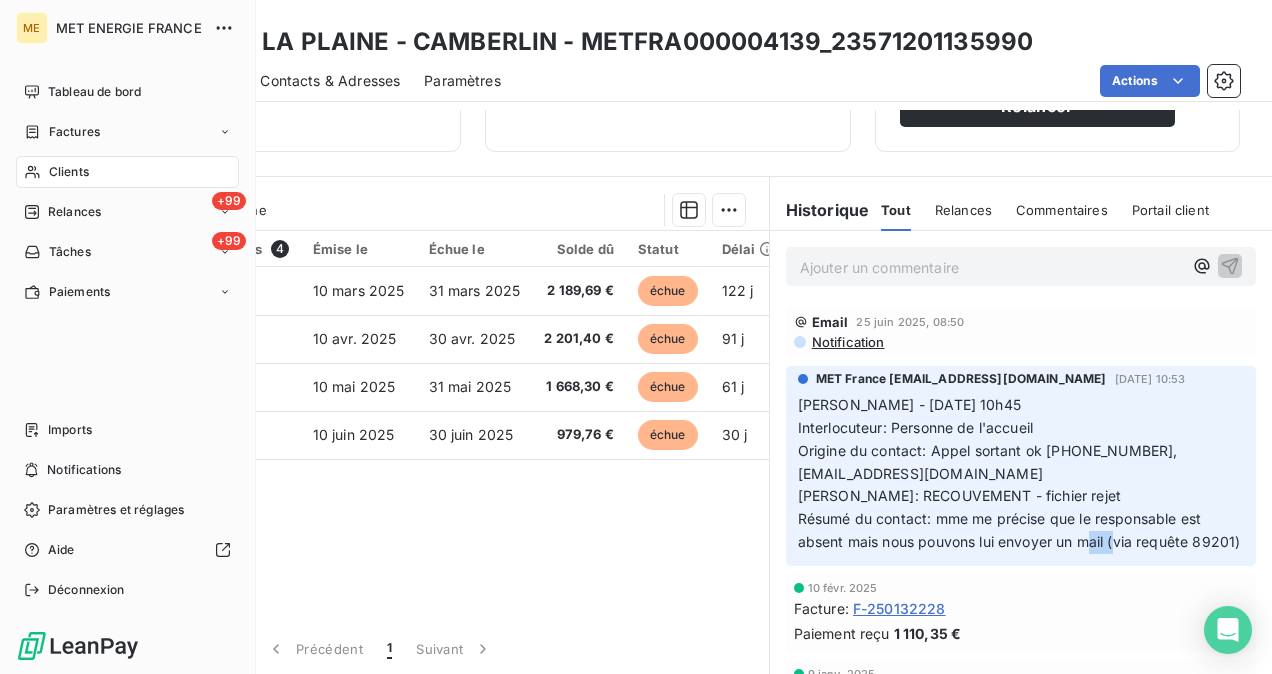 click on "Clients" at bounding box center [127, 172] 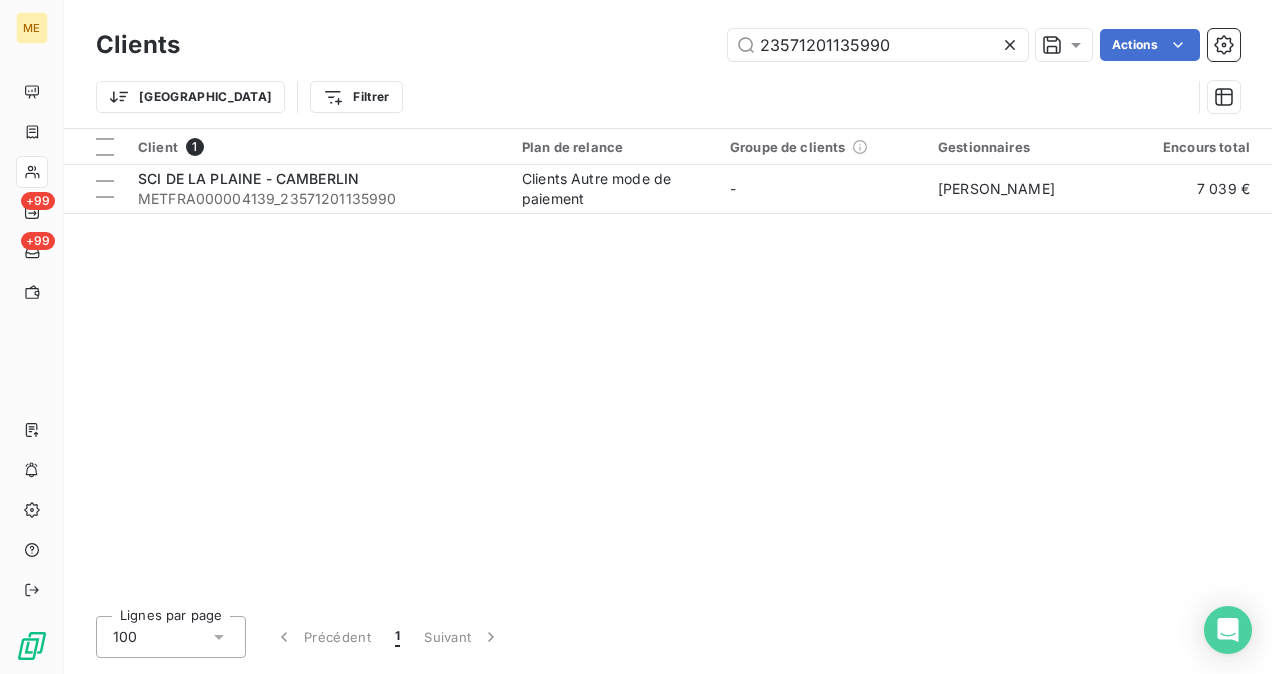 click 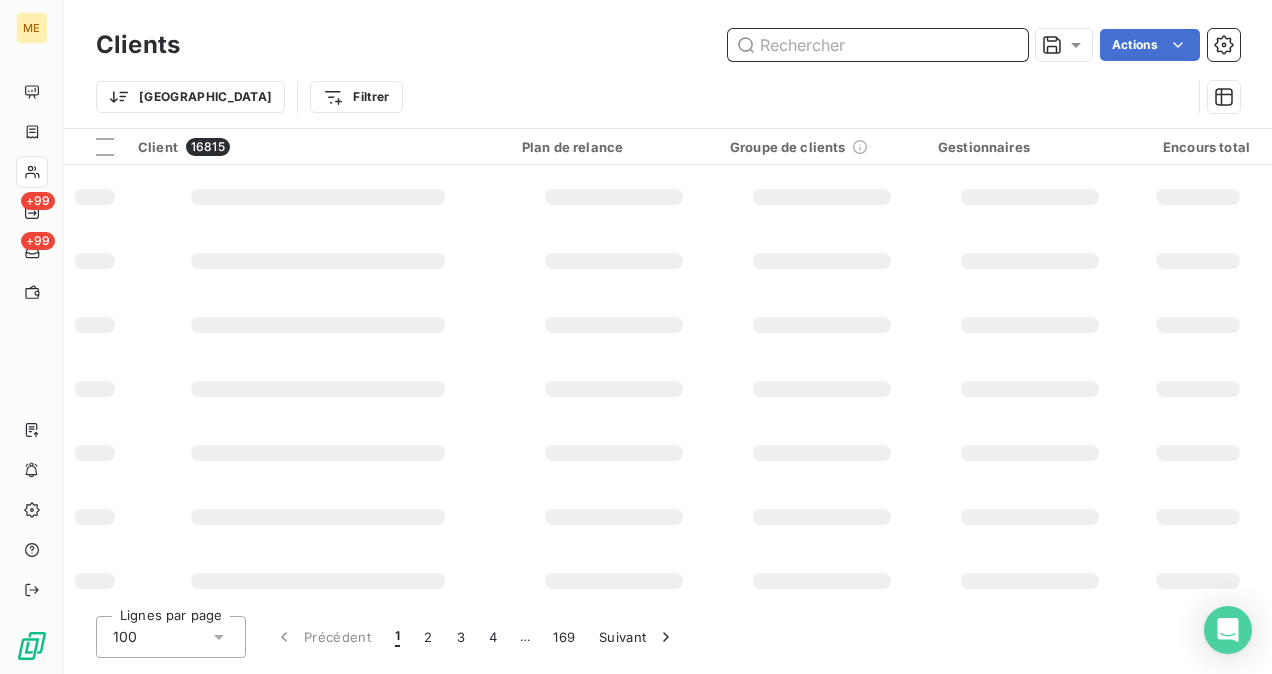 click at bounding box center [878, 45] 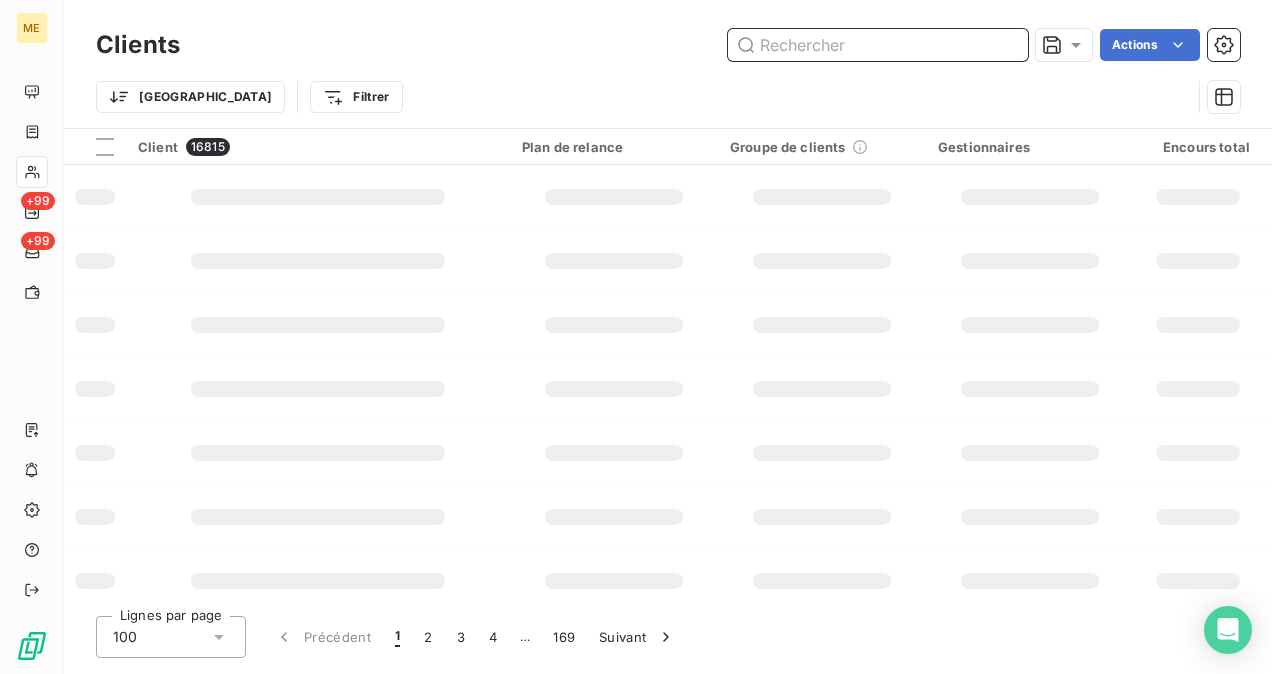 paste on "METFRA000004139" 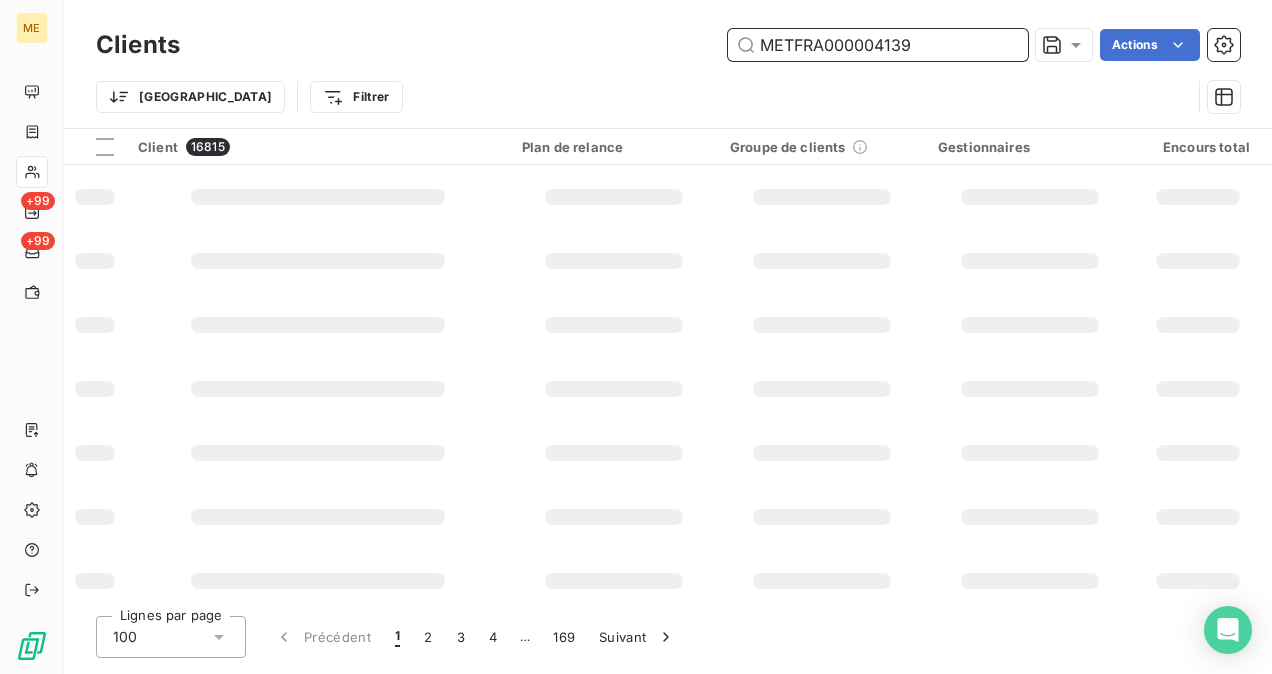 click on "METFRA000004139" at bounding box center (878, 45) 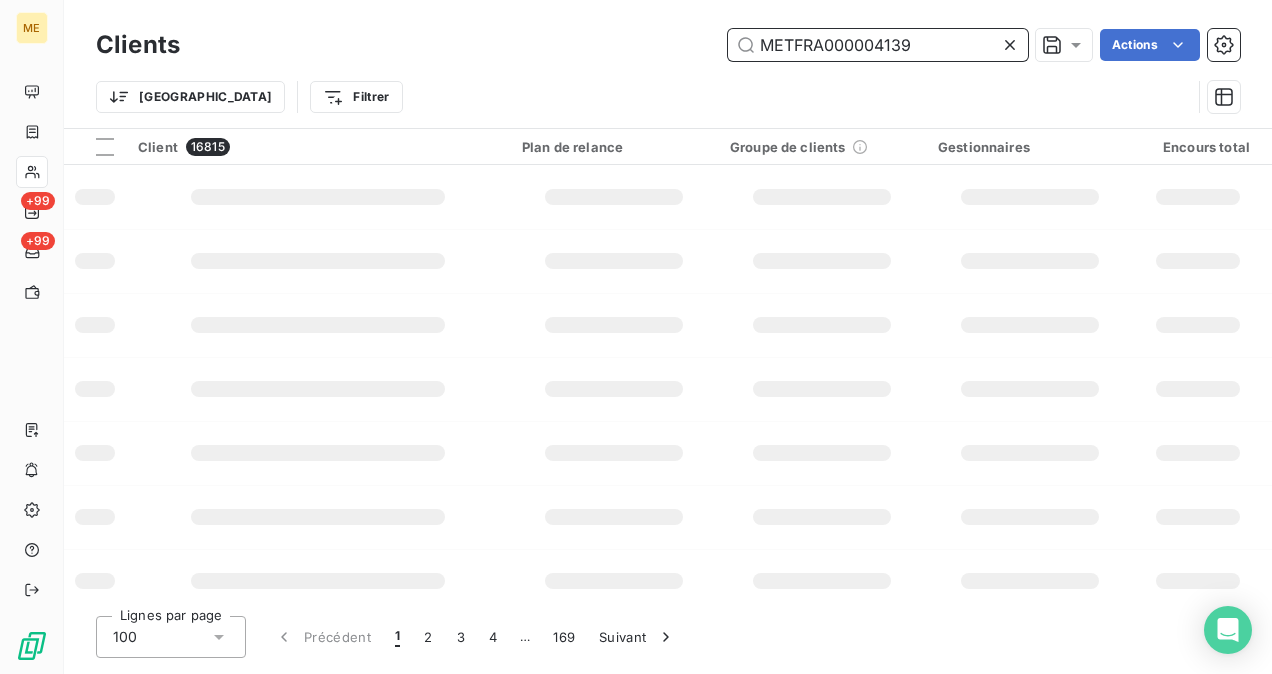 click on "METFRA000004139" at bounding box center (878, 45) 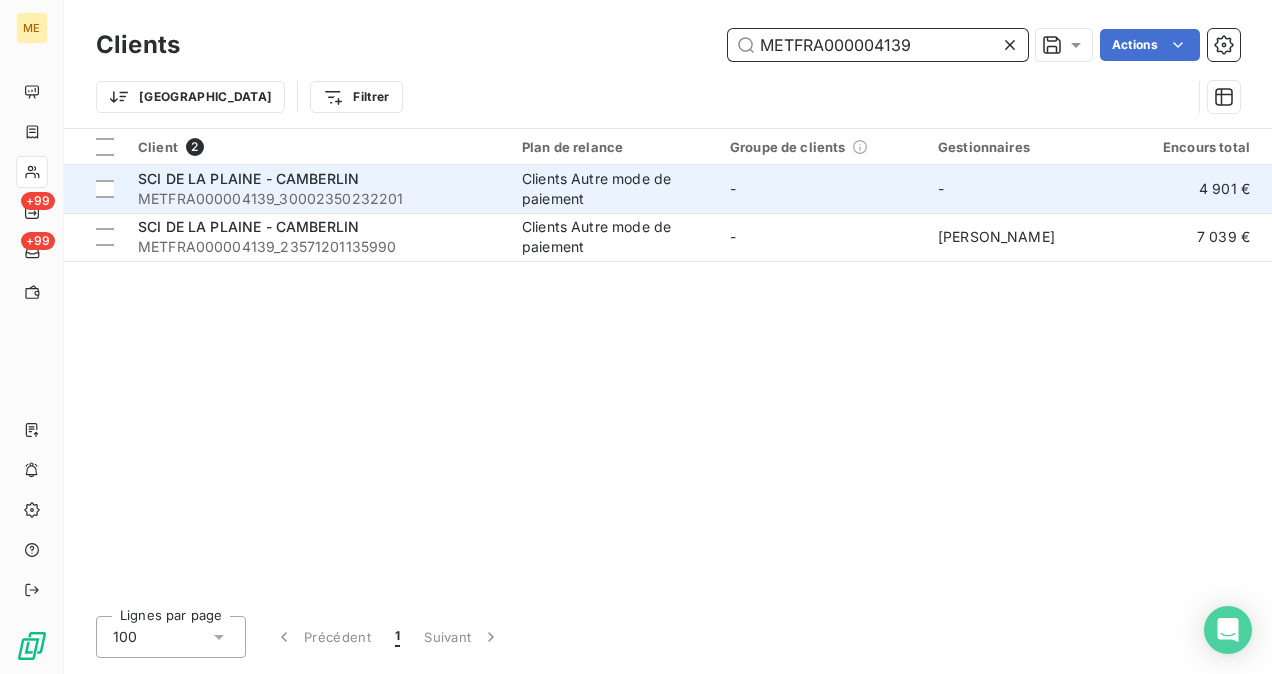 type on "METFRA000004139" 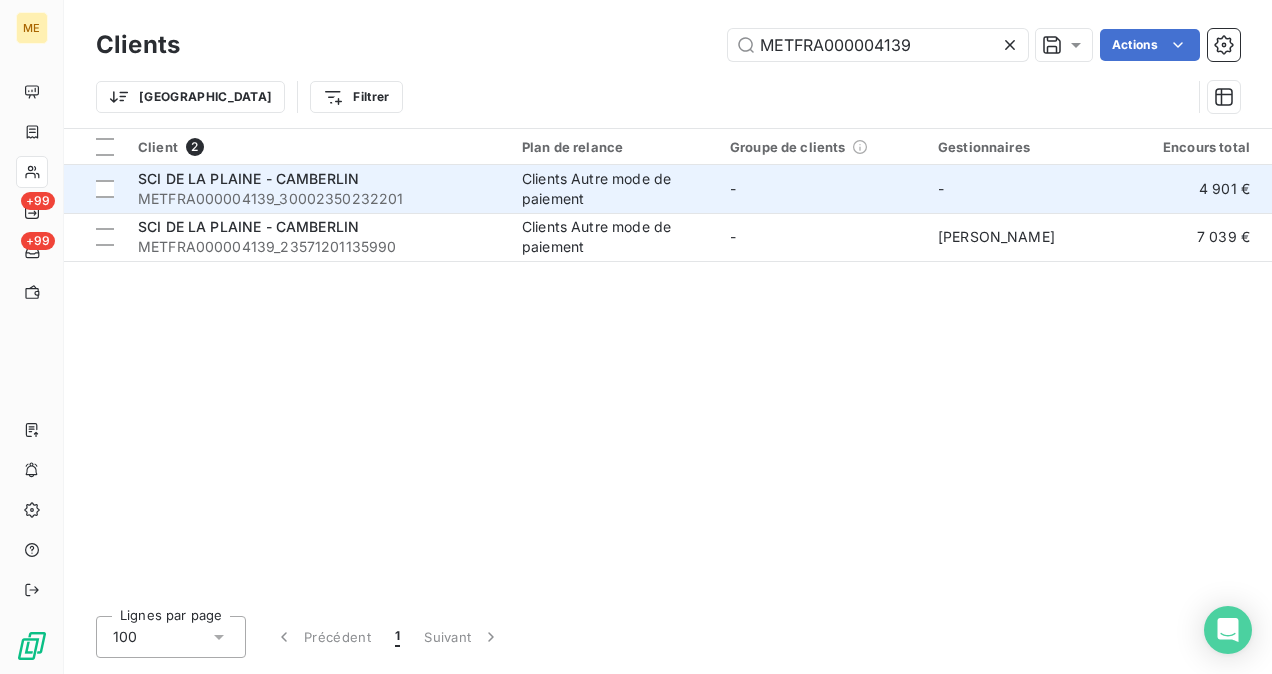 click on "Clients Autre mode de paiement" at bounding box center [614, 189] 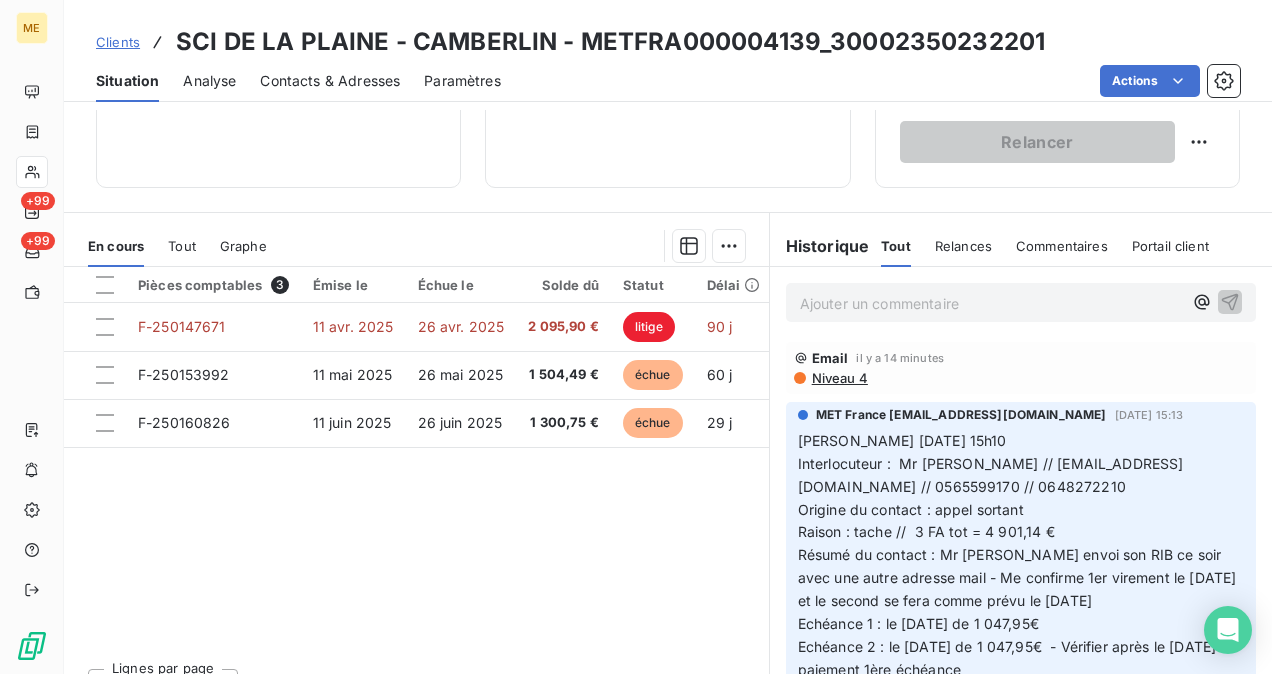 scroll, scrollTop: 536, scrollLeft: 0, axis: vertical 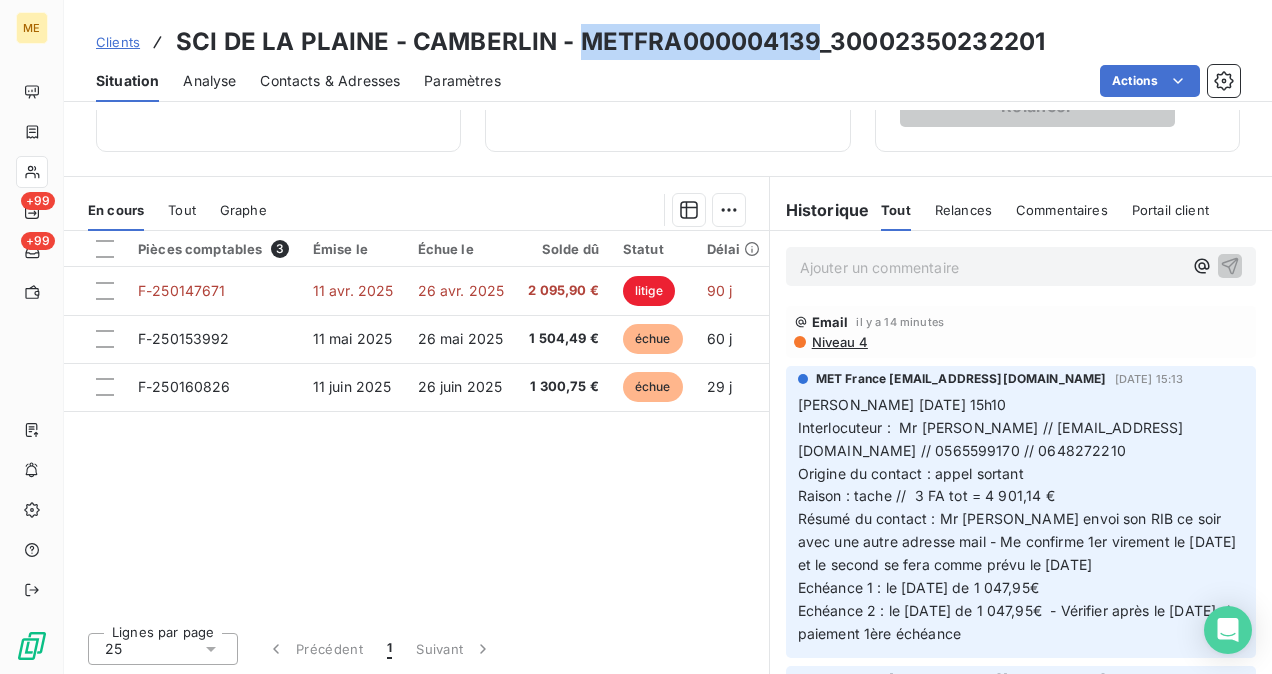 drag, startPoint x: 814, startPoint y: 46, endPoint x: 573, endPoint y: 58, distance: 241.29857 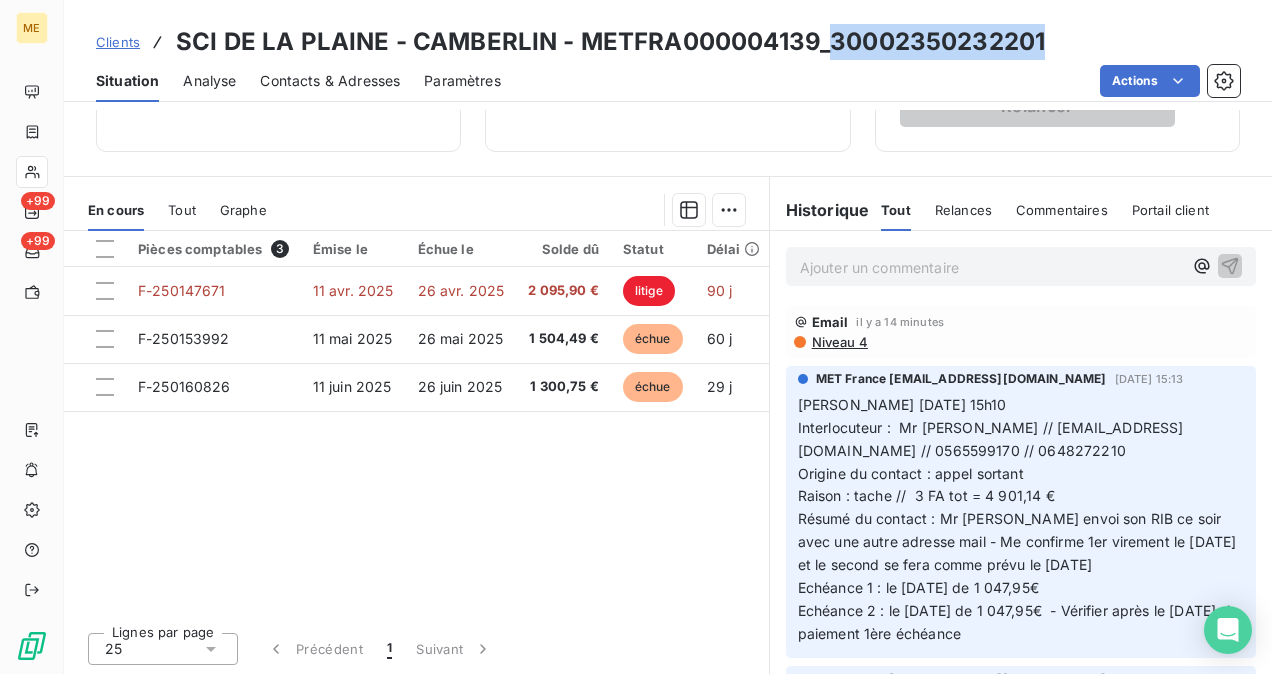 drag, startPoint x: 1039, startPoint y: 42, endPoint x: 828, endPoint y: 52, distance: 211.23683 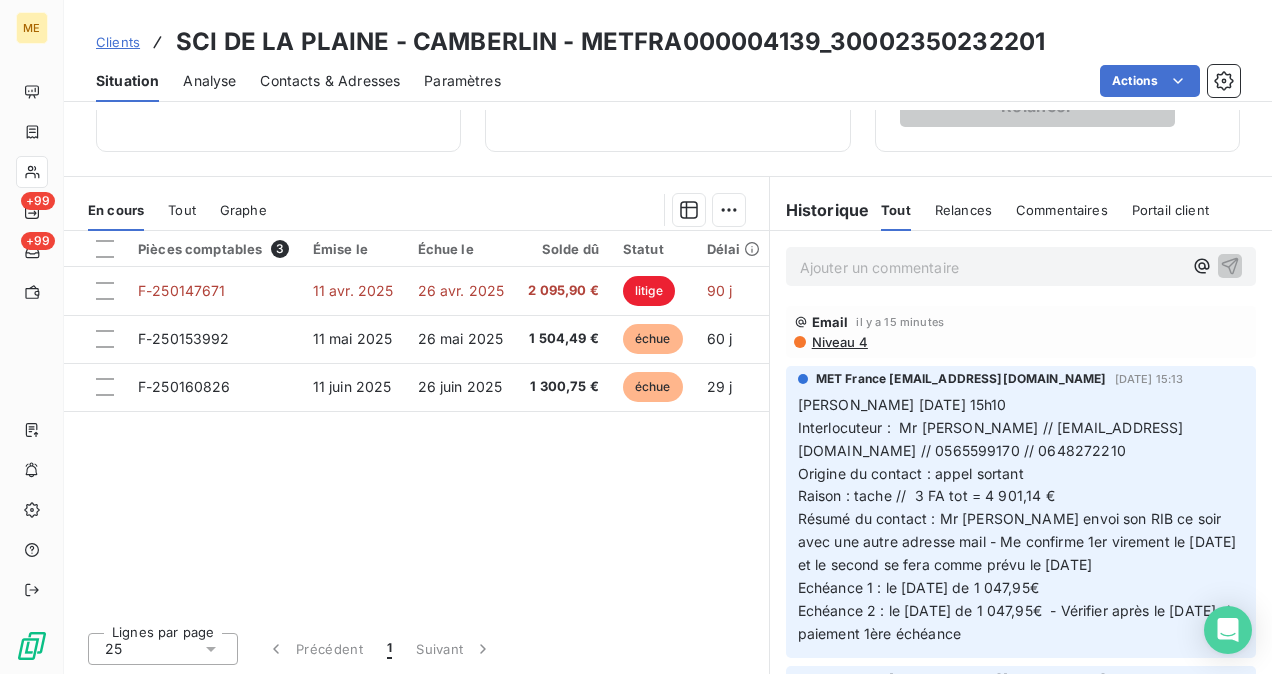 click on "Ajouter un commentaire ﻿" at bounding box center [991, 267] 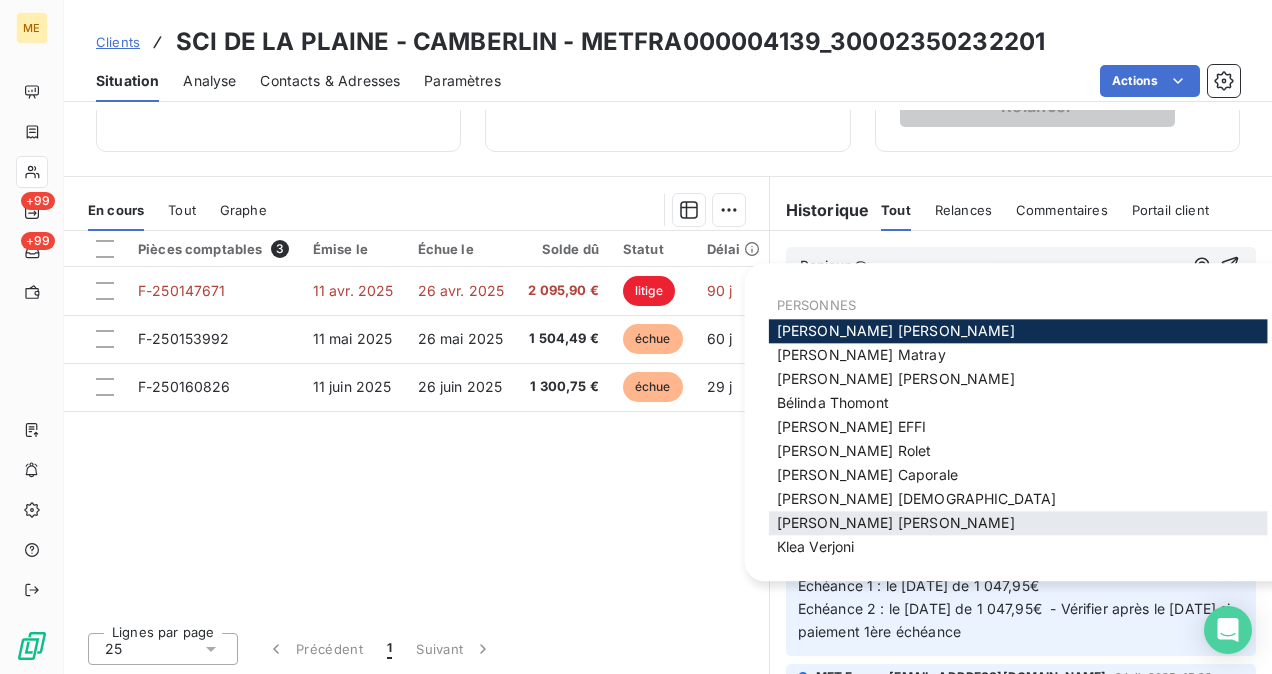 scroll, scrollTop: 78, scrollLeft: 0, axis: vertical 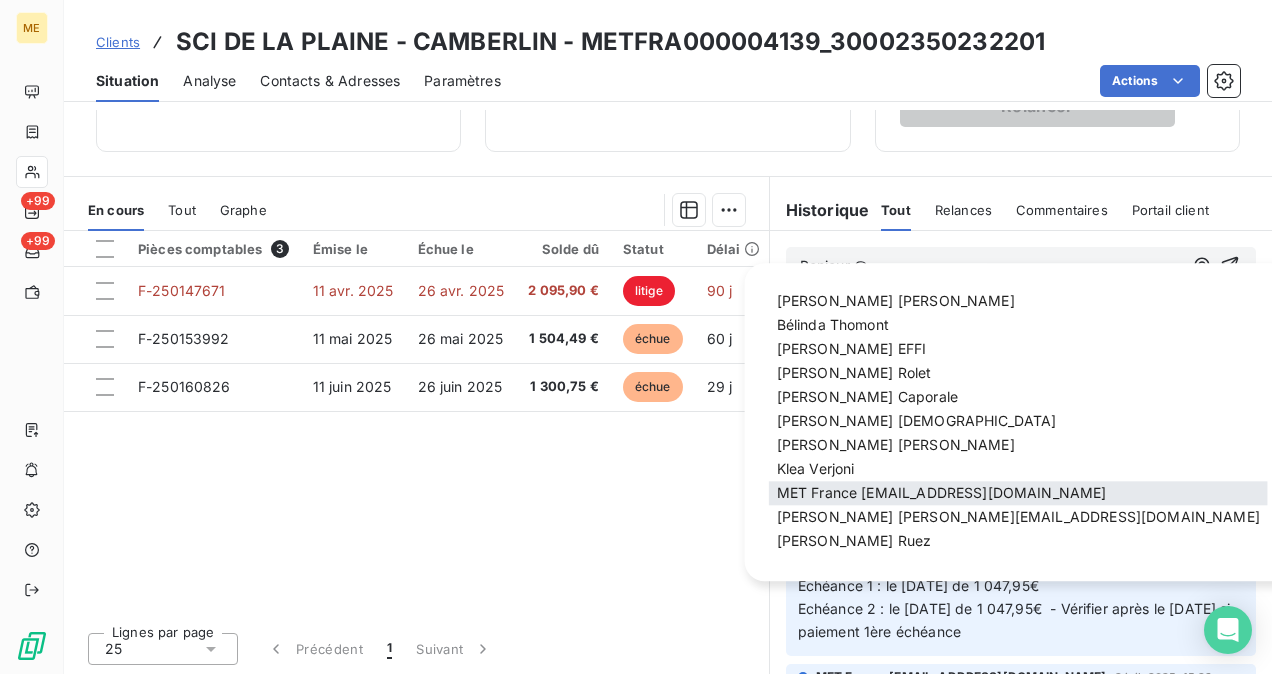 click on "MET France   met-france@recouvrement.met.com" at bounding box center [1018, 494] 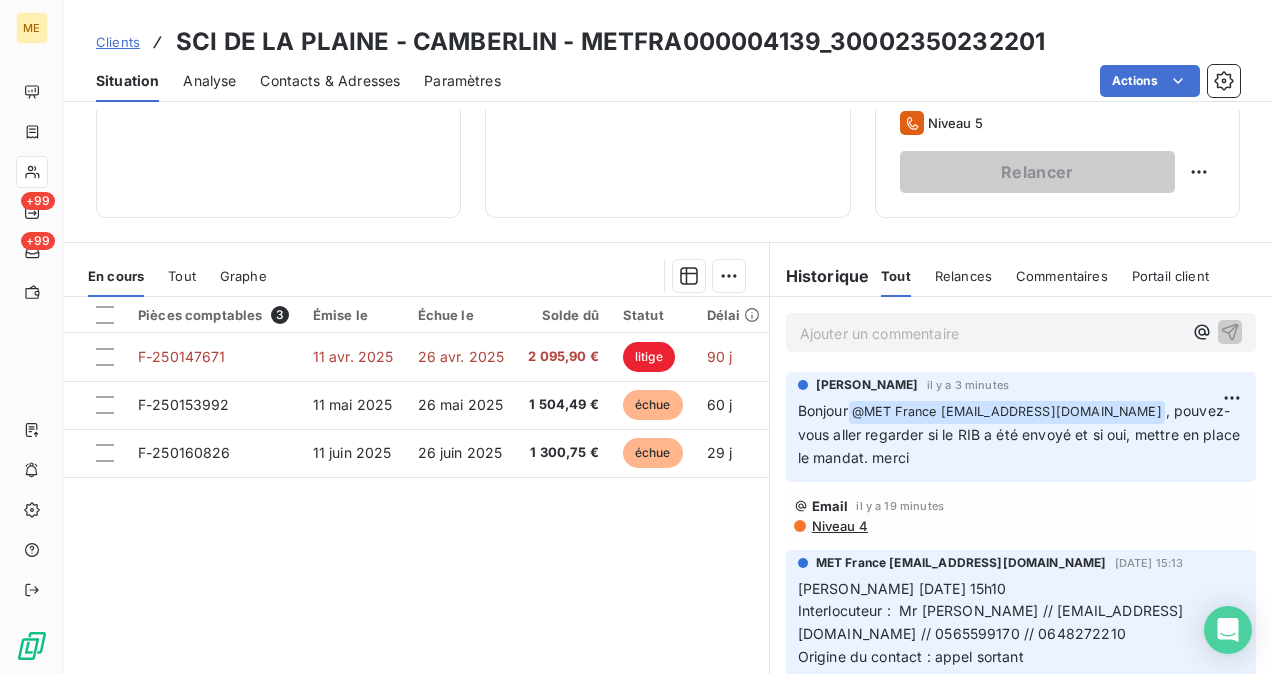 scroll, scrollTop: 536, scrollLeft: 0, axis: vertical 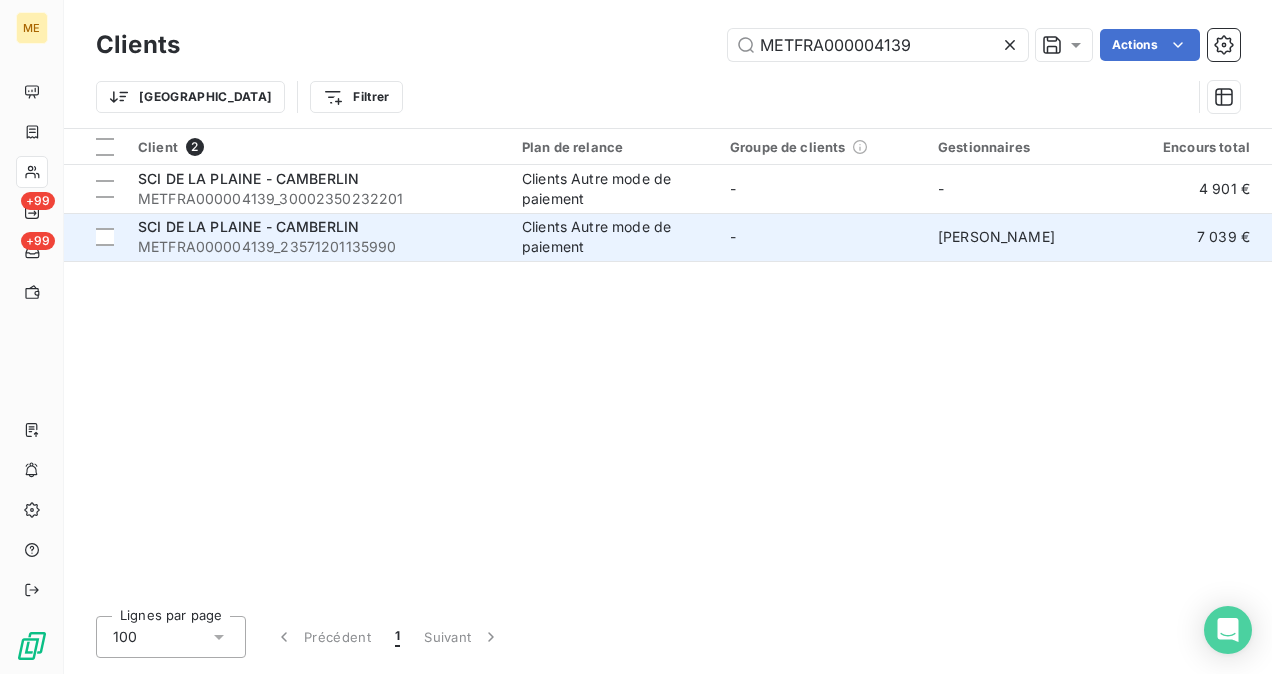click on "SCI DE LA PLAINE - CAMBERLIN METFRA000004139_23571201135990" at bounding box center (318, 237) 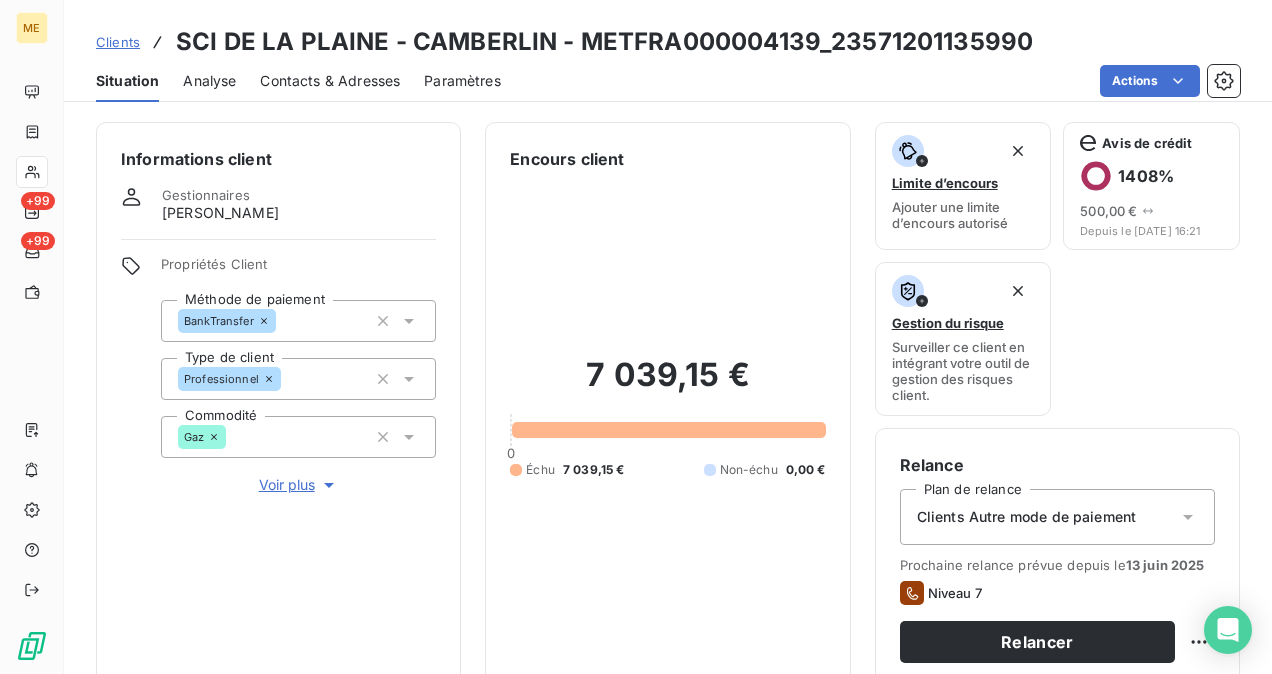 scroll, scrollTop: 536, scrollLeft: 0, axis: vertical 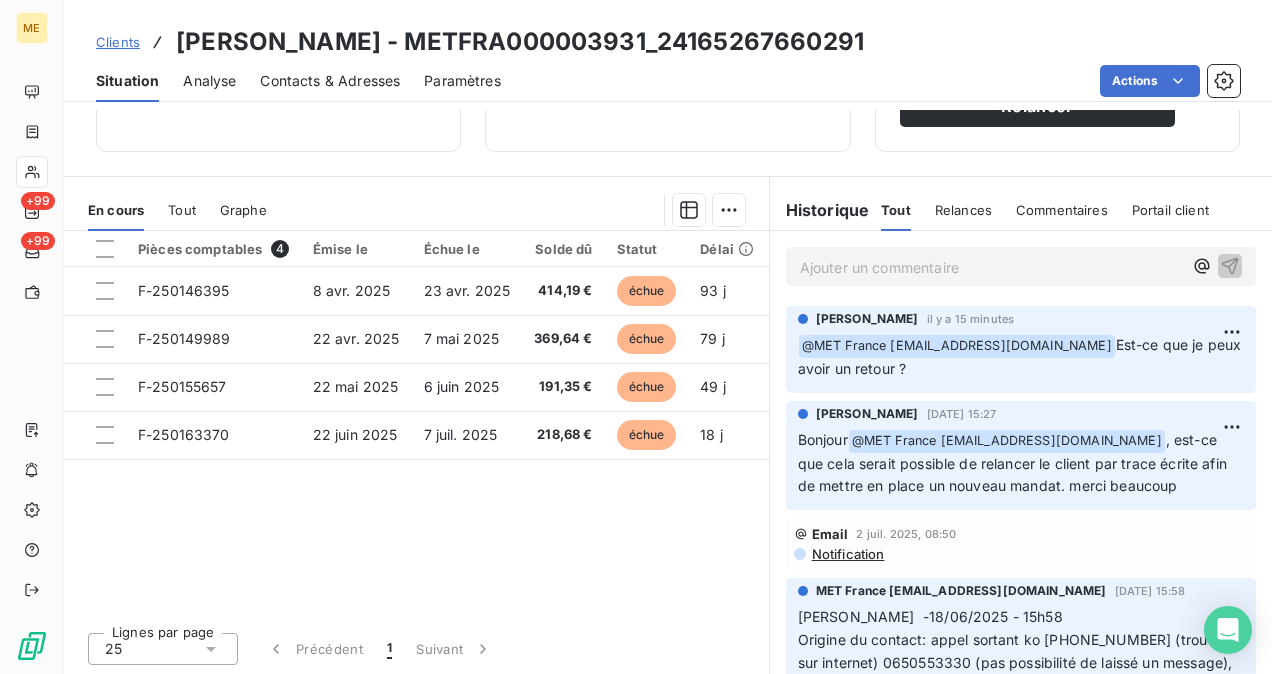 drag, startPoint x: 489, startPoint y: 46, endPoint x: 960, endPoint y: 26, distance: 471.42444 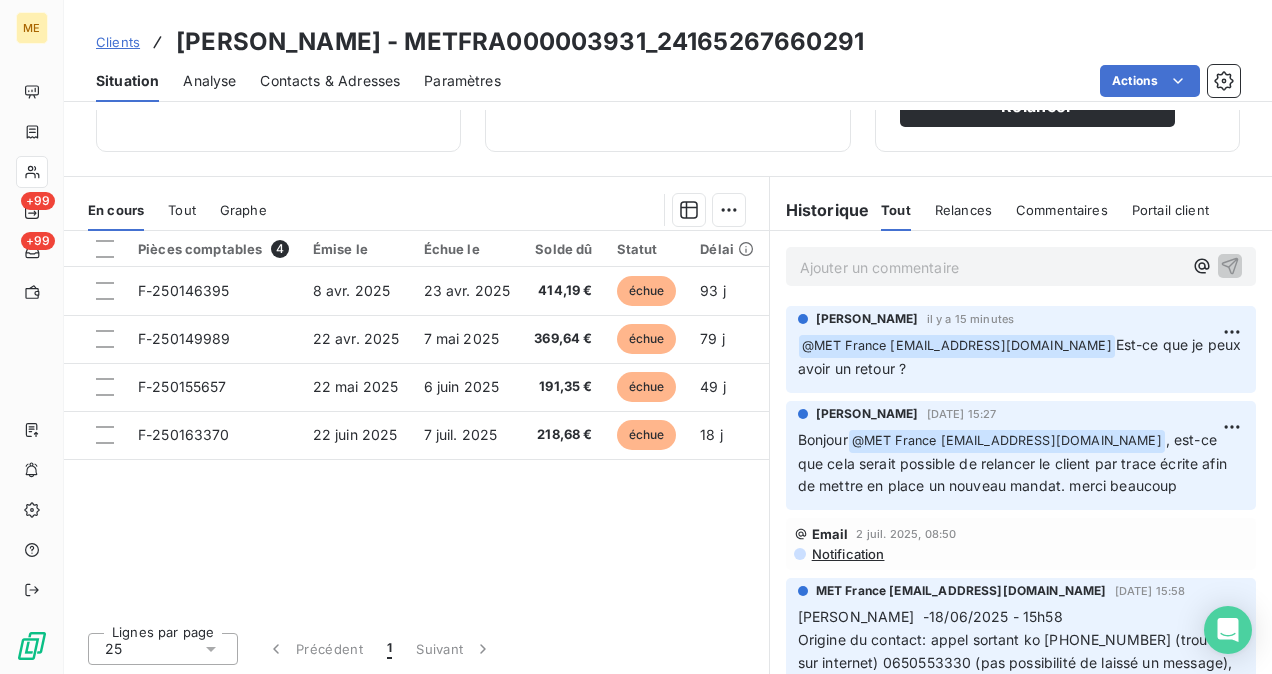 click on "Clients ANNETTE CARRELAGES - METFRA000003931_24165267660291" at bounding box center [668, 42] 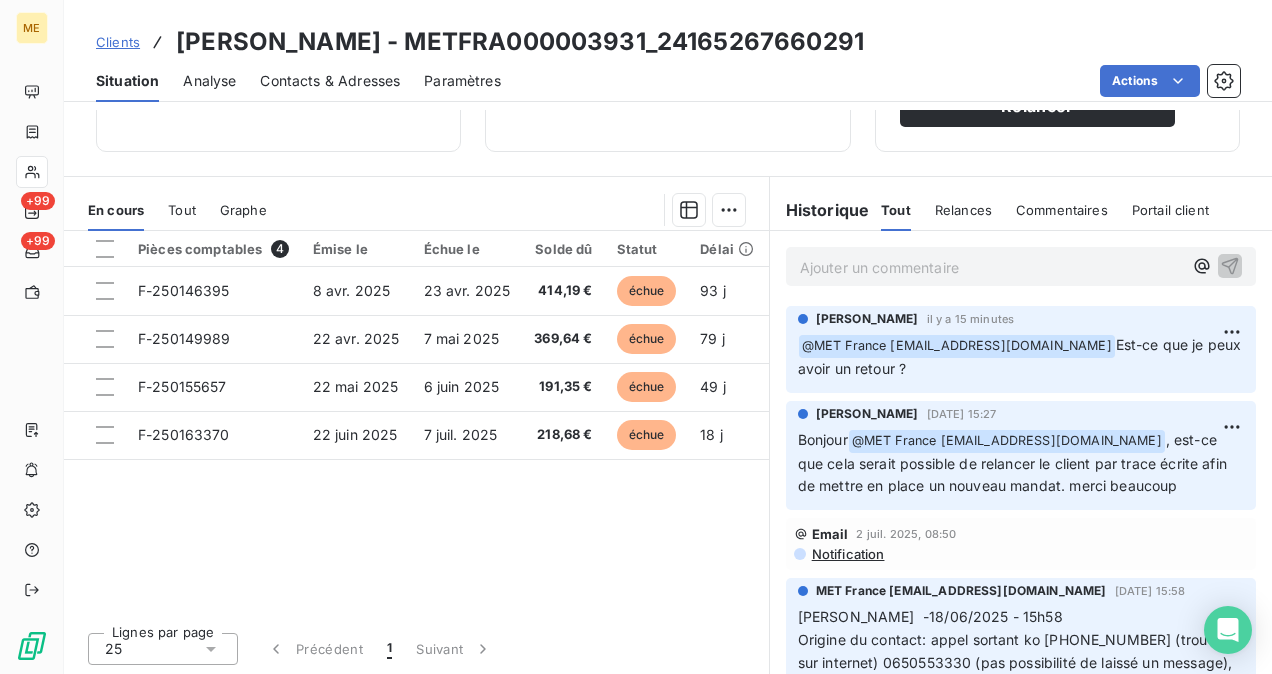 drag, startPoint x: 950, startPoint y: 51, endPoint x: 488, endPoint y: 35, distance: 462.27698 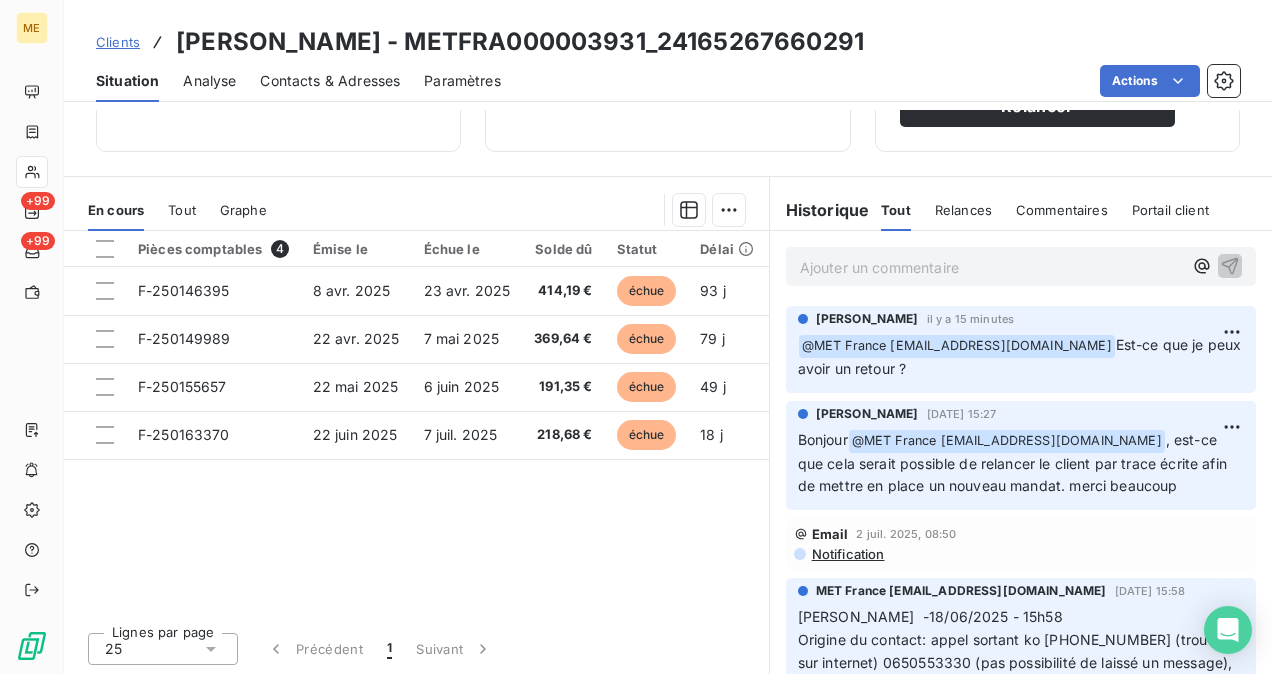 click on "Clients ANNETTE CARRELAGES - METFRA000003931_24165267660291" at bounding box center (668, 42) 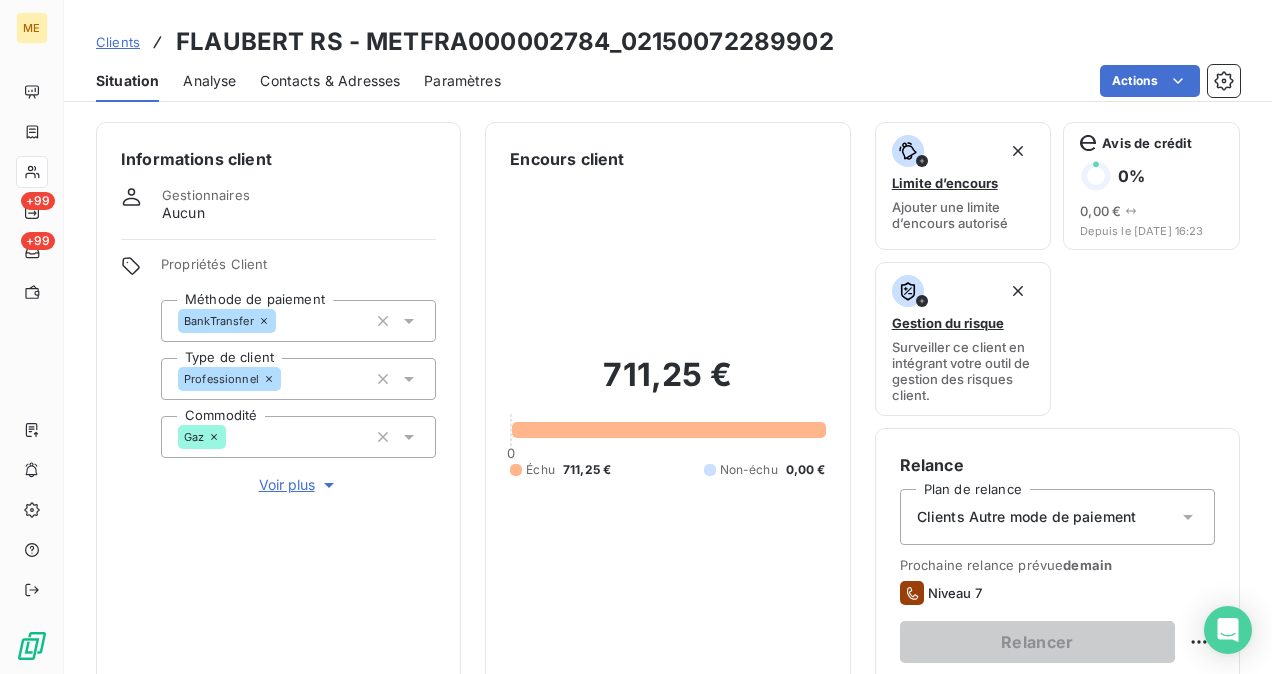 scroll, scrollTop: 536, scrollLeft: 0, axis: vertical 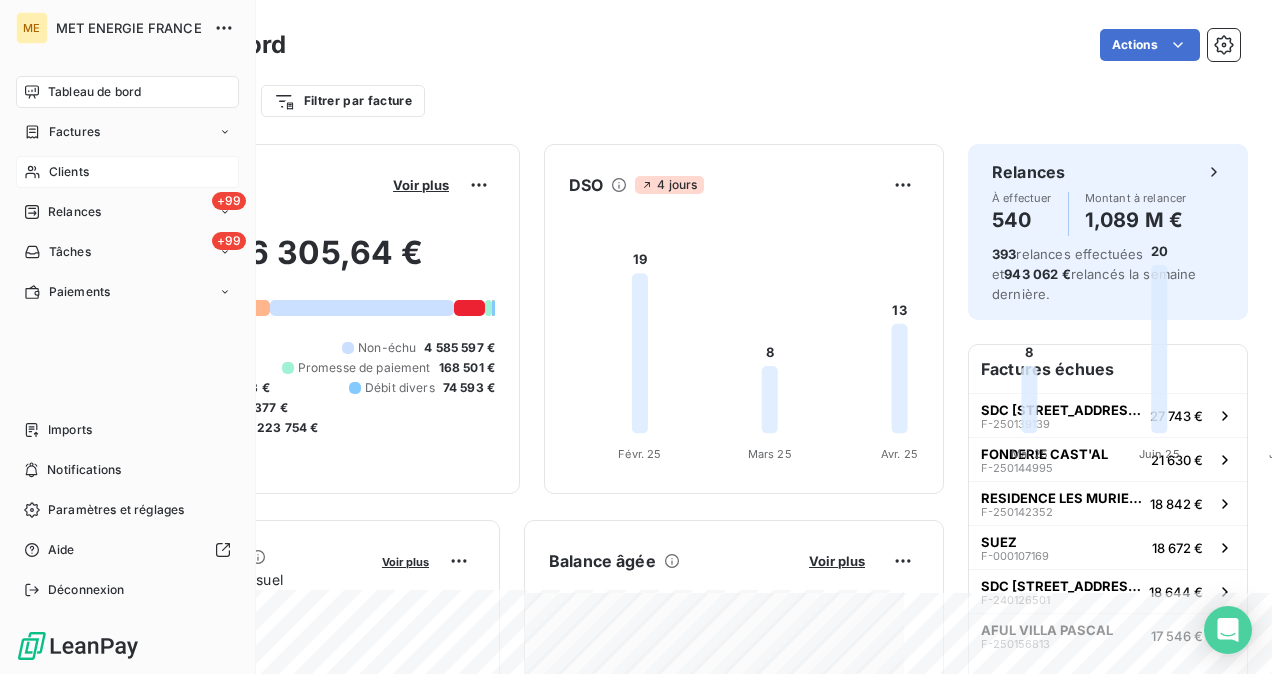 click on "Clients" at bounding box center (127, 172) 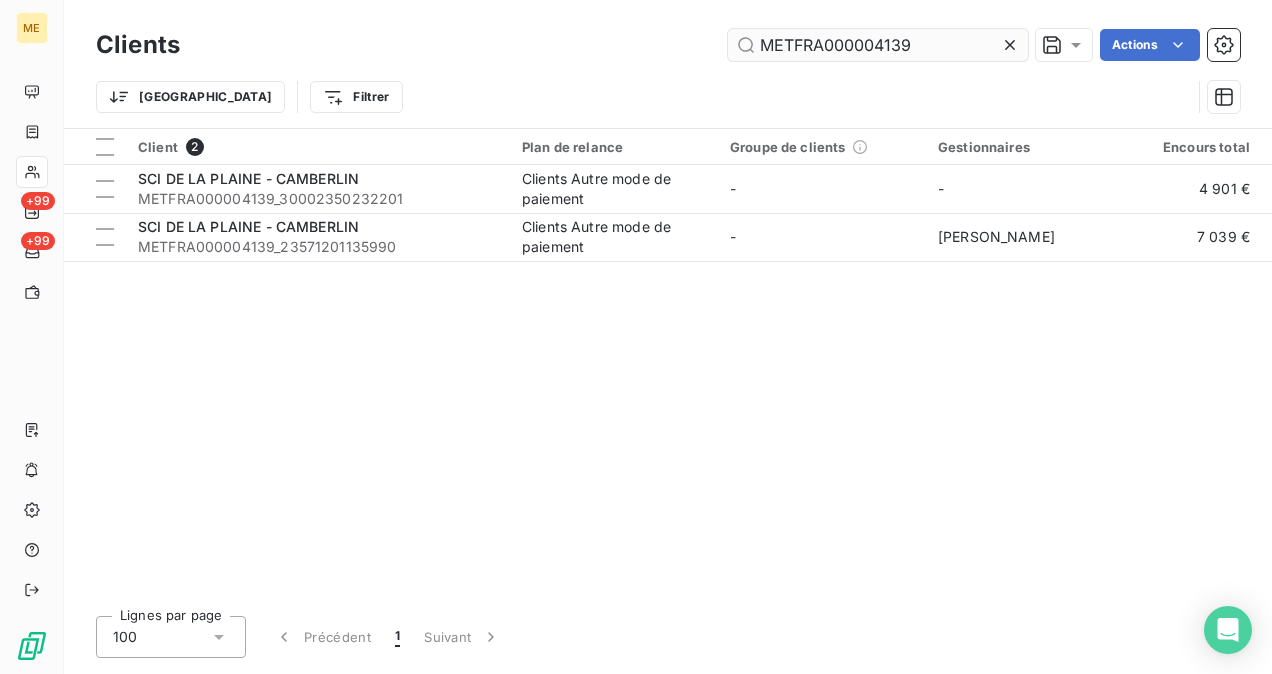 drag, startPoint x: 932, startPoint y: 28, endPoint x: 896, endPoint y: 53, distance: 43.829212 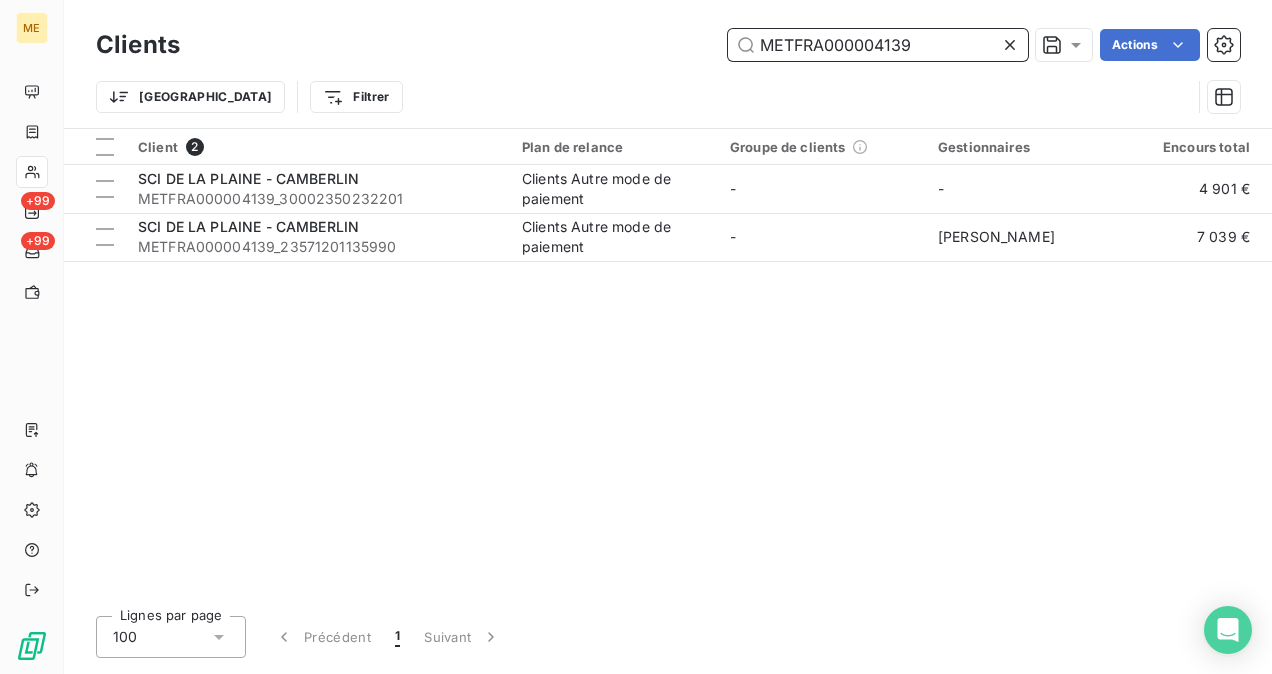 drag, startPoint x: 908, startPoint y: 54, endPoint x: 710, endPoint y: 72, distance: 198.8165 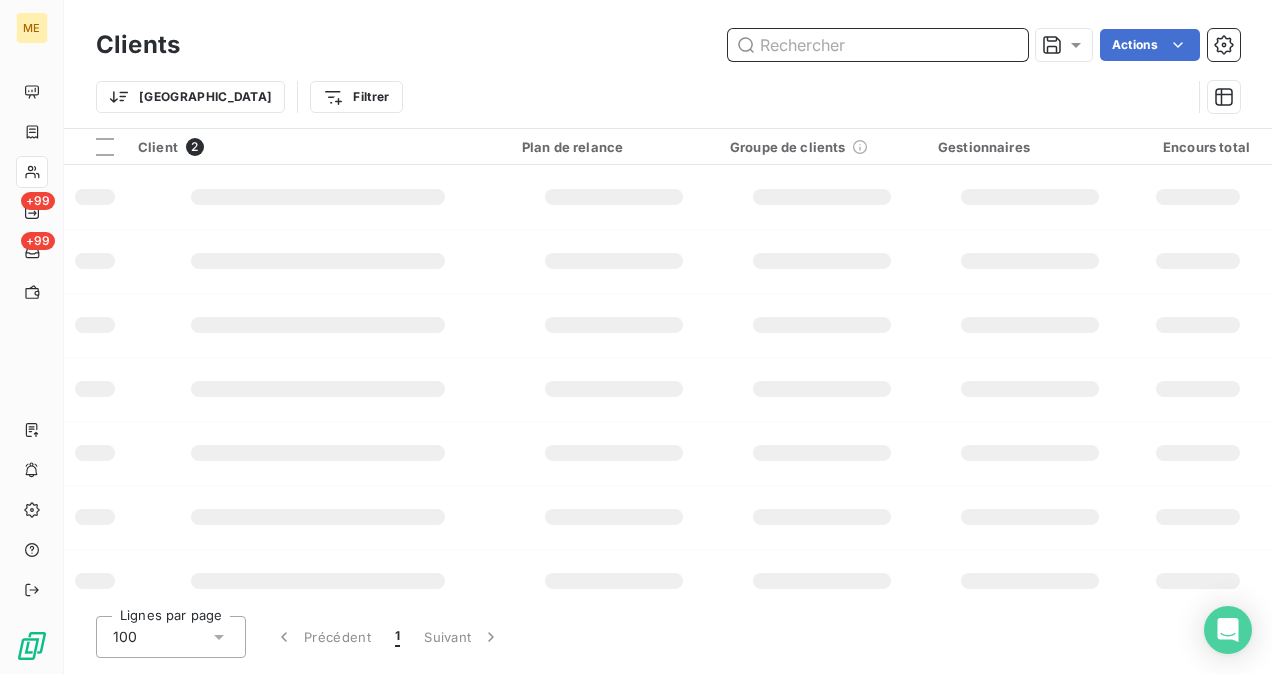 paste on "7266425394308" 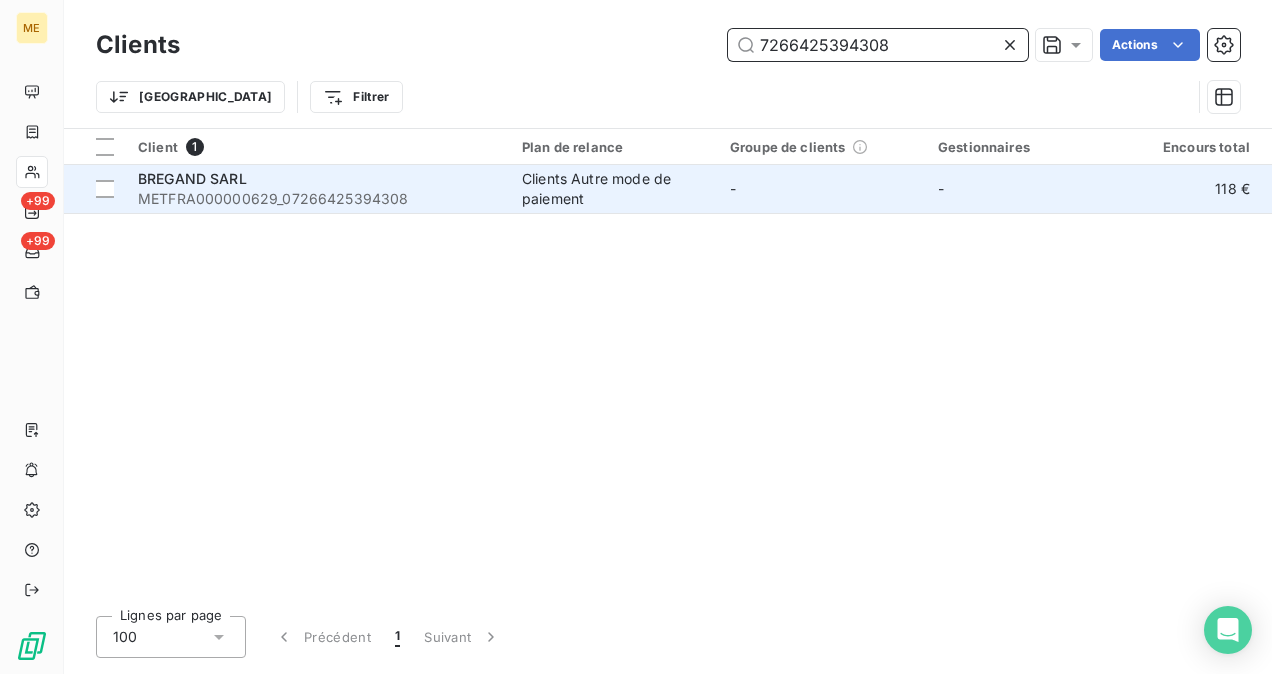 type on "7266425394308" 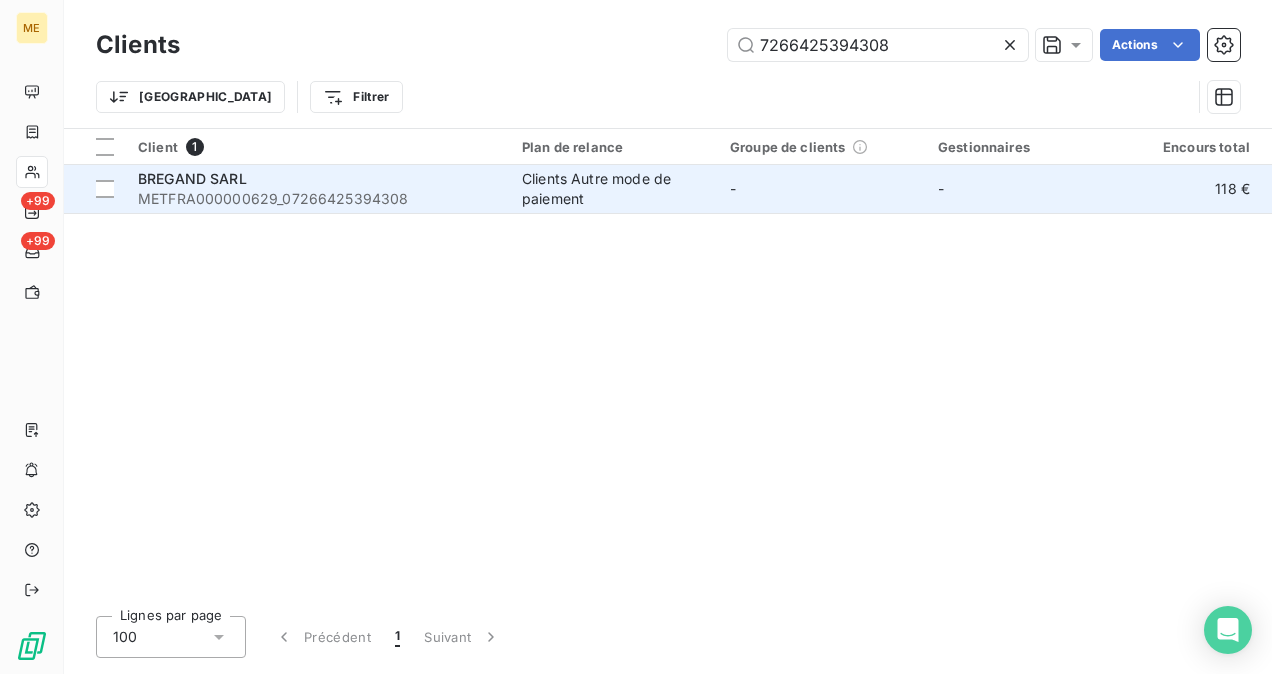 click on "Clients Autre mode de paiement" at bounding box center (614, 189) 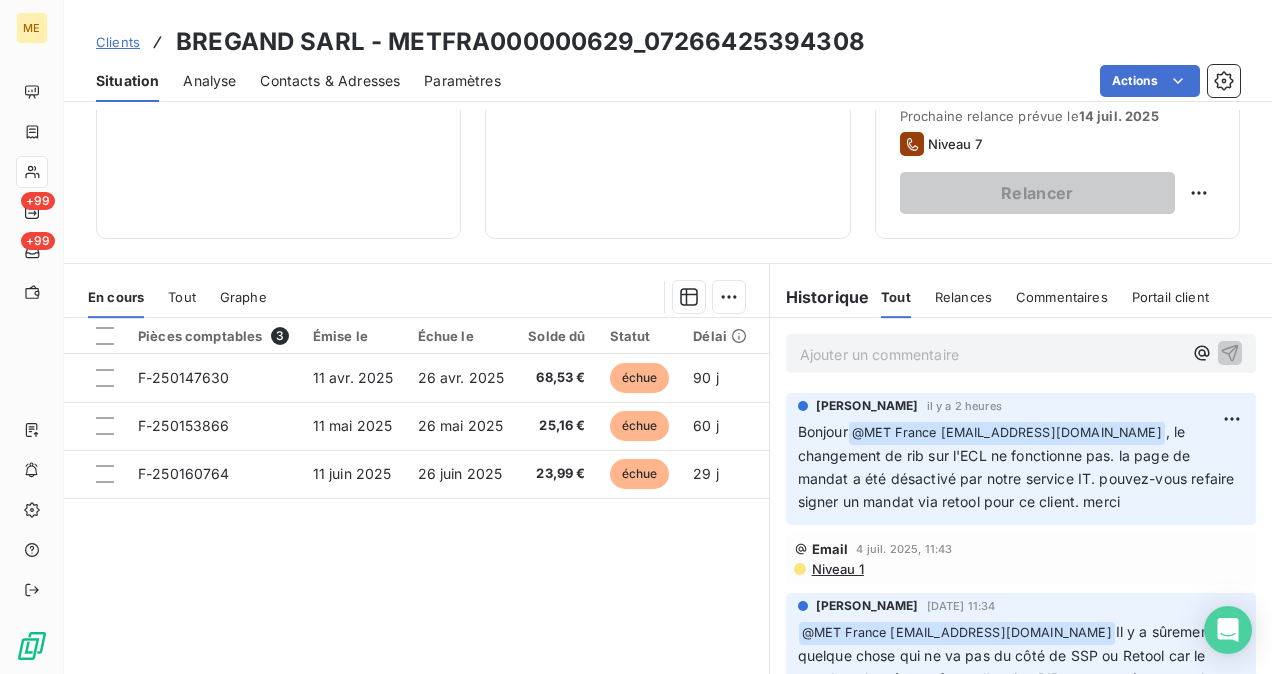 scroll, scrollTop: 536, scrollLeft: 0, axis: vertical 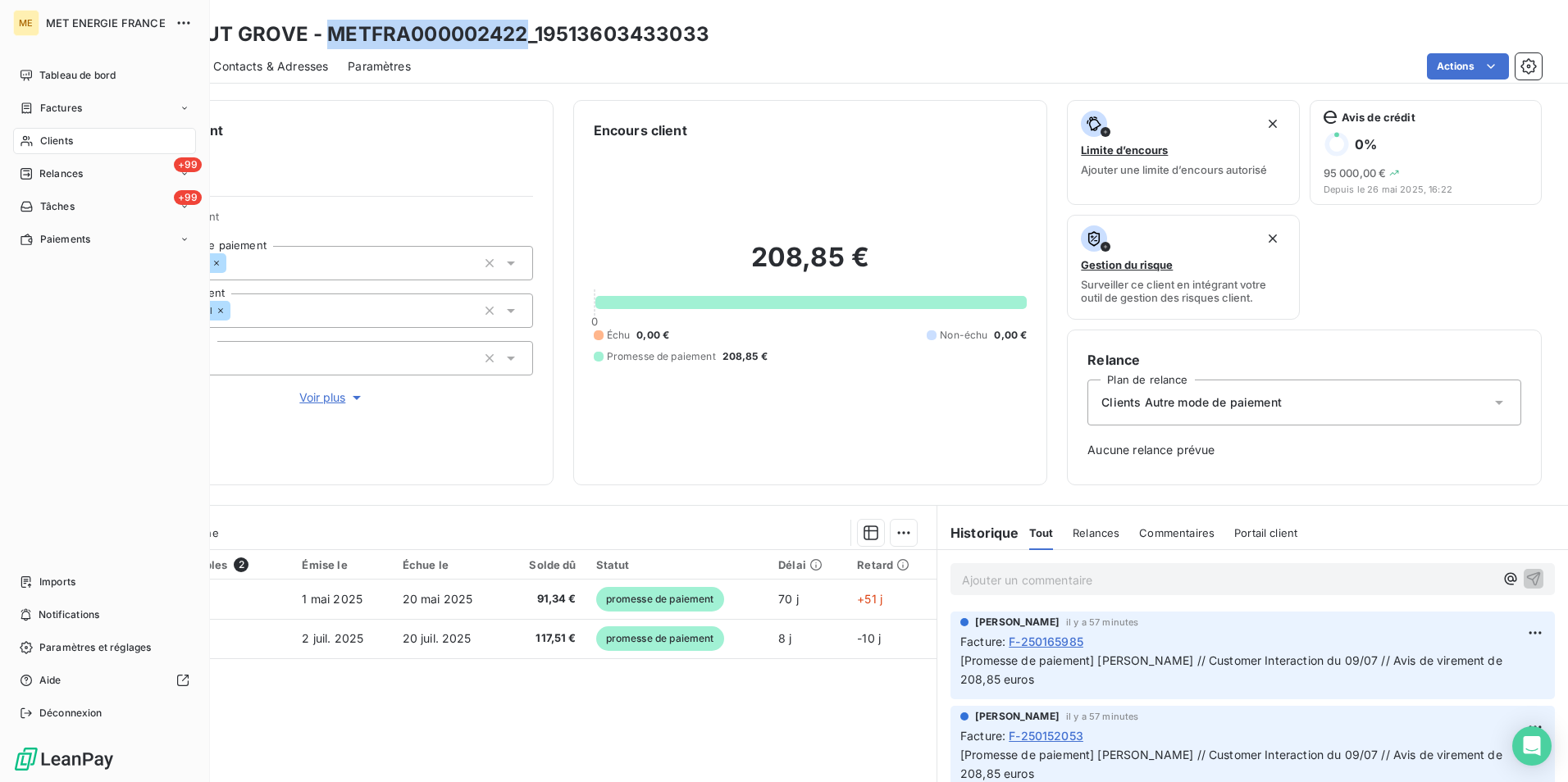 click on "Clients" at bounding box center [104, 141] 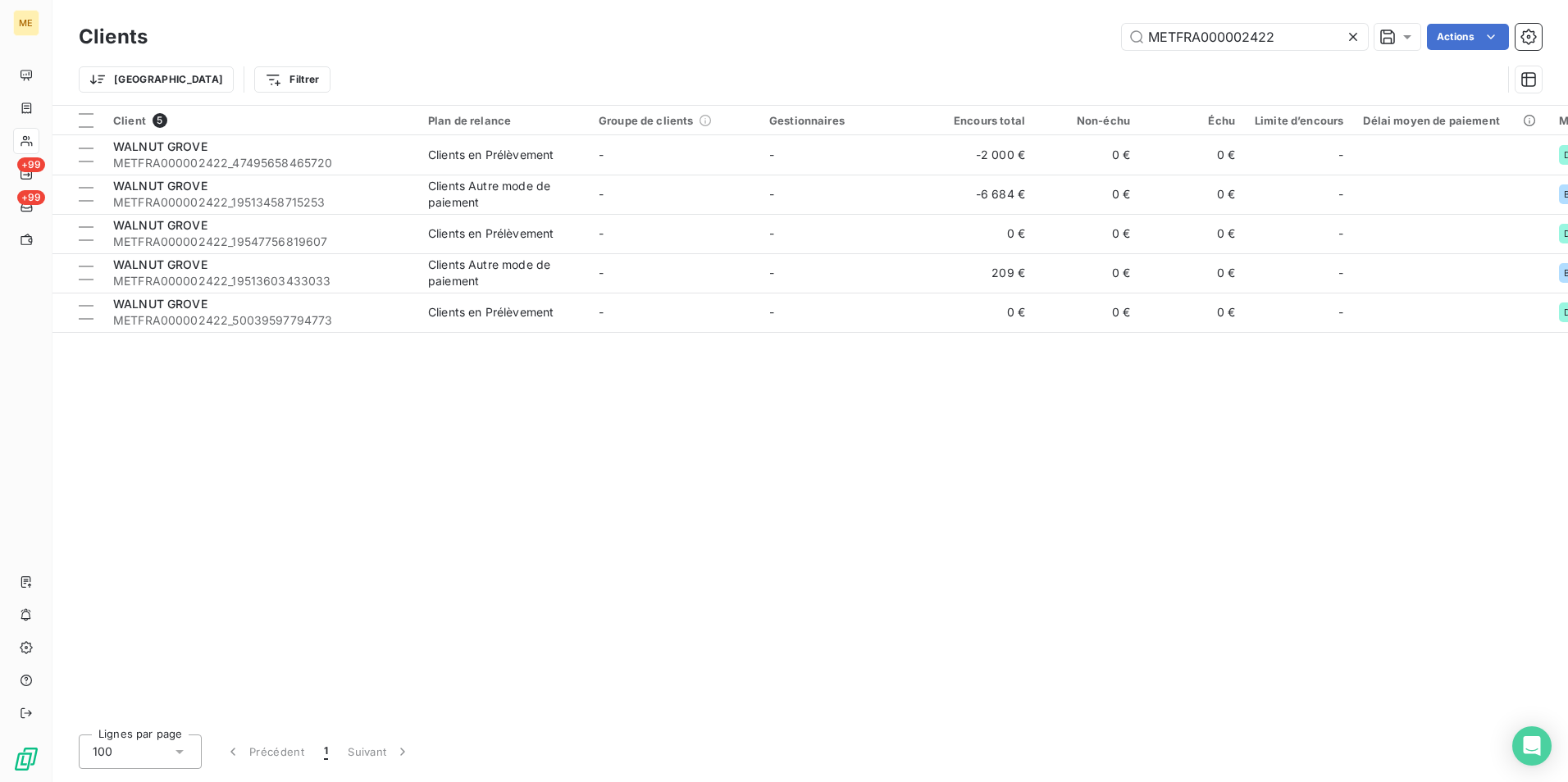 drag, startPoint x: 1274, startPoint y: 33, endPoint x: 1115, endPoint y: 33, distance: 159 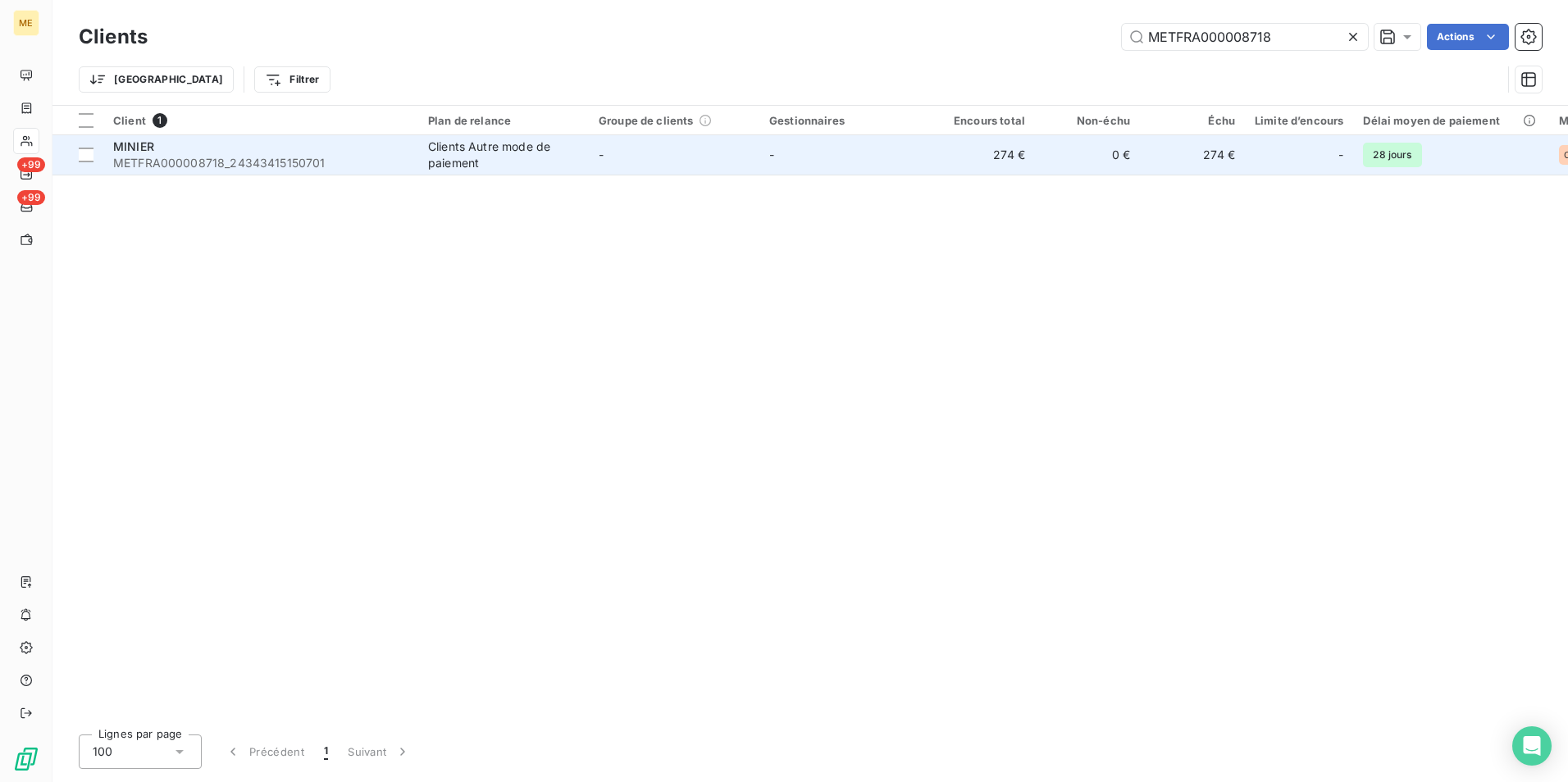 type on "METFRA000008718" 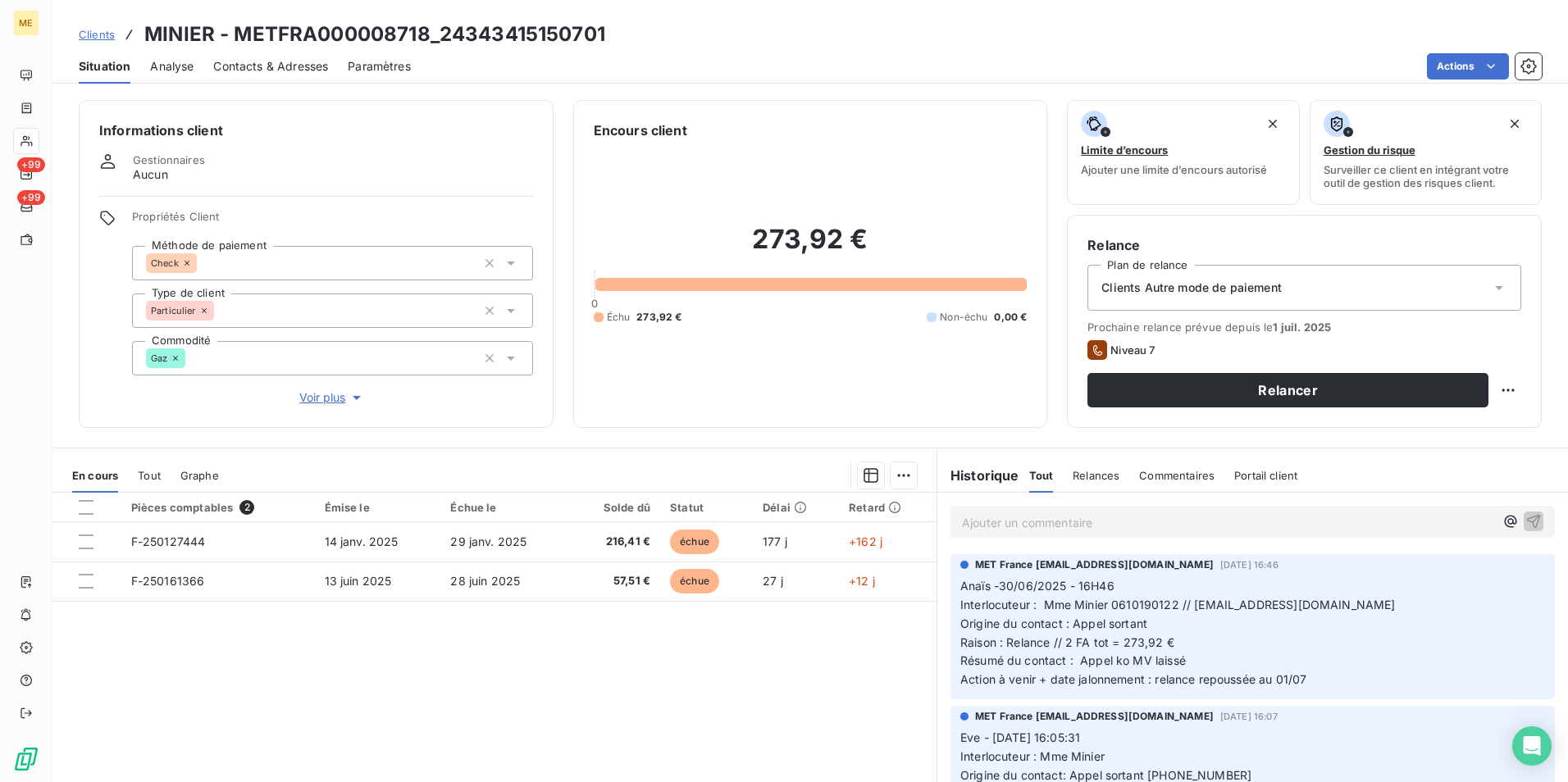 scroll, scrollTop: 75, scrollLeft: 0, axis: vertical 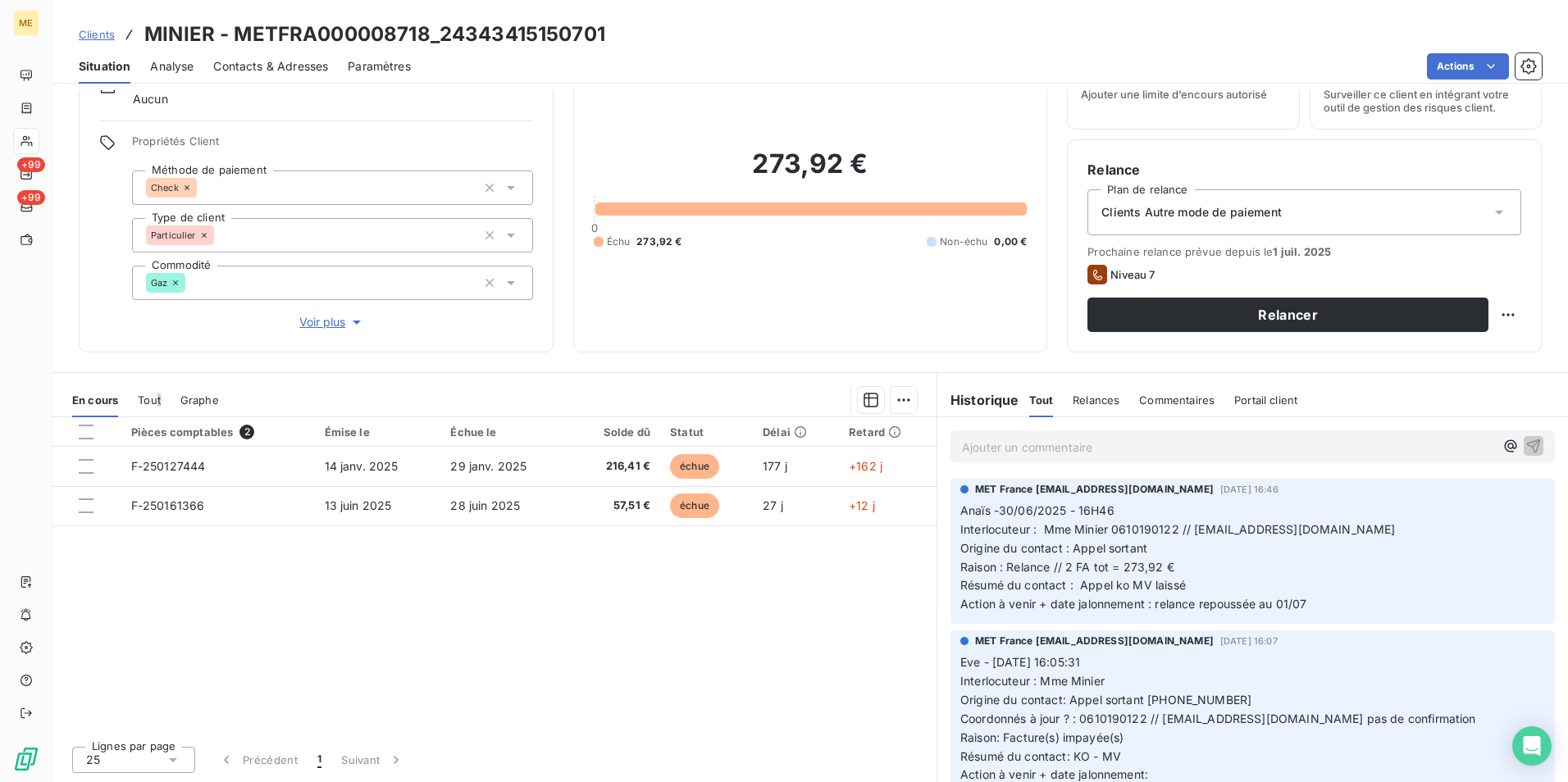 click on "En cours Tout Graphe" at bounding box center (495, 400) 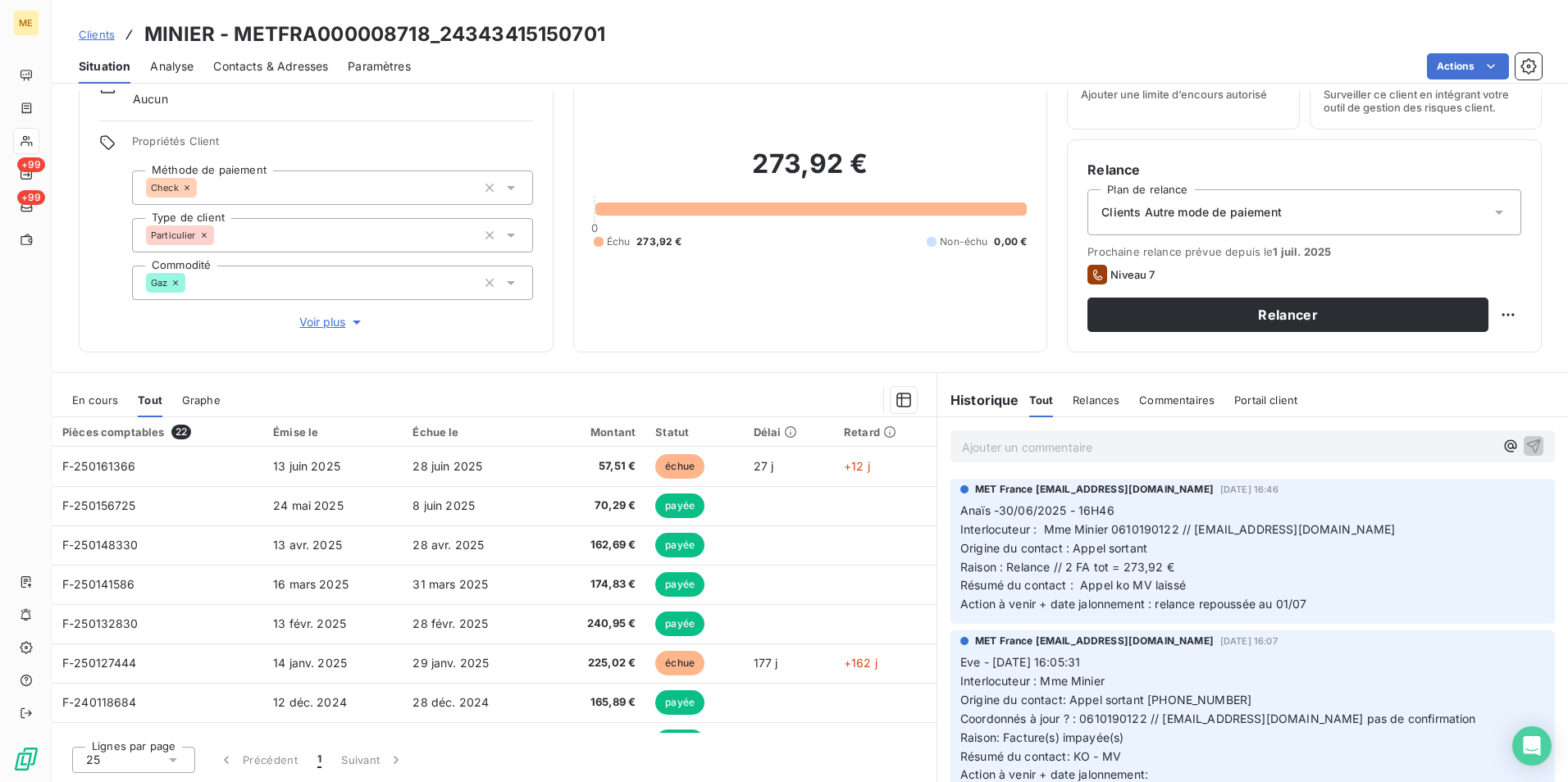 click on "En cours Tout Graphe" at bounding box center (495, 400) 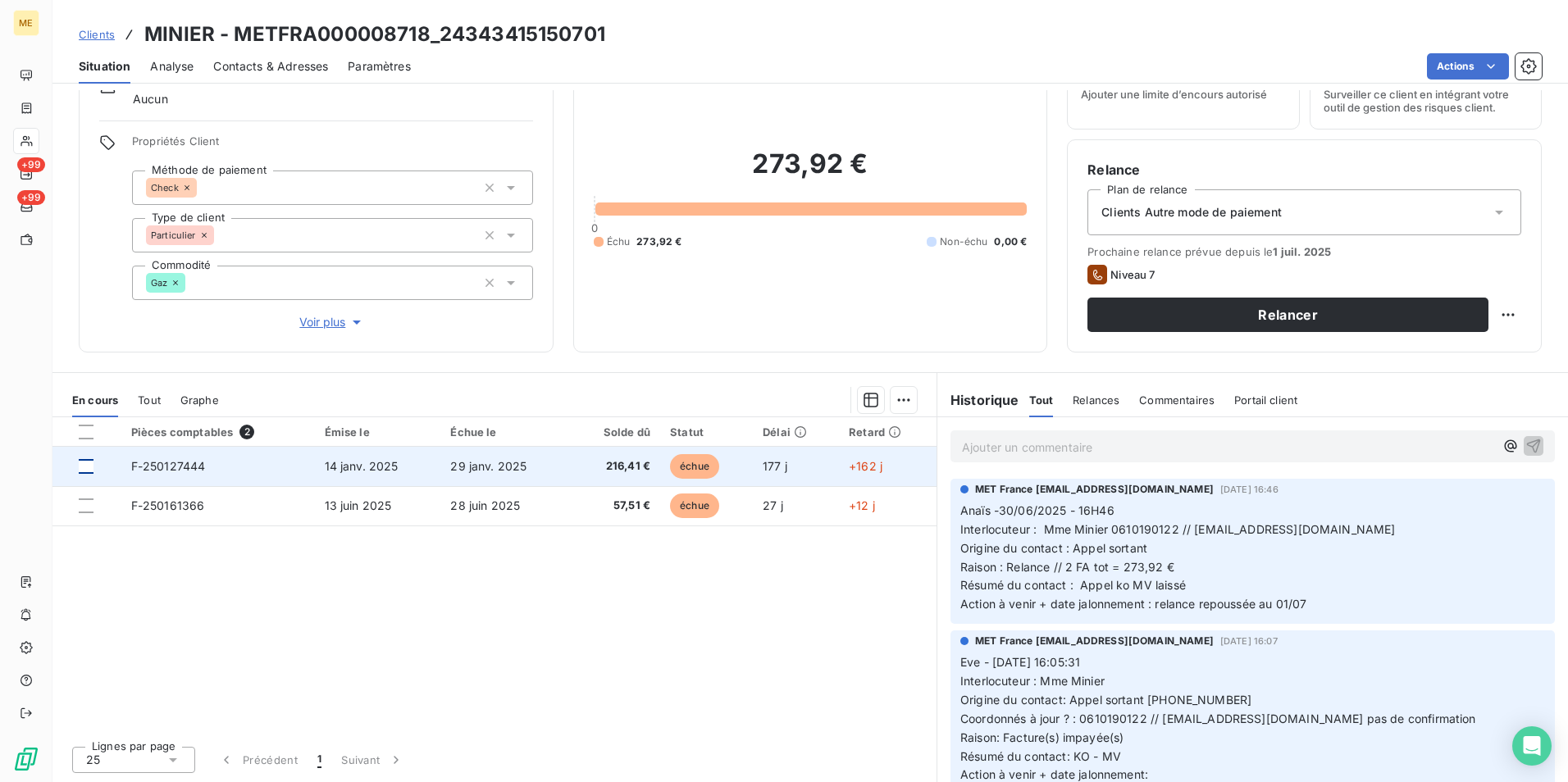 click at bounding box center [86, 466] 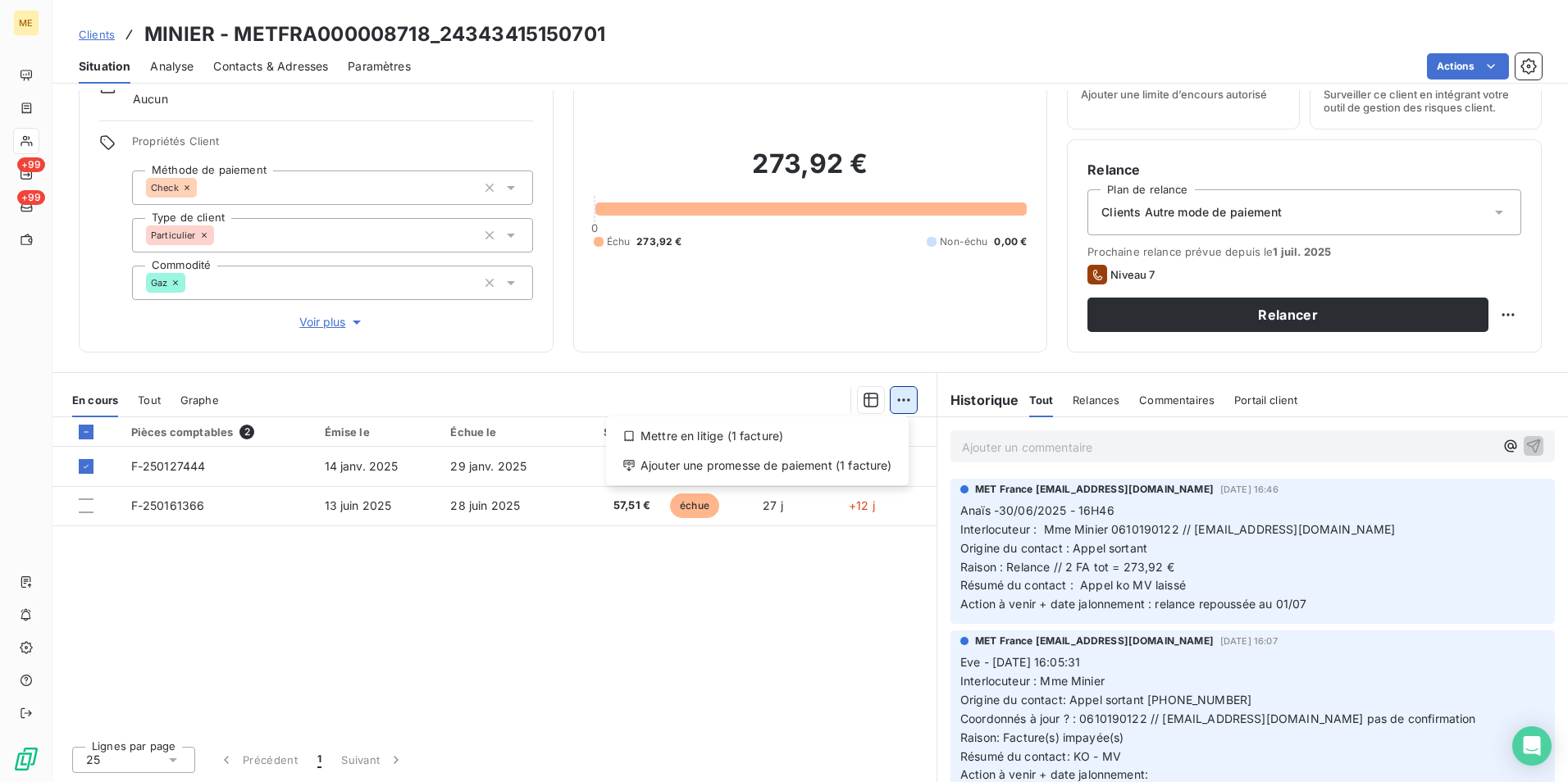 click on "ME +99 +99 Clients MINIER - METFRA000008718_24343415150701 Situation Analyse Contacts & Adresses Paramètres Actions Informations client Gestionnaires Aucun Propriétés Client Méthode de paiement Check Type de client Particulier Commodité Gaz Voir plus Encours client   273,92 € 0 Échu 273,92 € Non-échu 0,00 €     Limite d’encours Ajouter une limite d’encours autorisé Gestion du risque Surveiller ce client en intégrant votre outil de gestion des risques client. Relance Plan de relance Clients Autre mode de paiement Prochaine relance prévue depuis le  [DATE] Niveau 7 Relancer En cours Tout Graphe Mettre en litige (1 facture) Ajouter une promesse de paiement (1 facture) Pièces comptables 2 Émise le Échue le Solde dû Statut Délai   Retard   F-250127444 [DATE] [DATE] 216,41 € échue 177 j +162 j F-250161366 [DATE] [DATE] 57,51 € échue 27 j +12 j Lignes par page 25 Précédent 1 Suivant Historique Tout Relances Commentaires Tout ﻿" at bounding box center (784, 391) 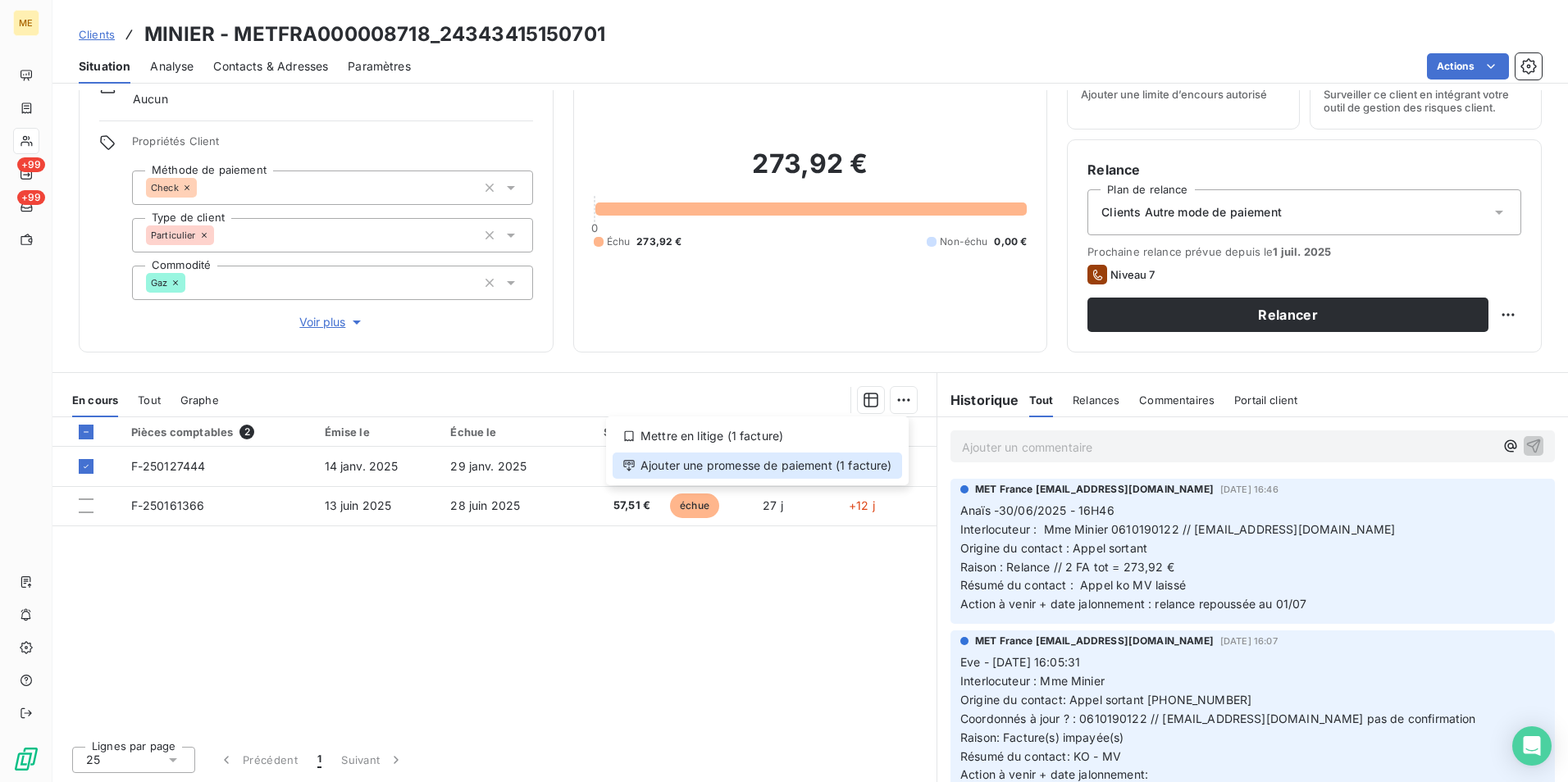 click on "Ajouter une promesse de paiement (1 facture)" at bounding box center [757, 466] 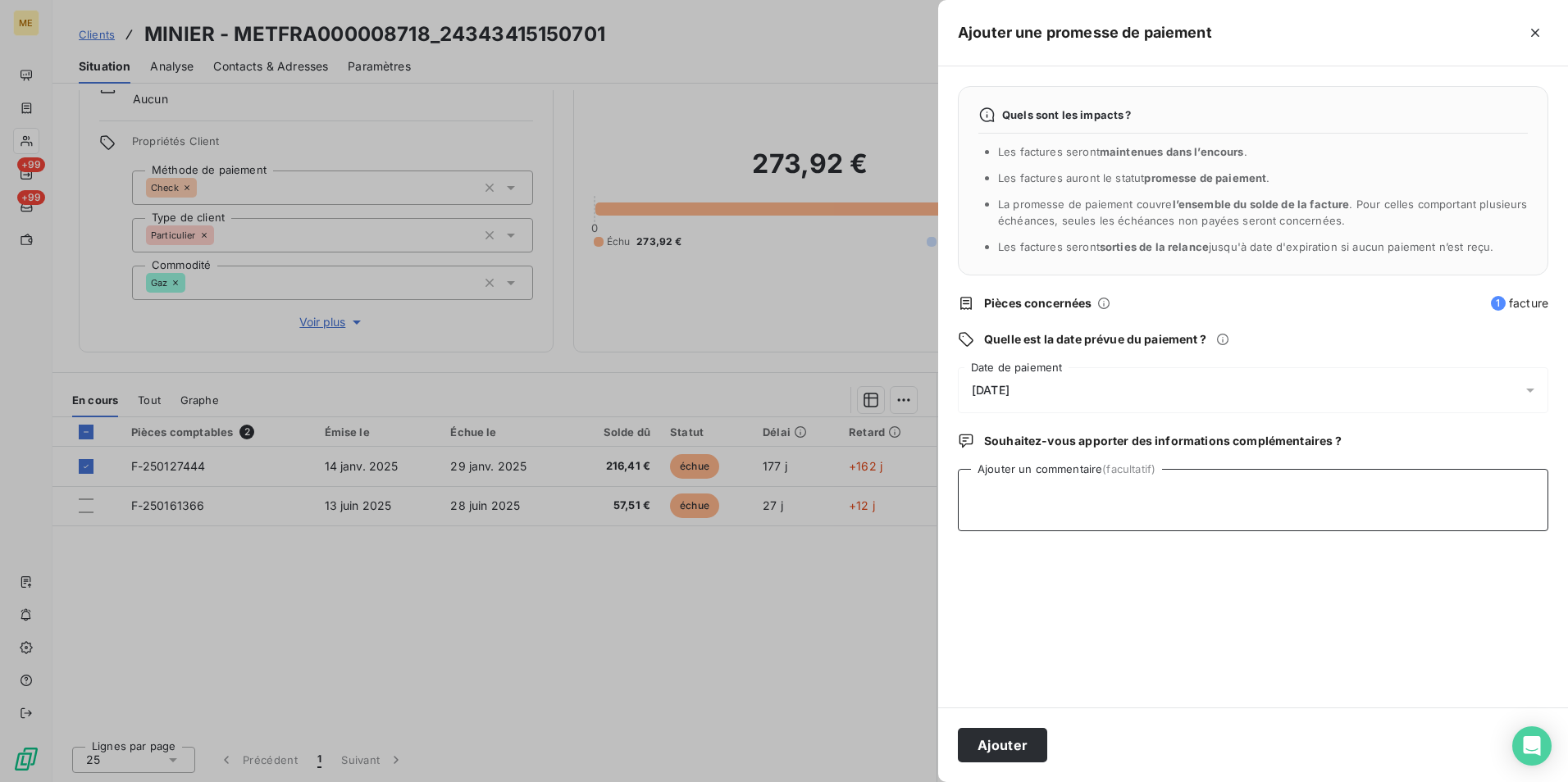 click on "Ajouter un commentaire  (facultatif)" at bounding box center (1253, 500) 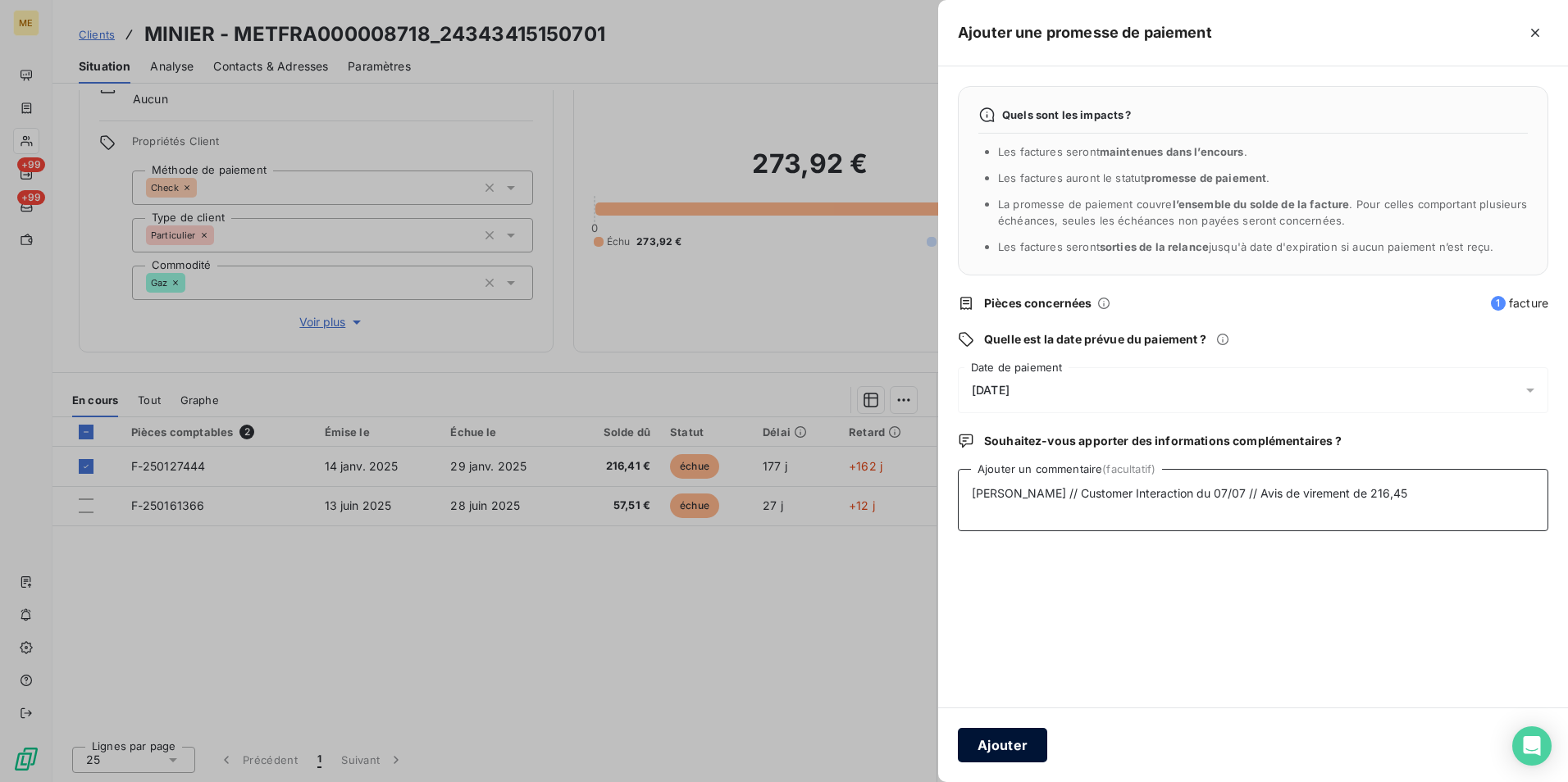 type on "[PERSON_NAME] // Customer Interaction du 07/07 // Avis de virement de 216,45" 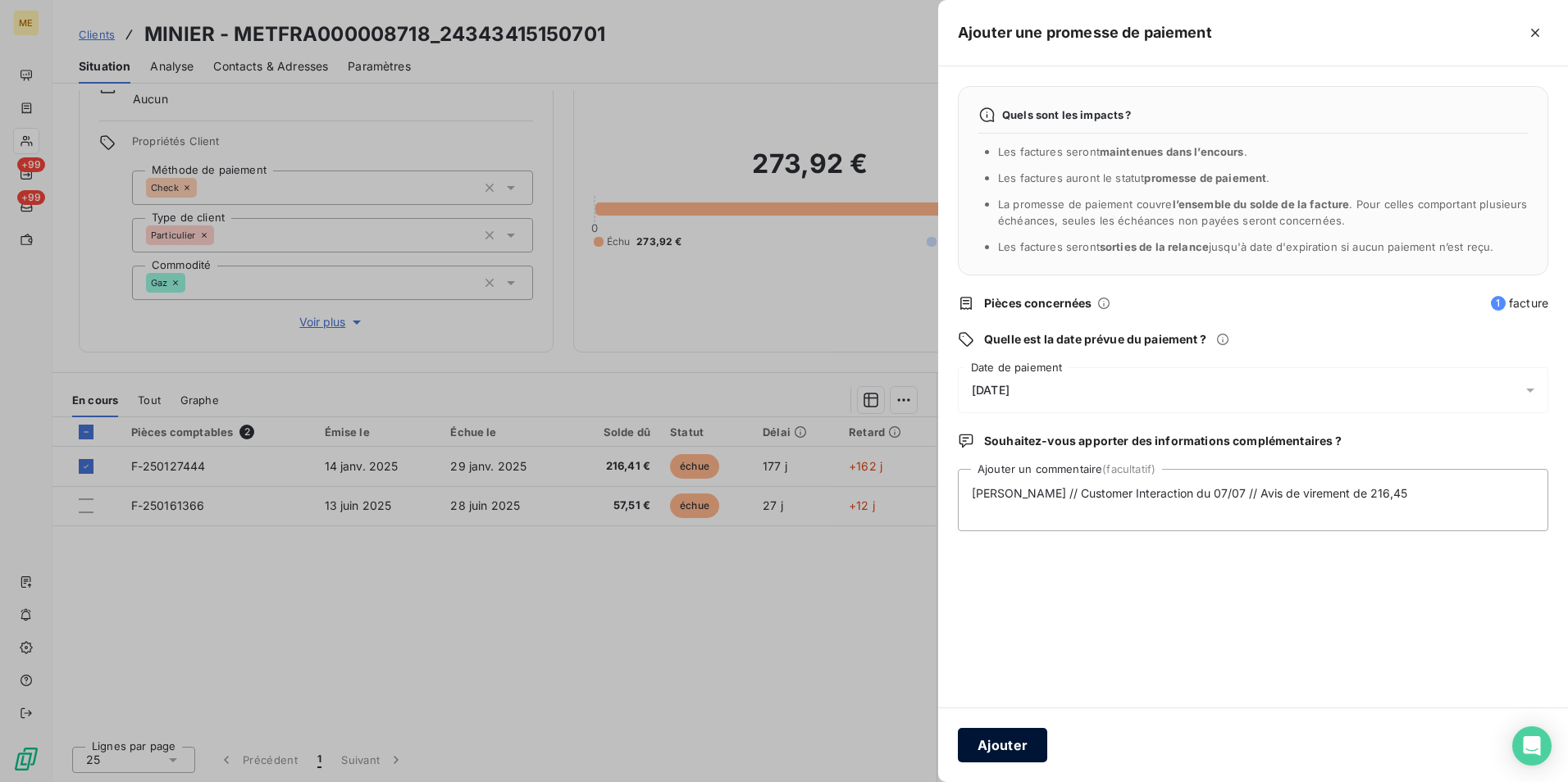 click on "Ajouter" at bounding box center (1002, 745) 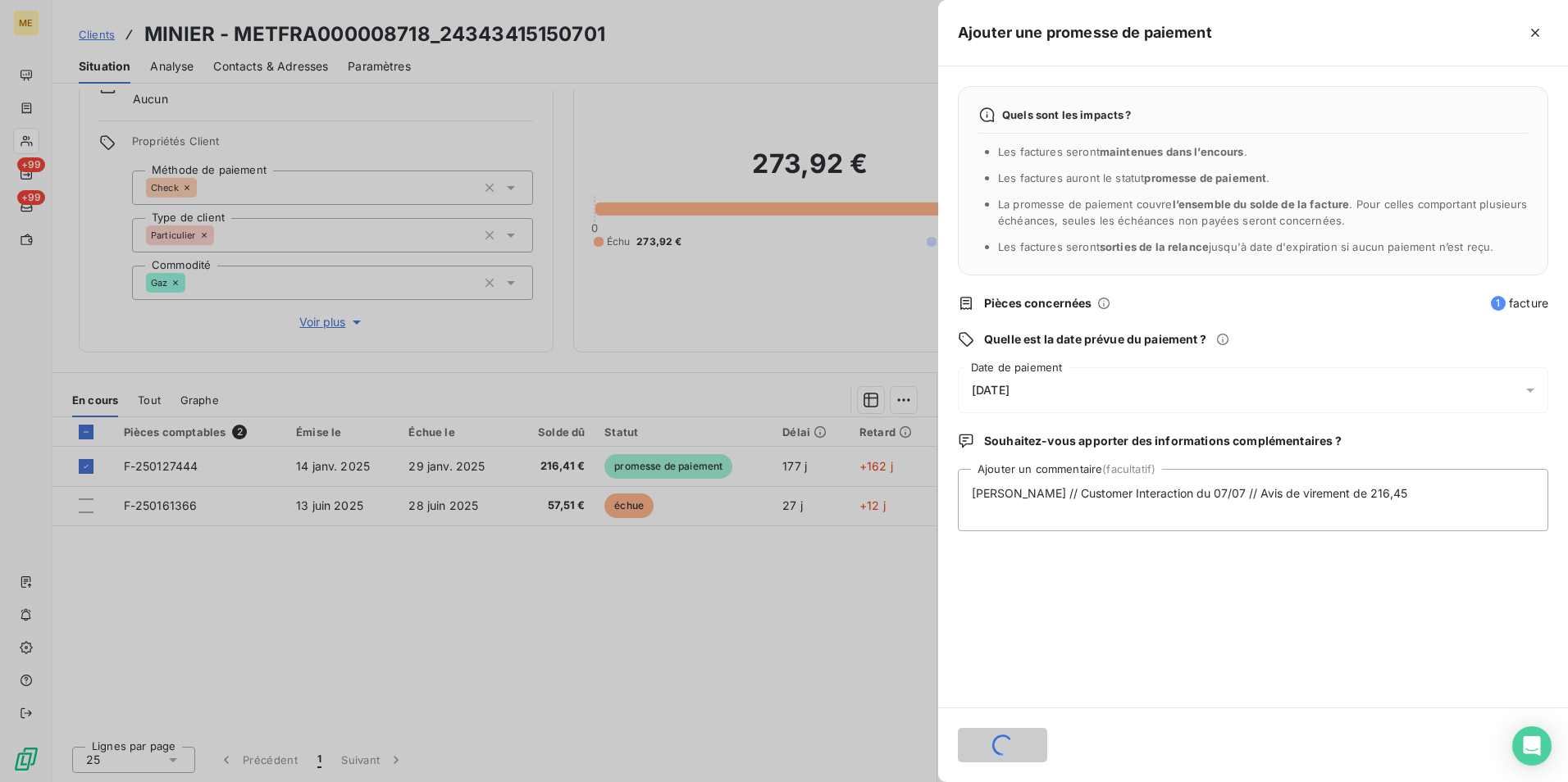 type 